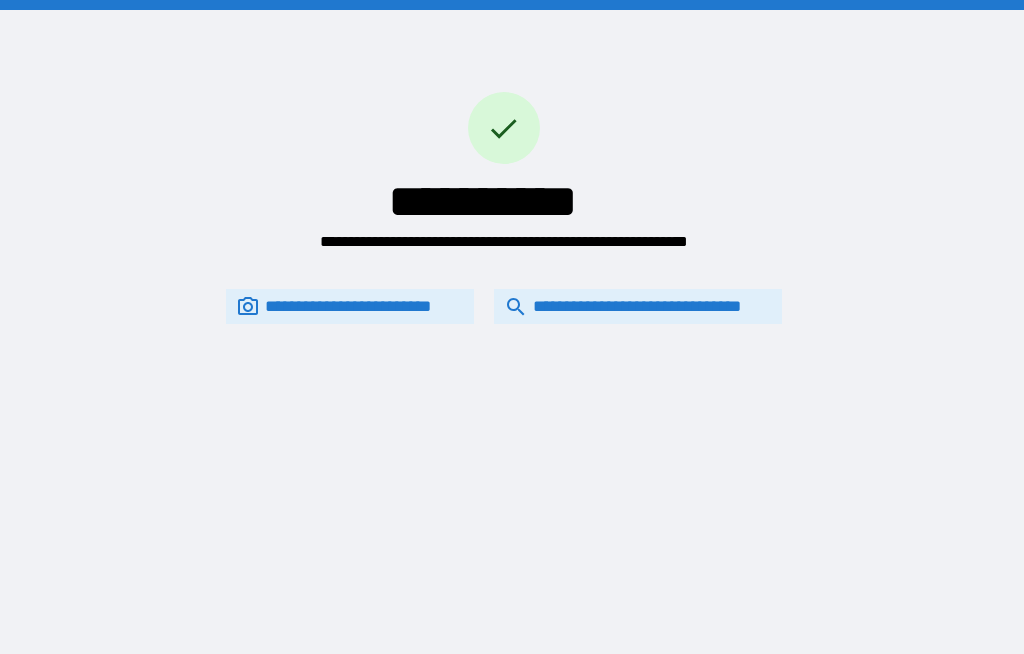 scroll, scrollTop: 0, scrollLeft: 0, axis: both 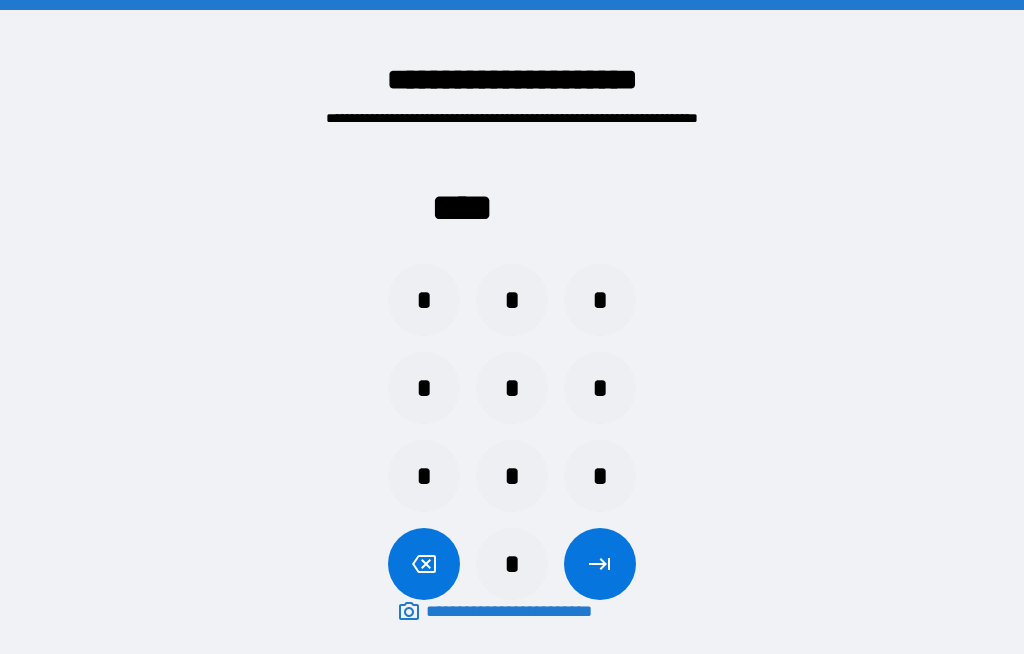 click on "*" at bounding box center [424, 388] 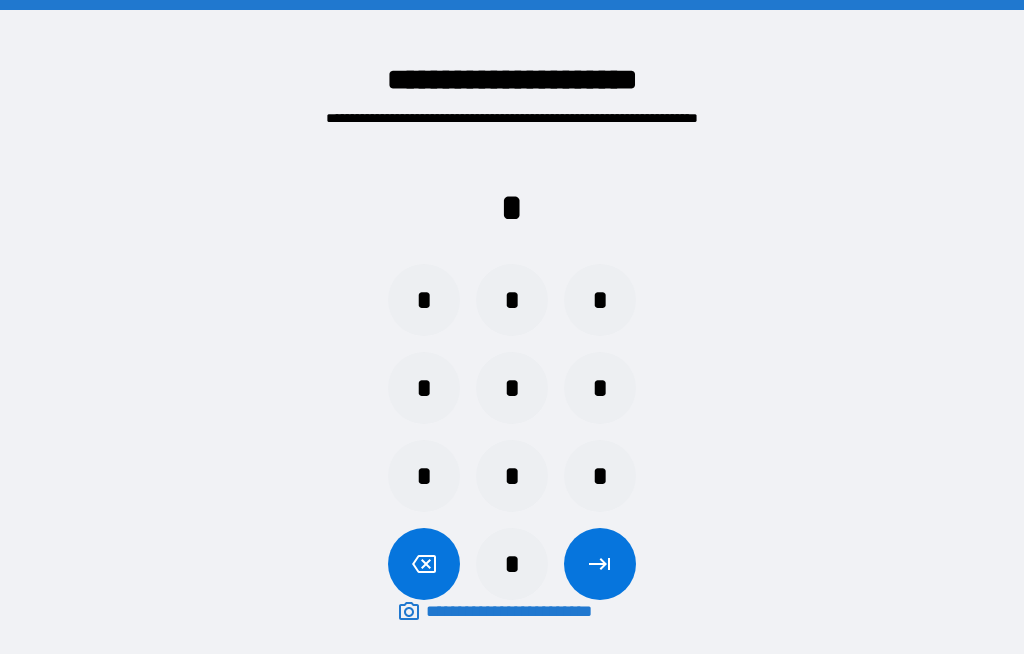 click on "*" at bounding box center (512, 388) 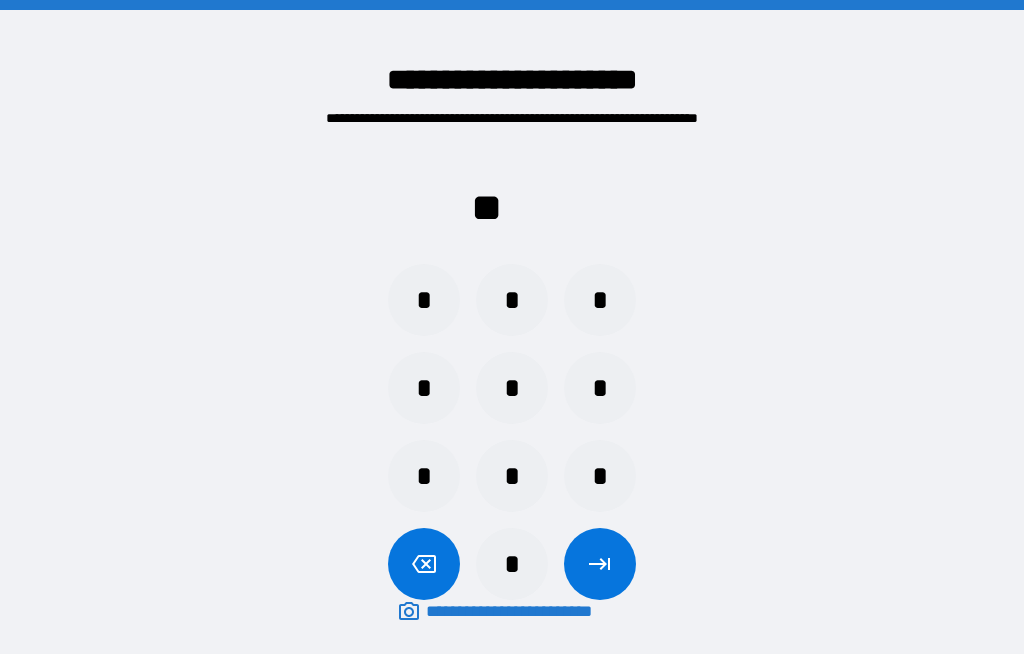 click on "*" at bounding box center [512, 300] 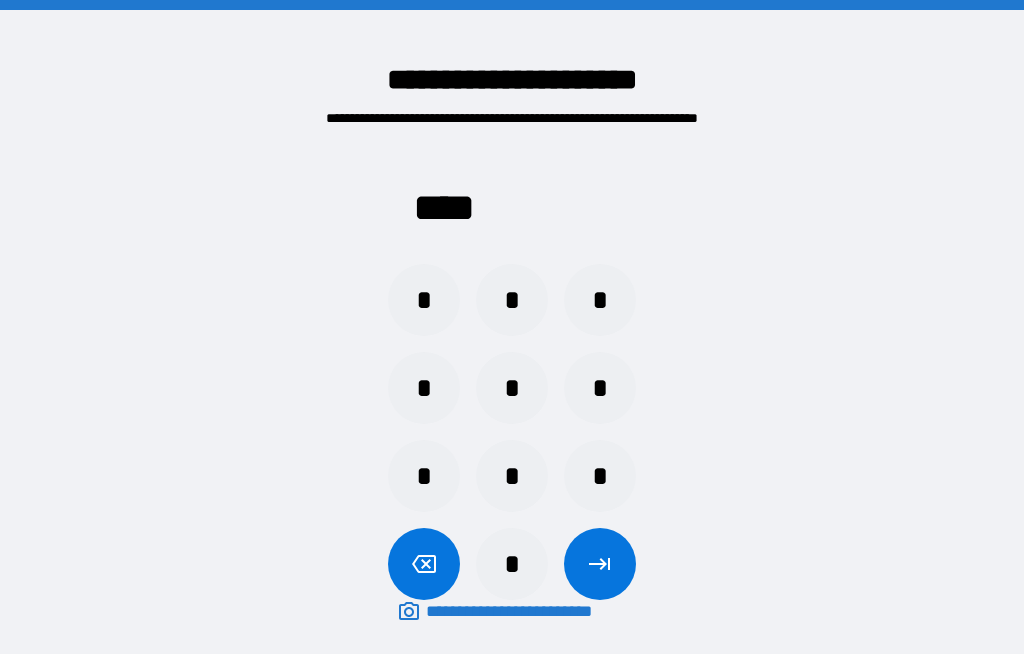 click at bounding box center [600, 564] 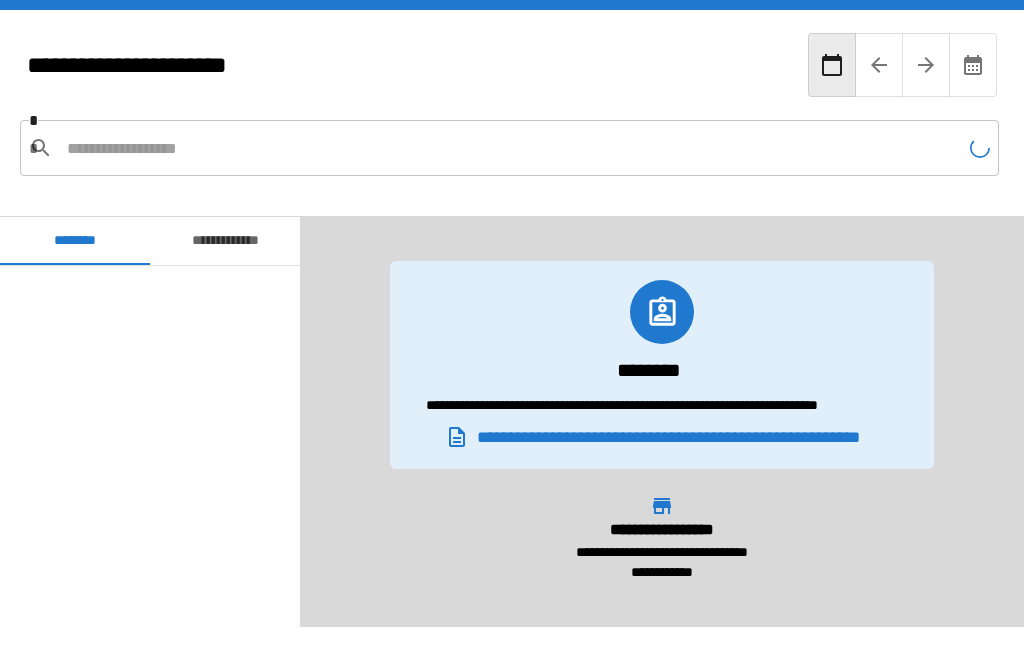 scroll, scrollTop: 240, scrollLeft: 0, axis: vertical 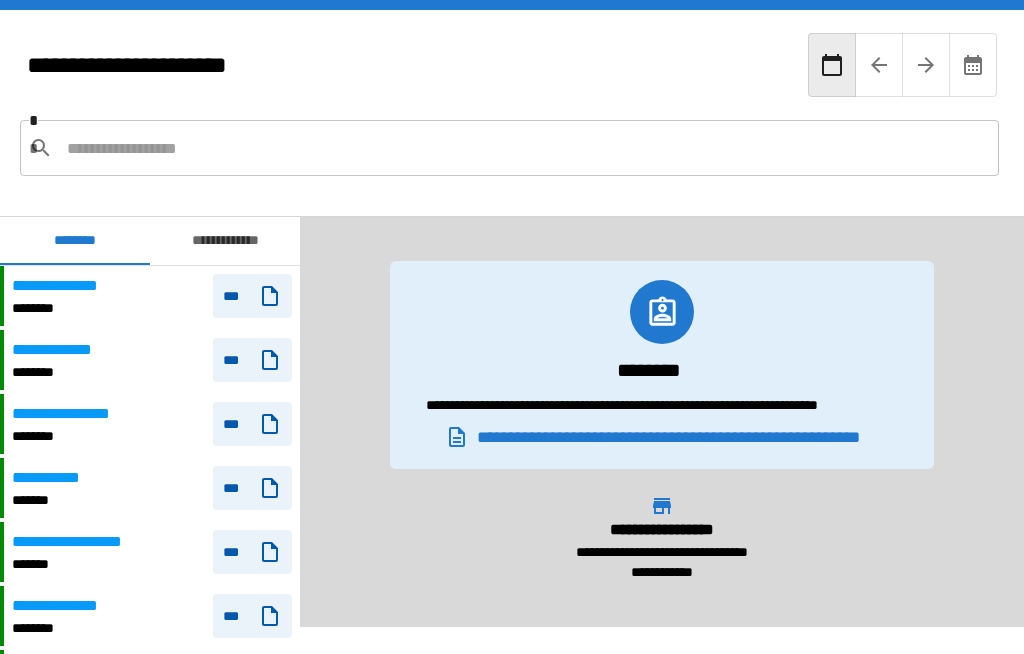 click at bounding box center [525, 148] 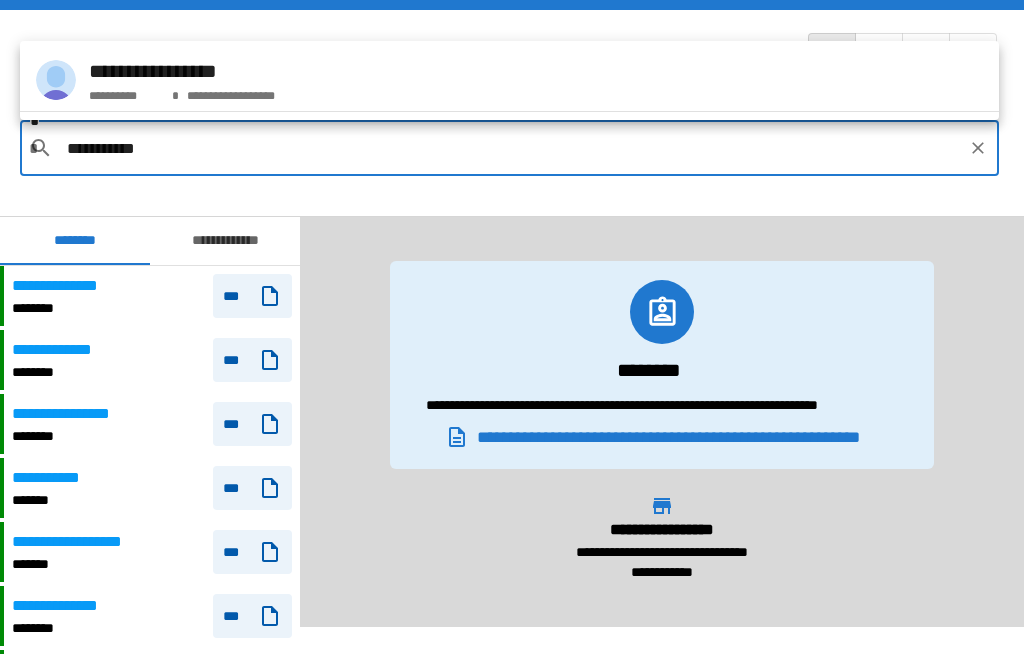click on "**********" at bounding box center [228, 92] 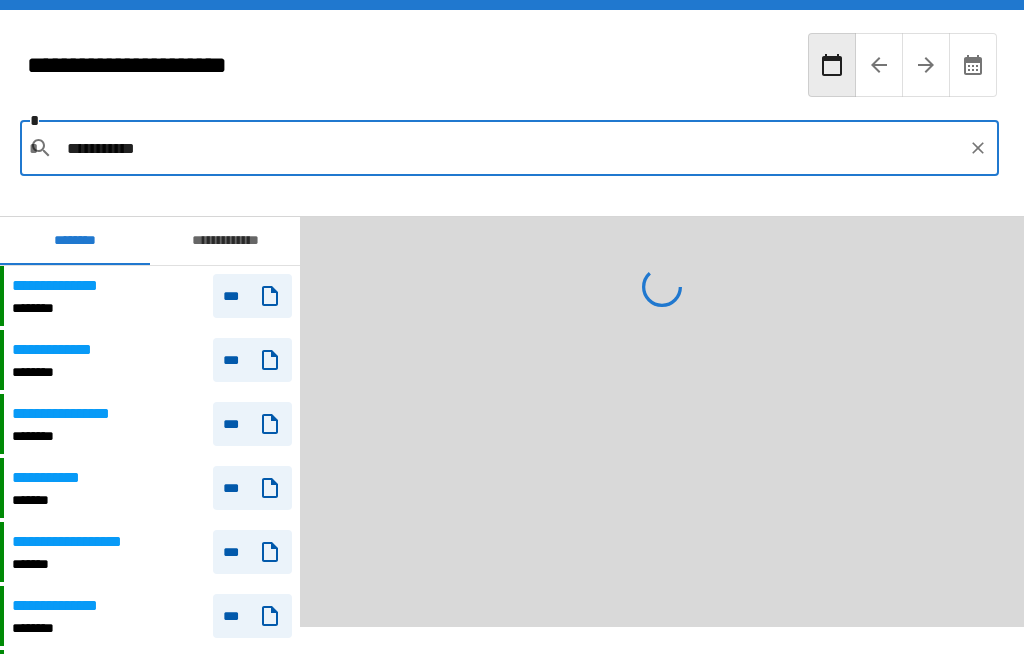 type on "**********" 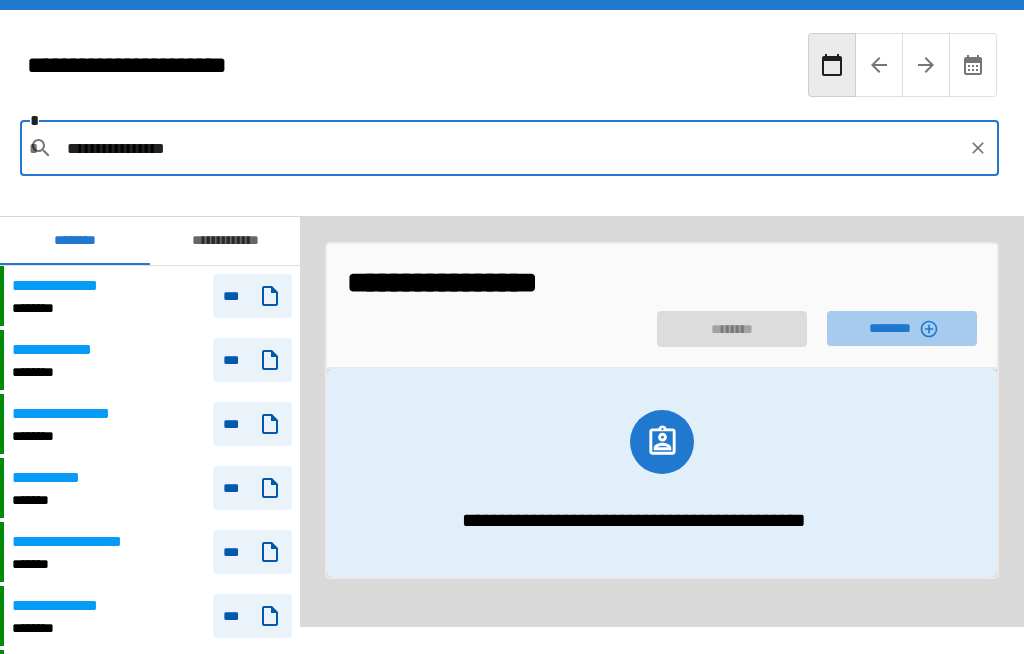 click on "********" at bounding box center (902, 328) 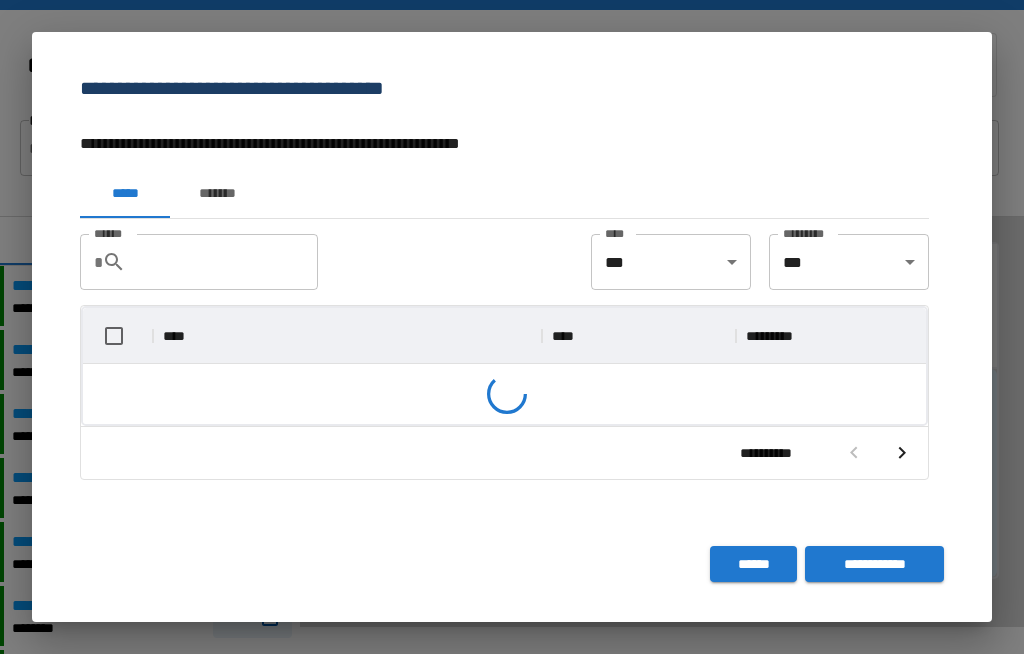 scroll, scrollTop: 356, scrollLeft: 843, axis: both 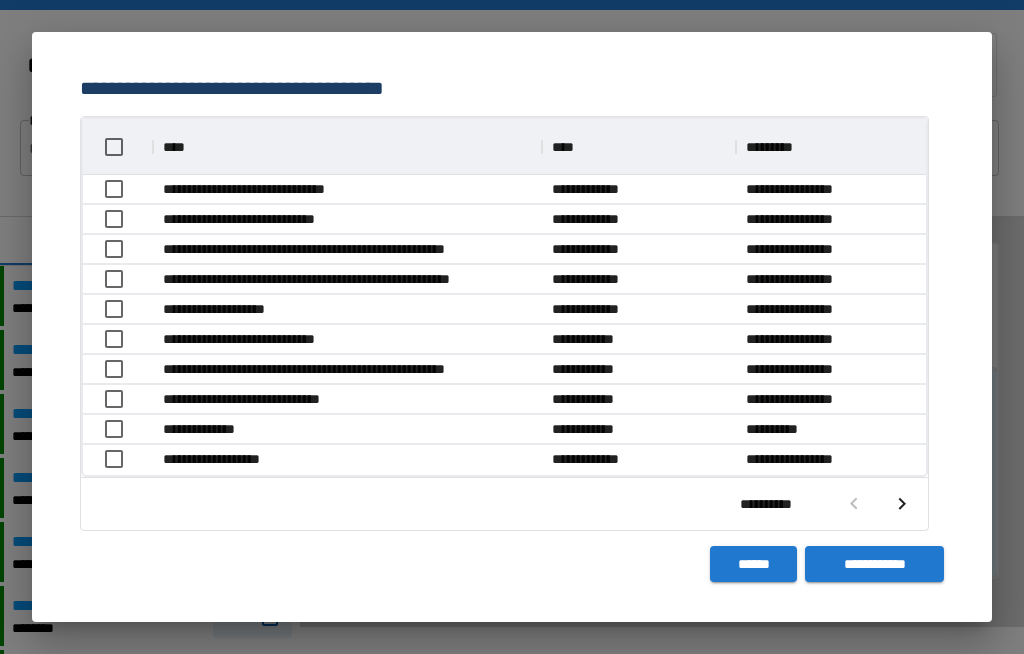 click at bounding box center [902, 504] 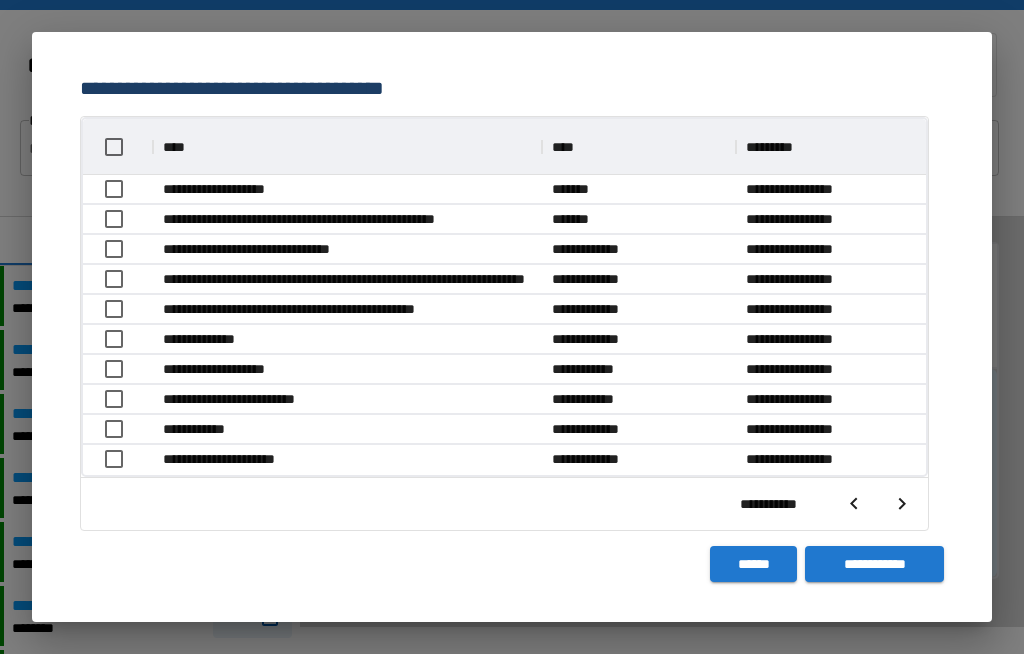 scroll, scrollTop: 188, scrollLeft: 0, axis: vertical 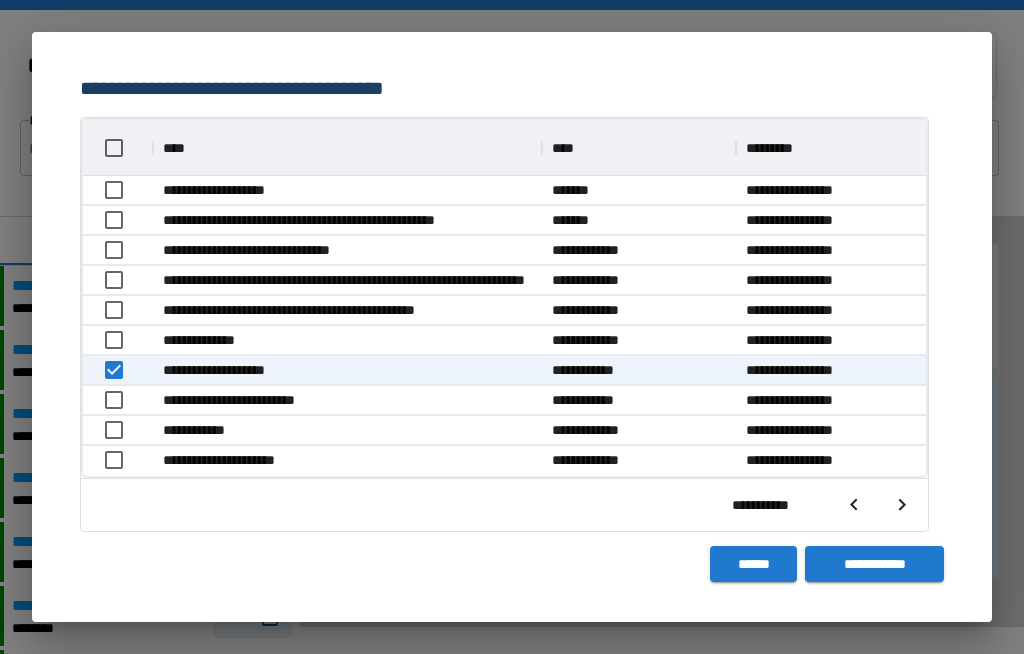 click on "**********" at bounding box center [874, 564] 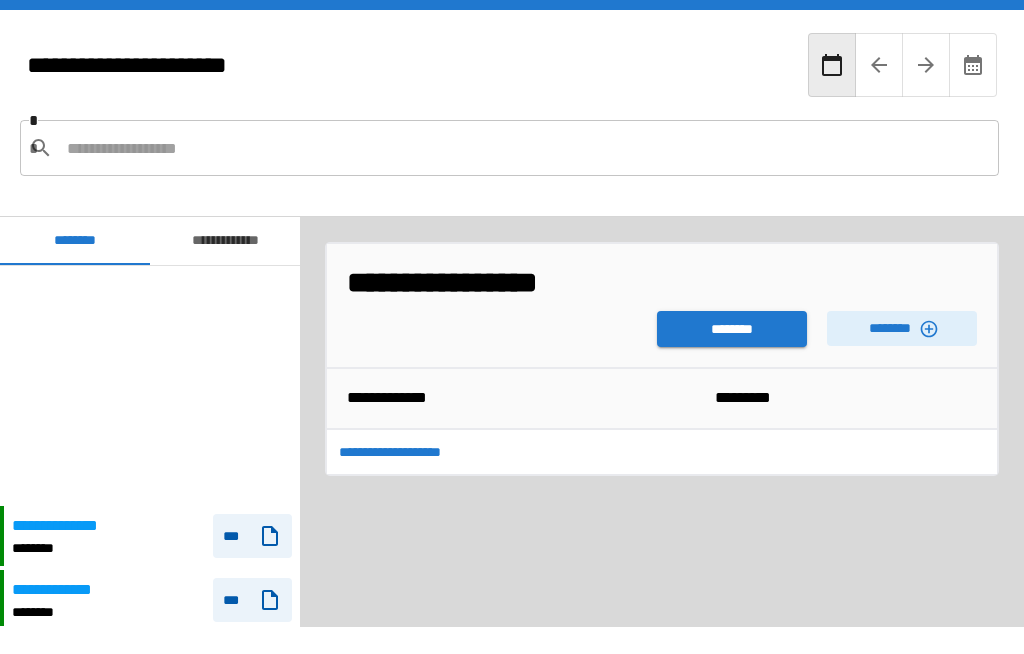 scroll, scrollTop: 240, scrollLeft: 0, axis: vertical 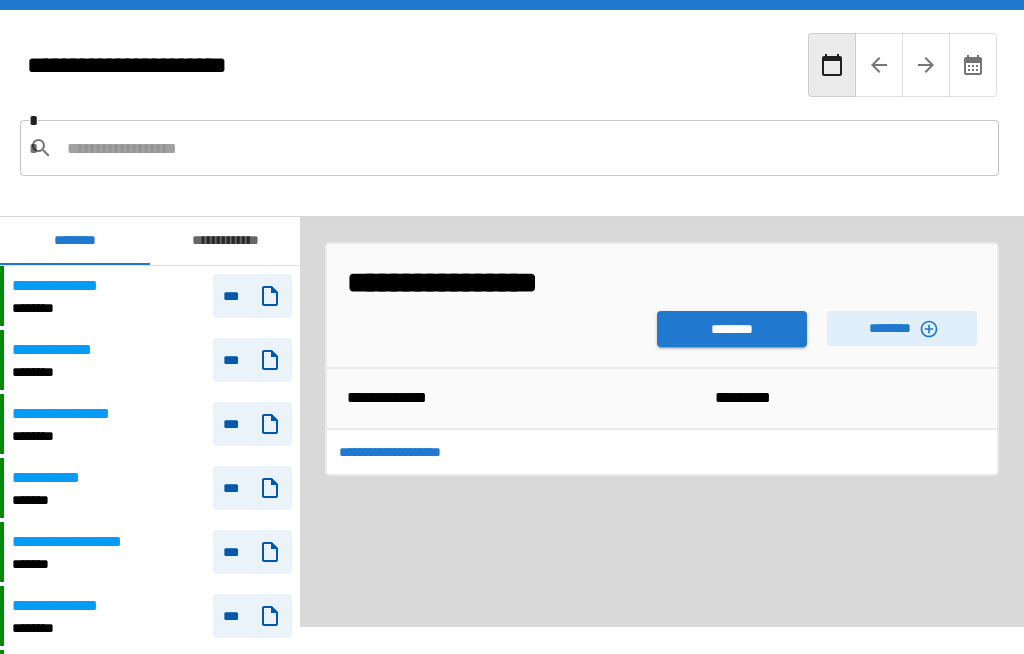 click on "********" at bounding box center [732, 329] 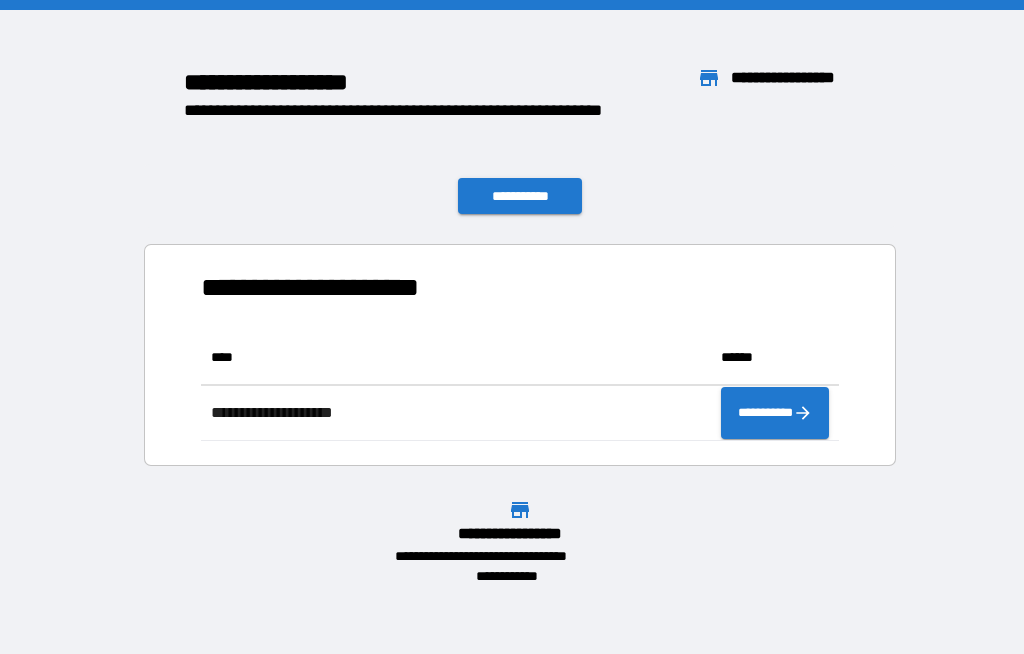 scroll, scrollTop: 1, scrollLeft: 1, axis: both 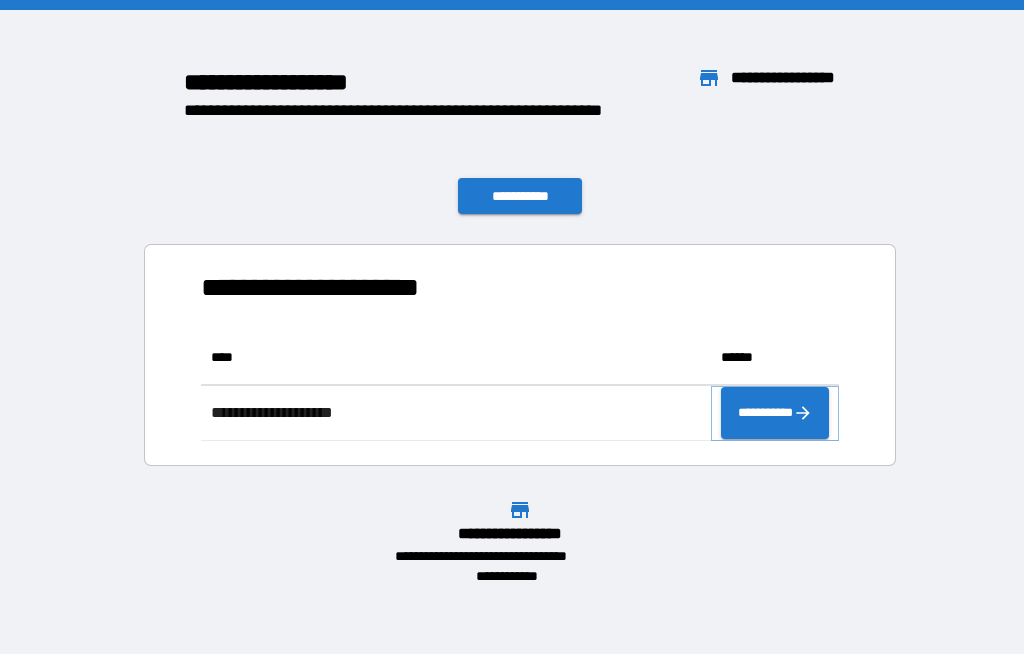 click 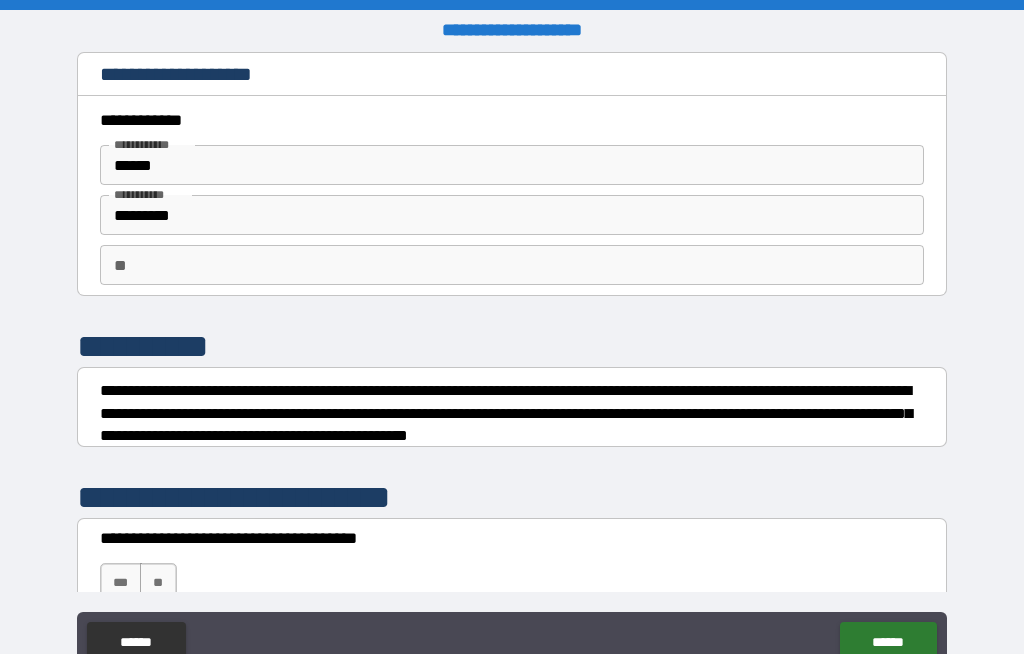 click on "**" at bounding box center (158, 583) 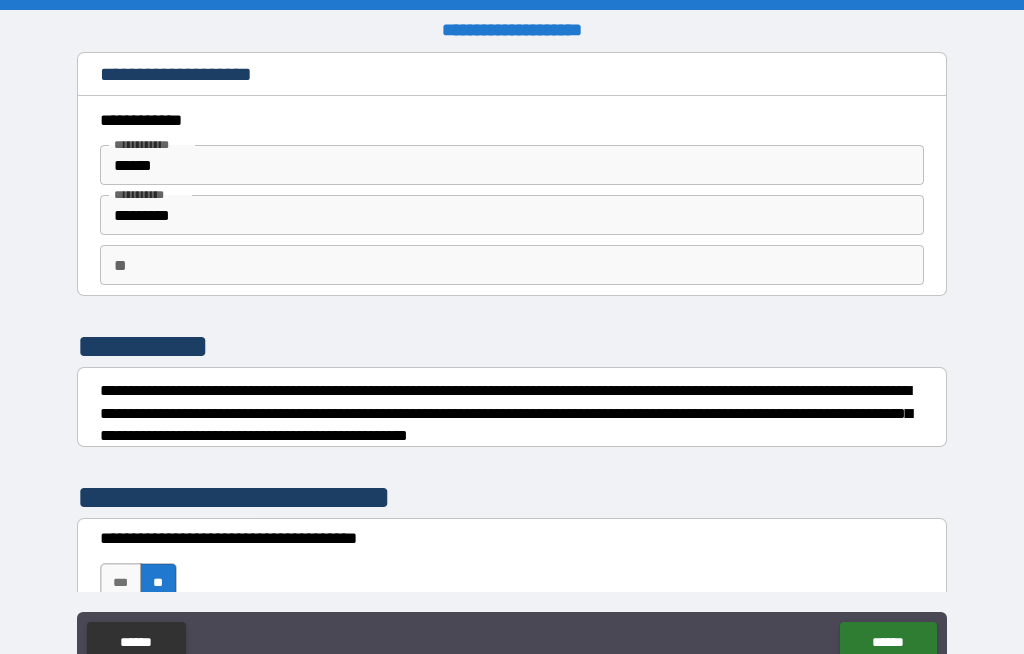click on "******" at bounding box center [888, 642] 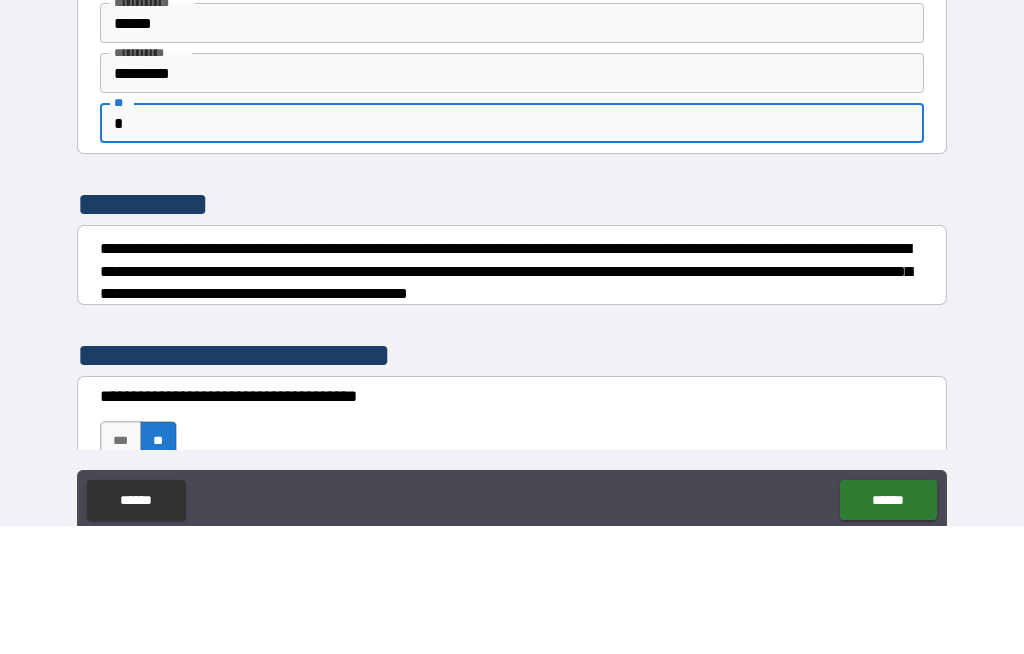 scroll, scrollTop: 69, scrollLeft: 0, axis: vertical 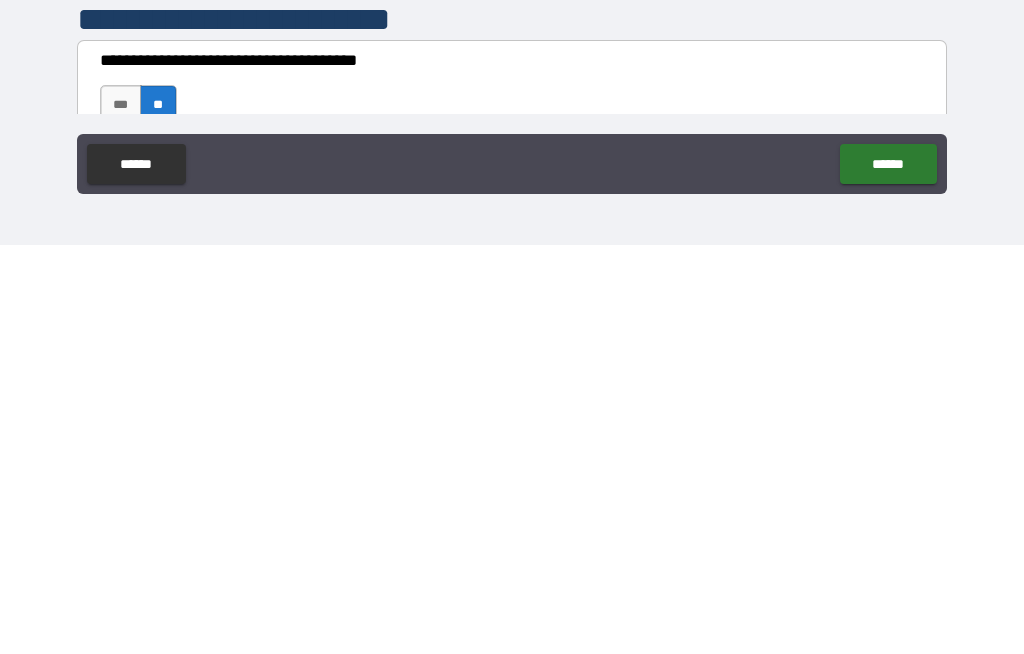 type on "*" 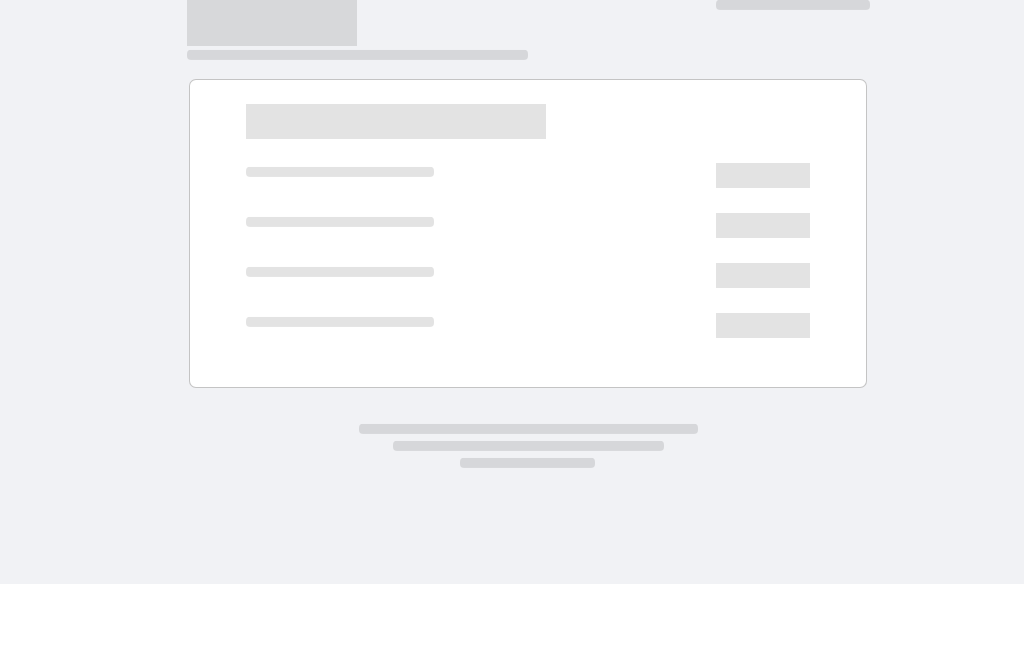 scroll, scrollTop: 0, scrollLeft: 0, axis: both 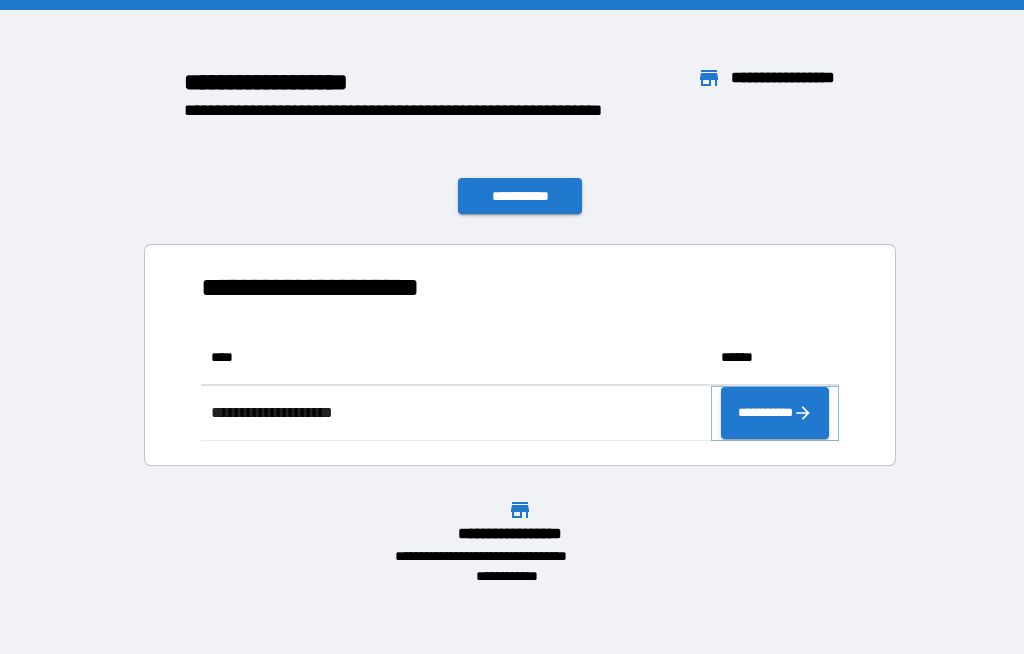 click on "**********" at bounding box center [775, 413] 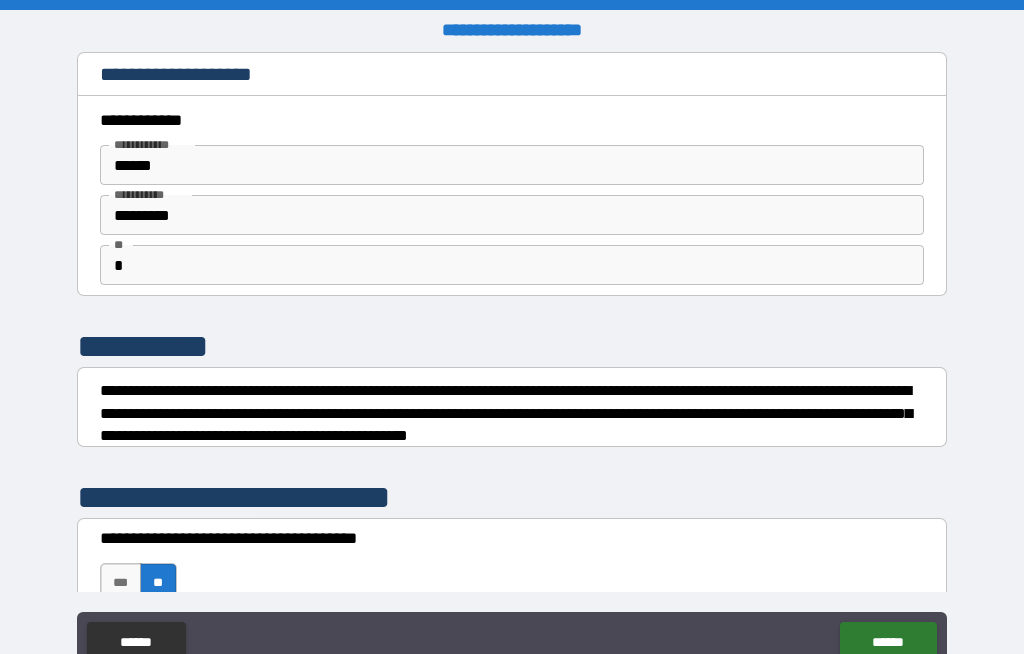 click on "***" at bounding box center (121, 583) 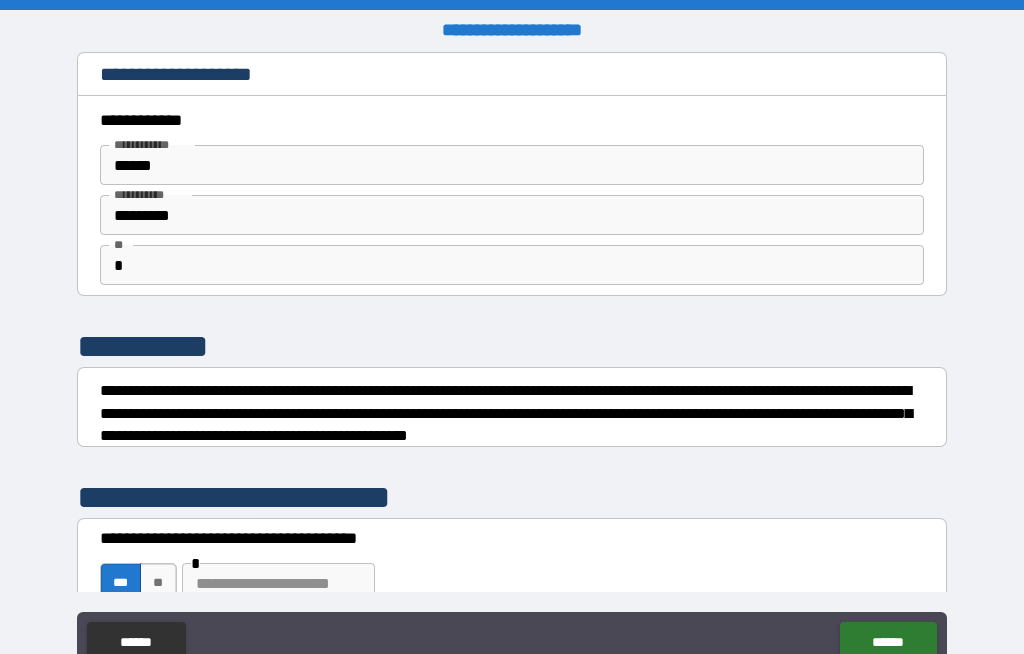 click on "**" at bounding box center [158, 583] 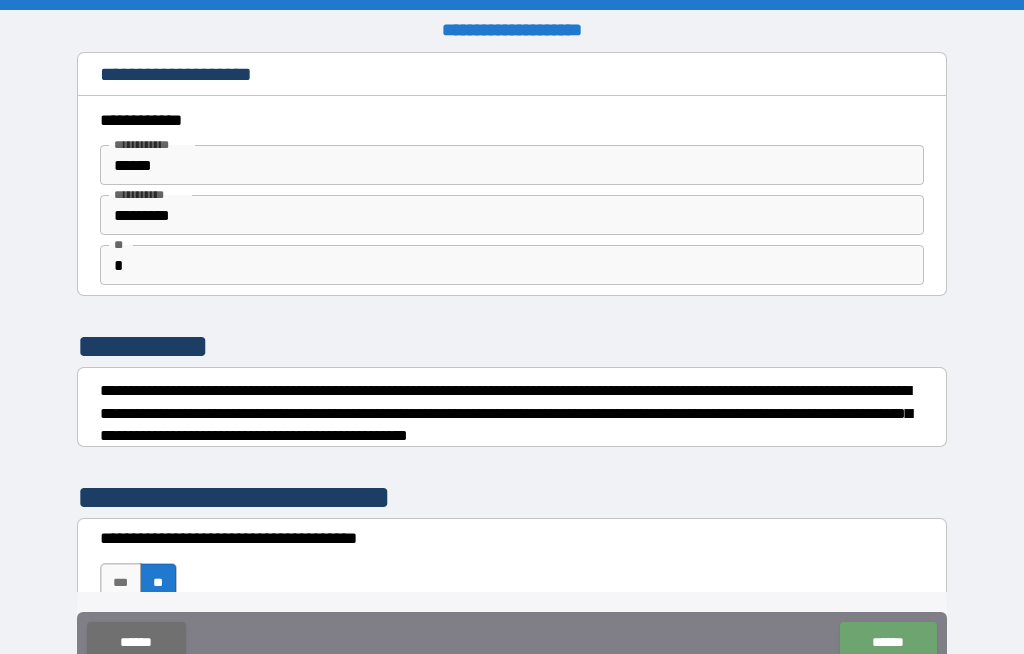 click on "******" at bounding box center (888, 642) 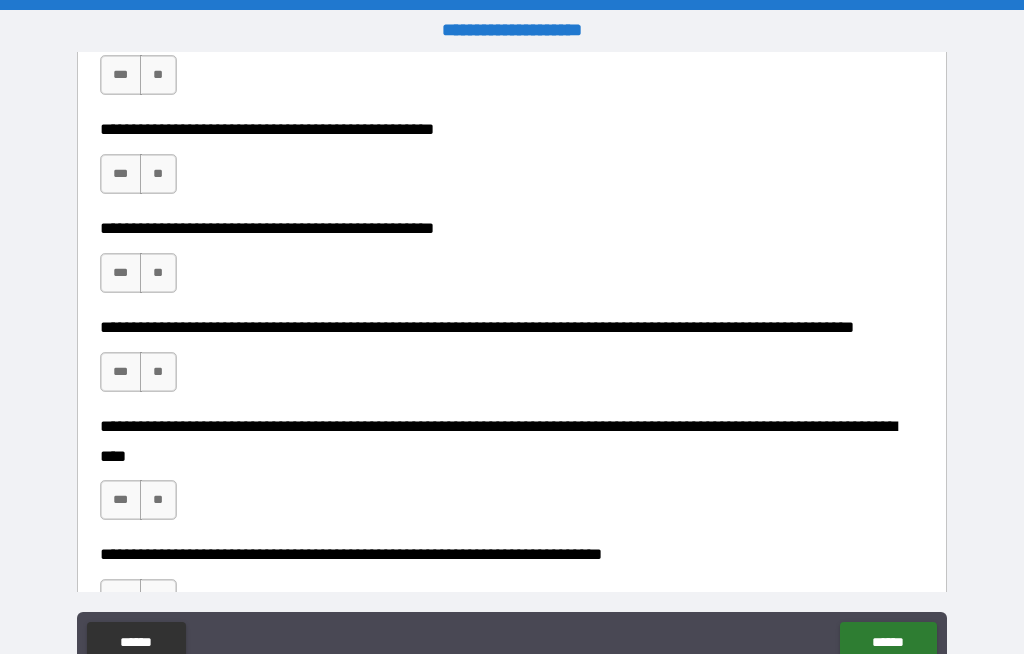 scroll, scrollTop: 510, scrollLeft: 0, axis: vertical 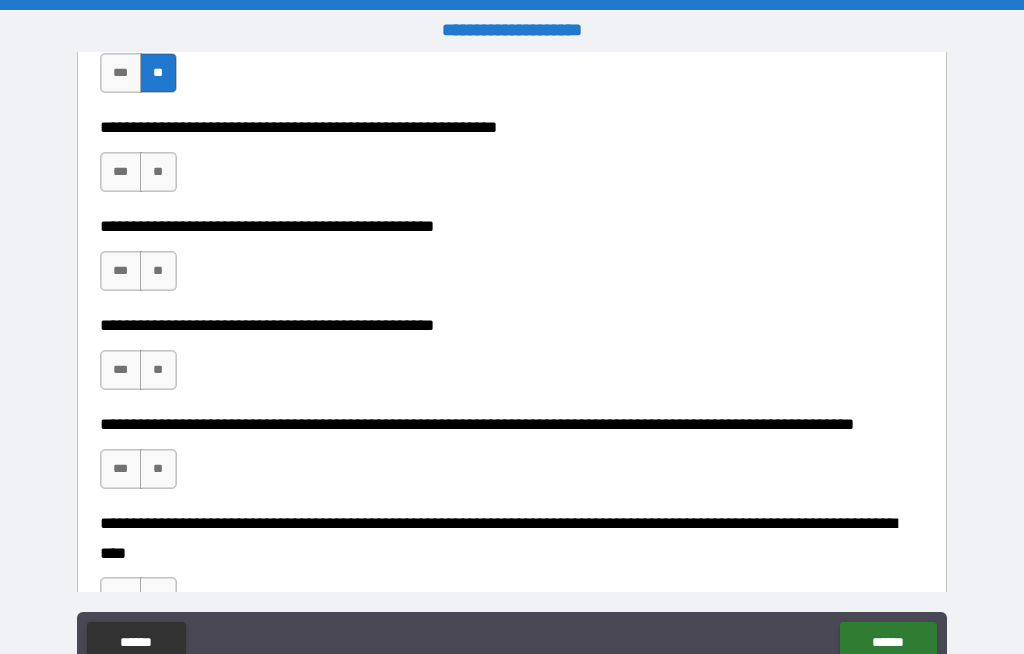 click on "**" at bounding box center [158, 172] 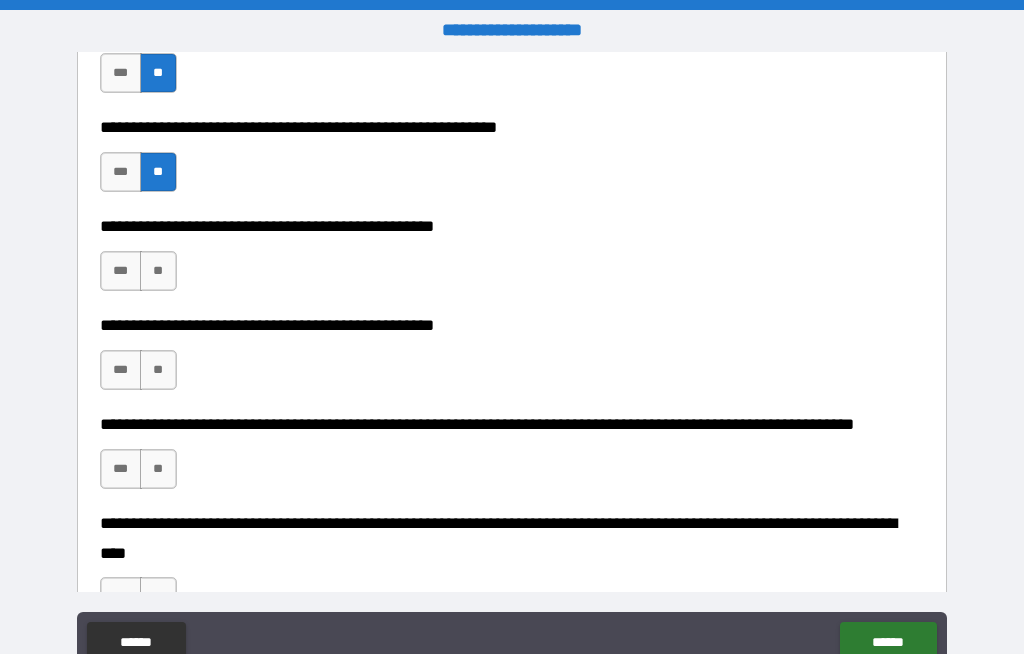 click on "**" at bounding box center (158, 271) 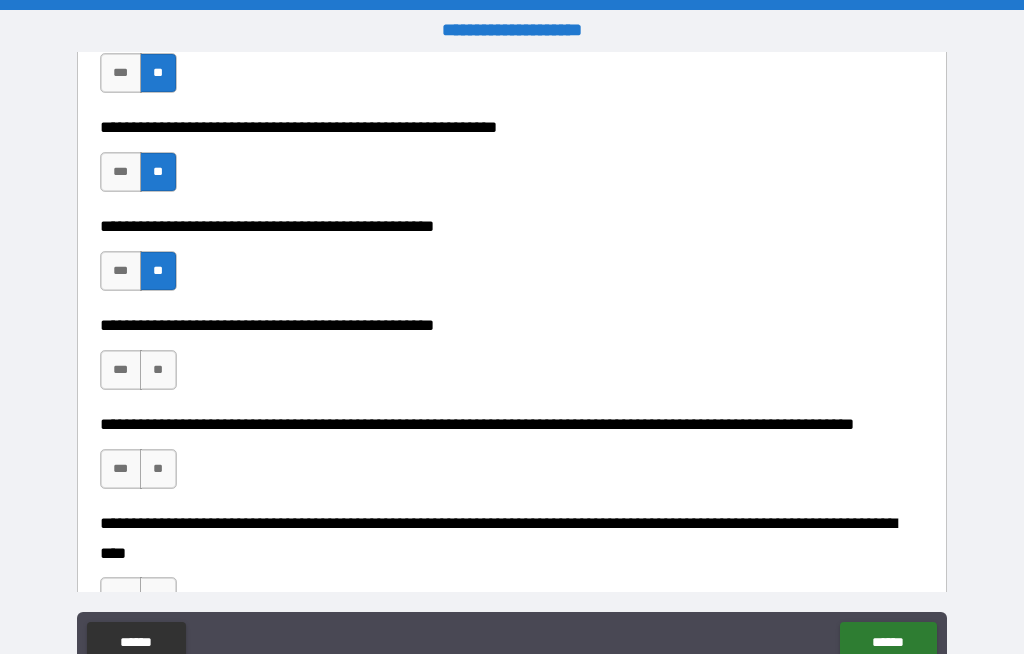click on "**" at bounding box center (158, 370) 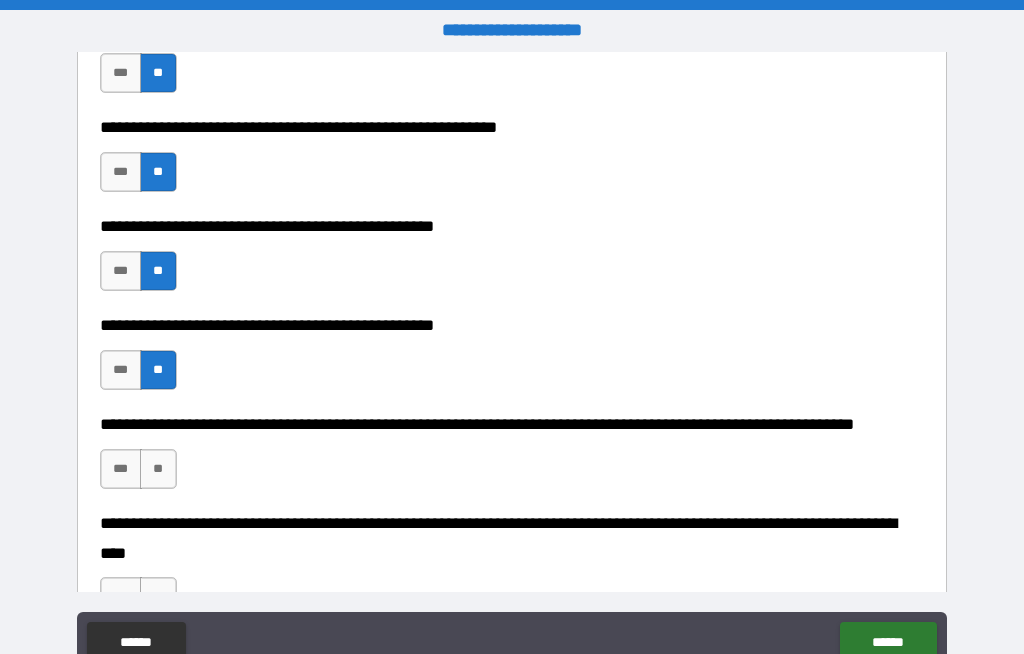 click on "**" at bounding box center [158, 469] 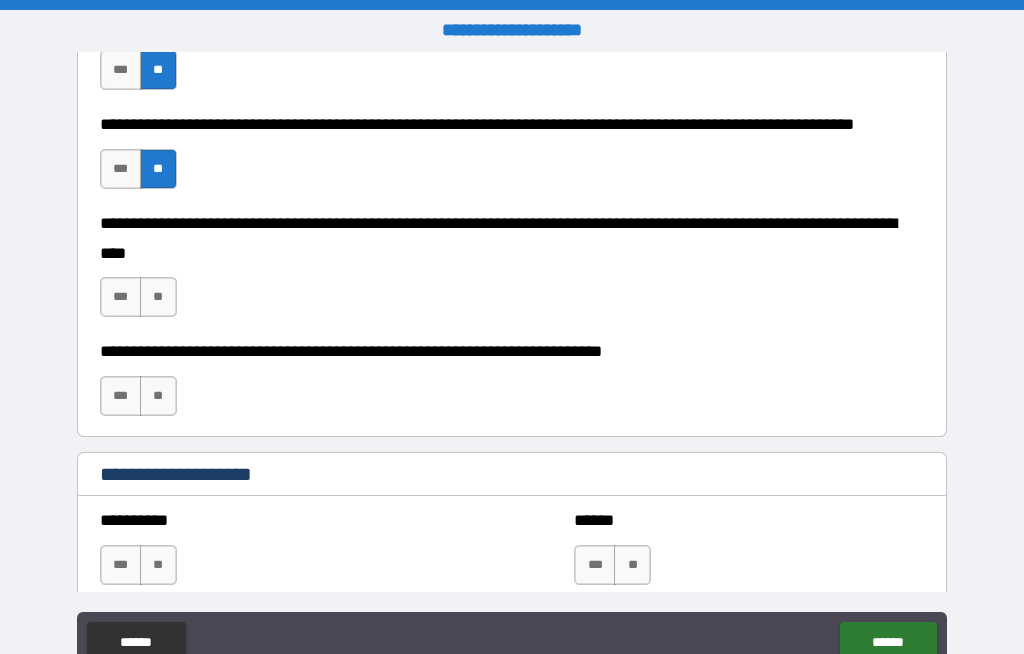 scroll, scrollTop: 812, scrollLeft: 0, axis: vertical 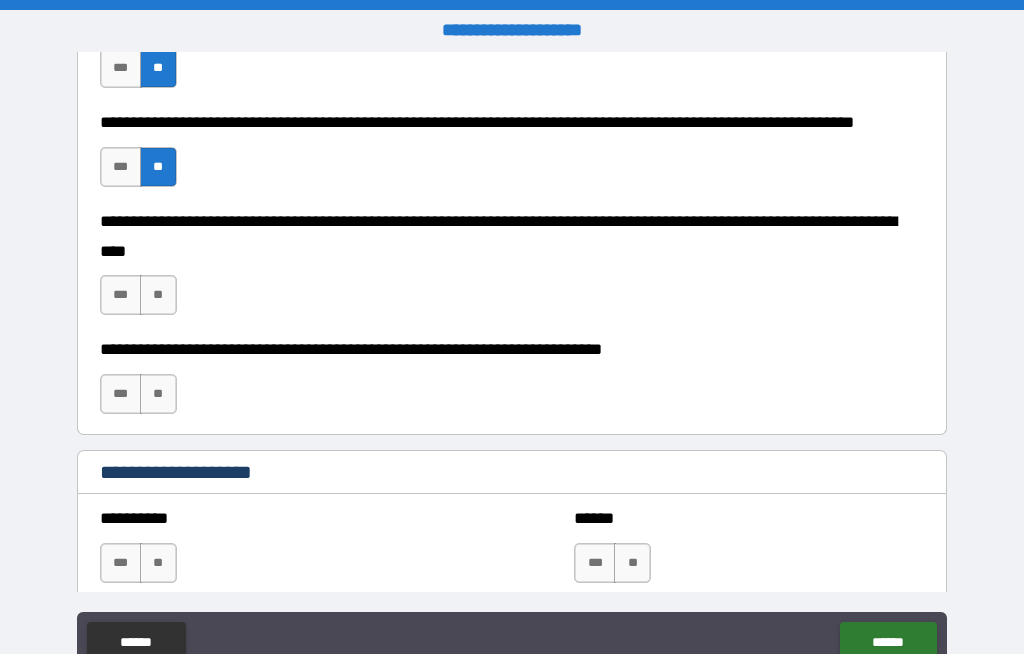 click on "**" at bounding box center [158, 295] 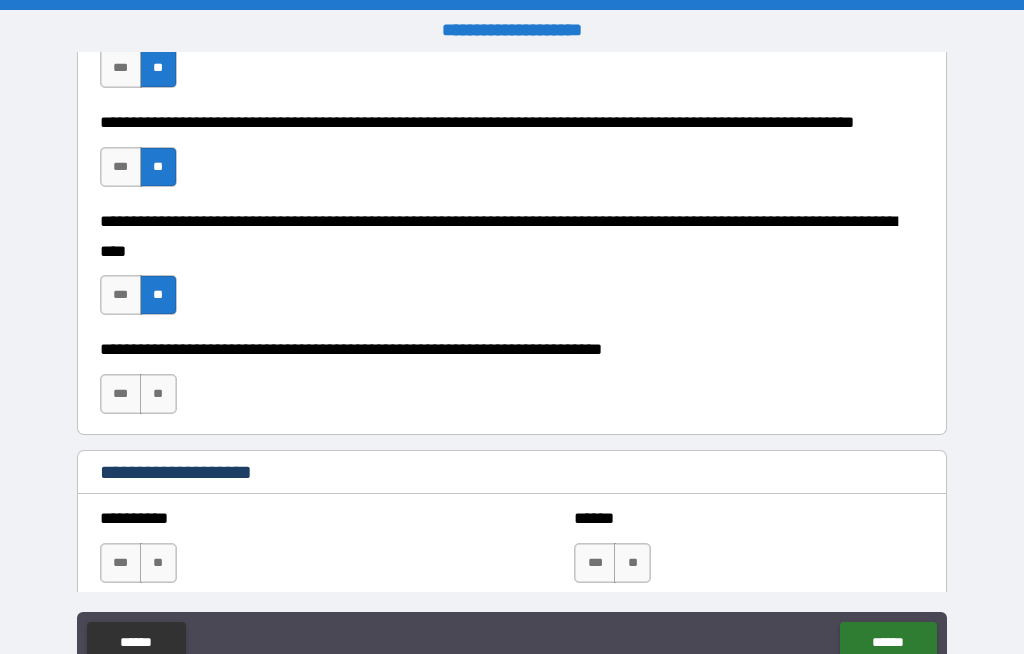 click on "**" at bounding box center (158, 394) 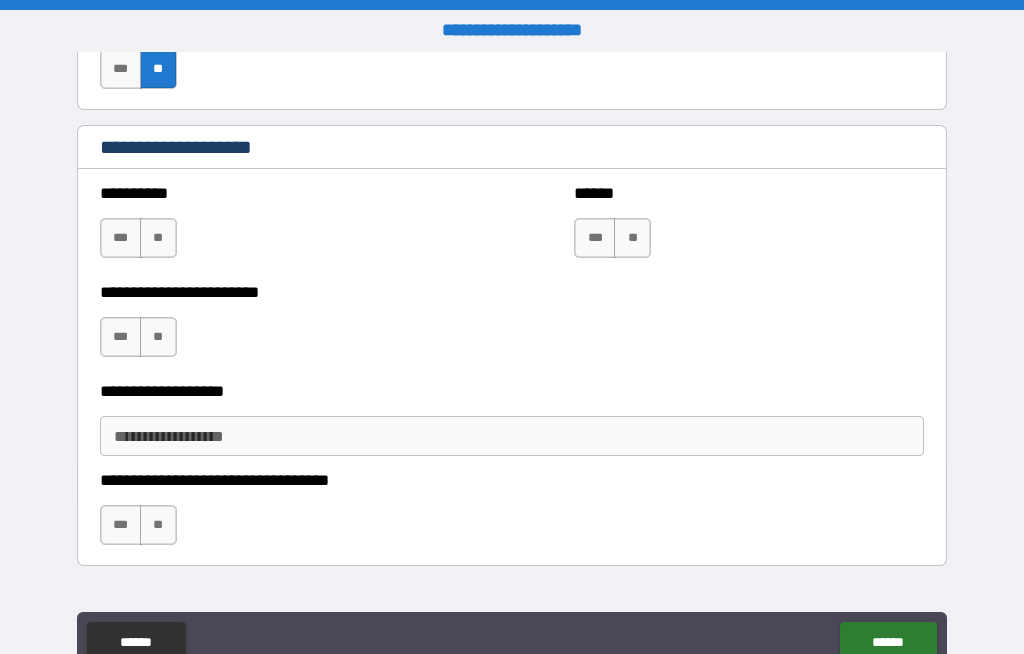 scroll, scrollTop: 1136, scrollLeft: 0, axis: vertical 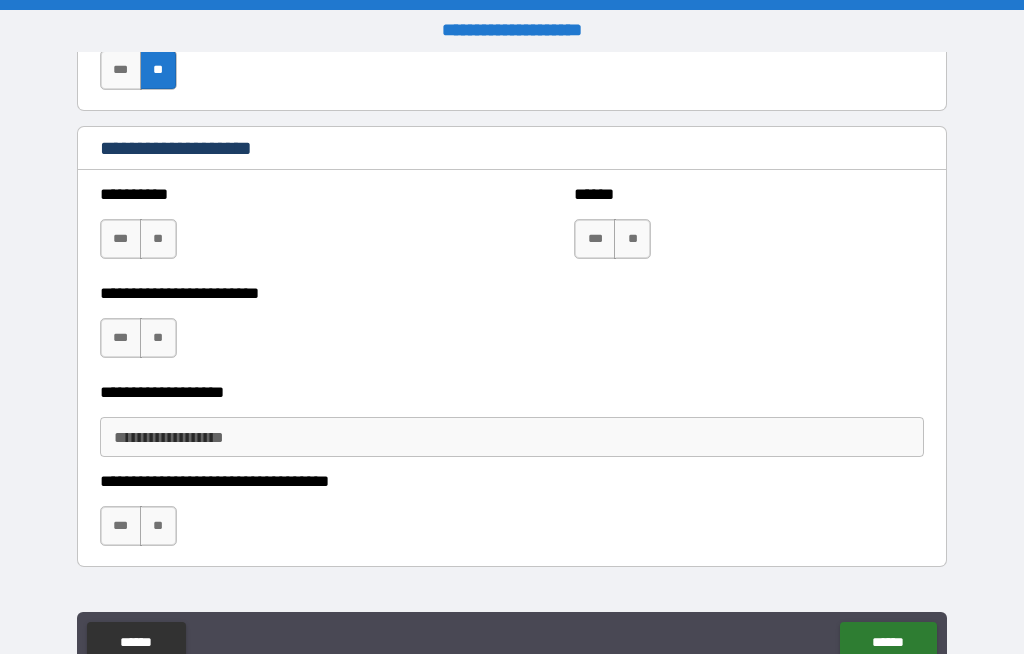 click on "**" at bounding box center [158, 239] 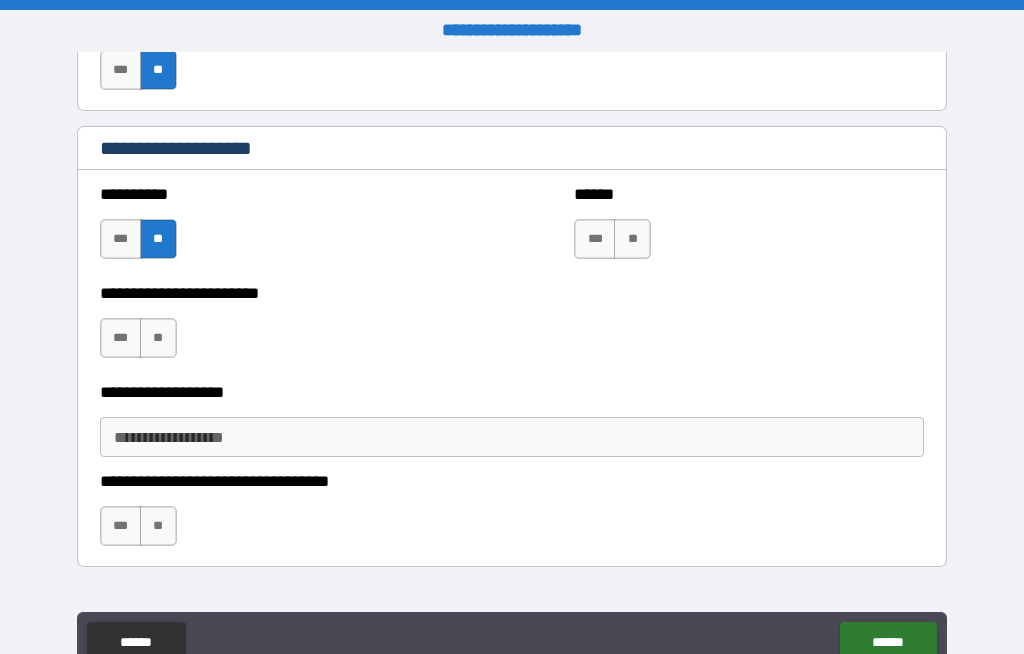 click on "**" at bounding box center [632, 239] 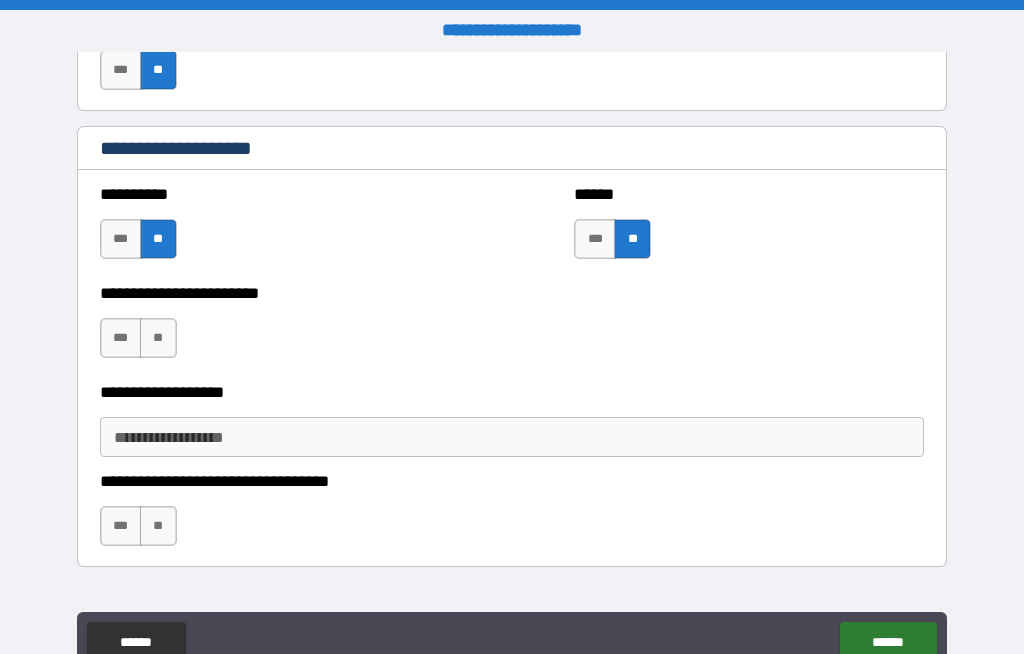 click on "**" at bounding box center [158, 338] 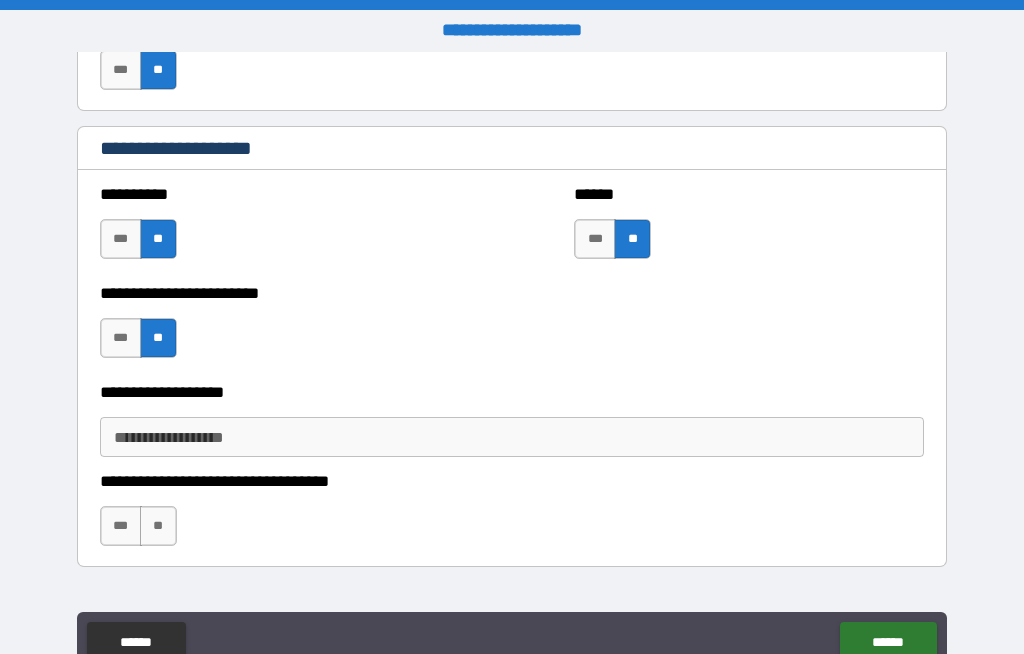 click on "**" at bounding box center [158, 526] 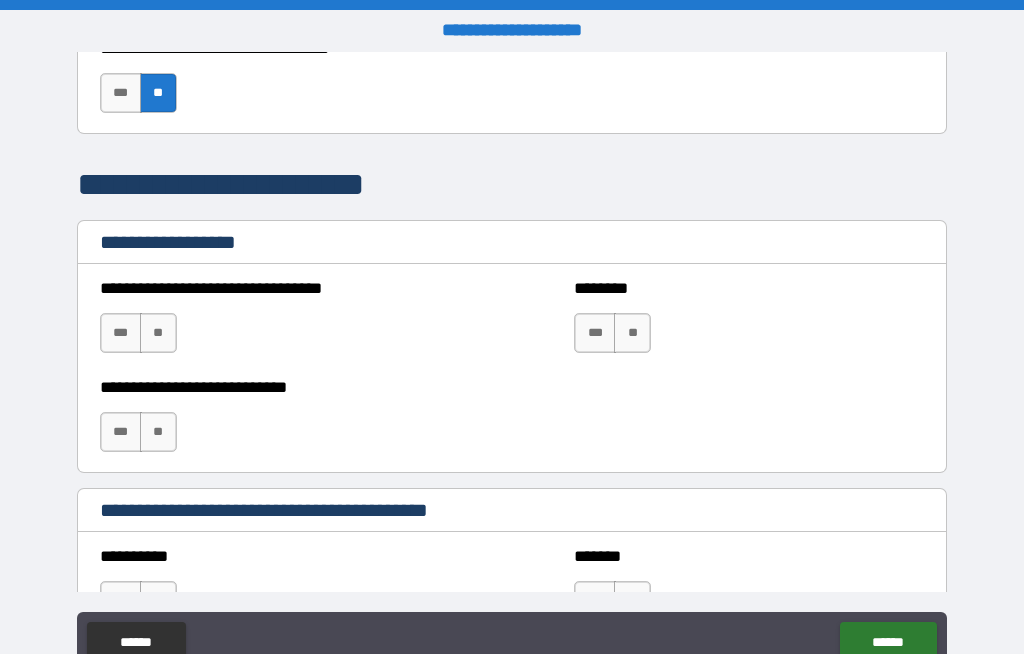 scroll, scrollTop: 1569, scrollLeft: 0, axis: vertical 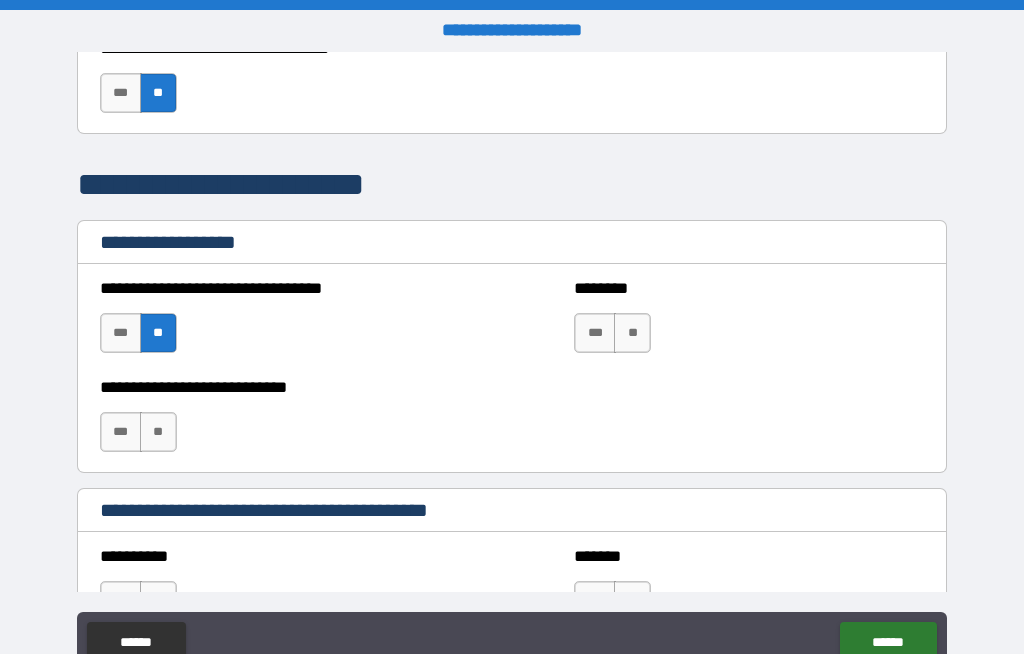 click on "**" at bounding box center [158, 432] 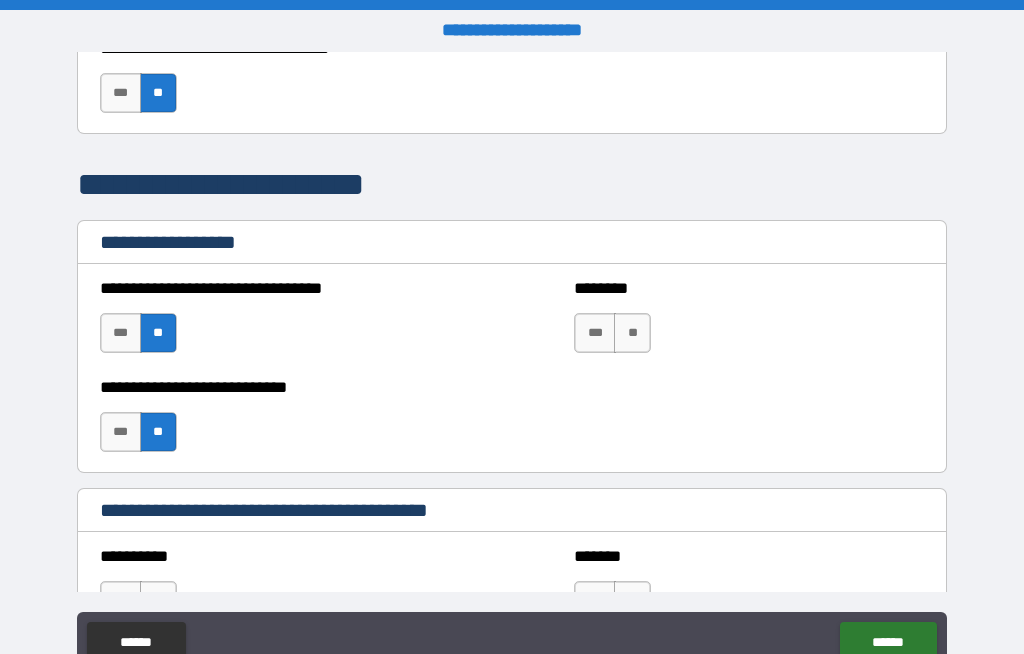 click on "**" at bounding box center [632, 333] 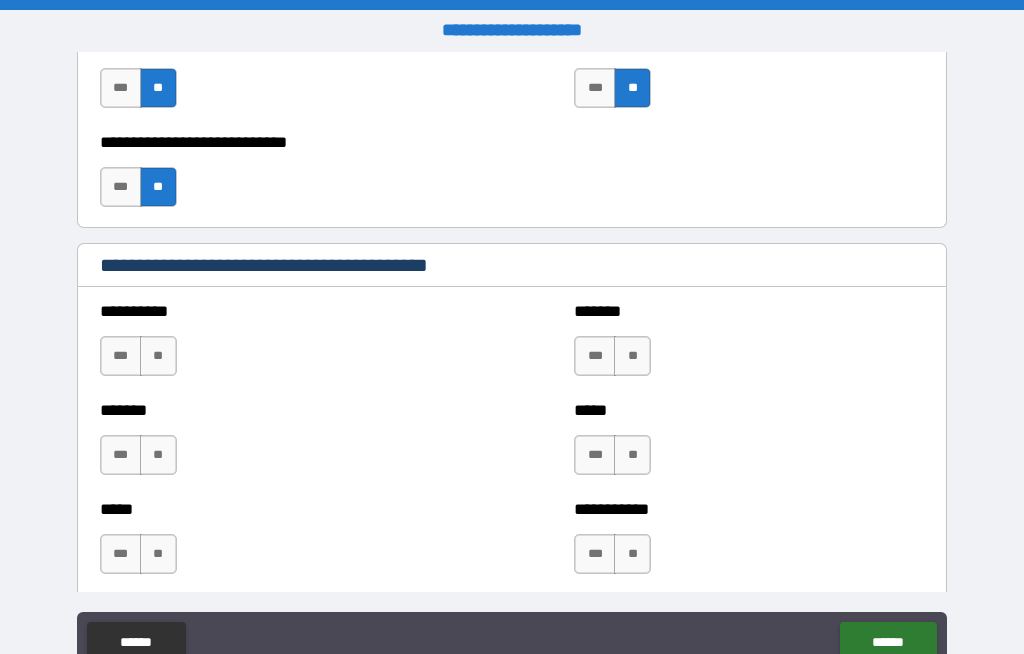 scroll, scrollTop: 1815, scrollLeft: 0, axis: vertical 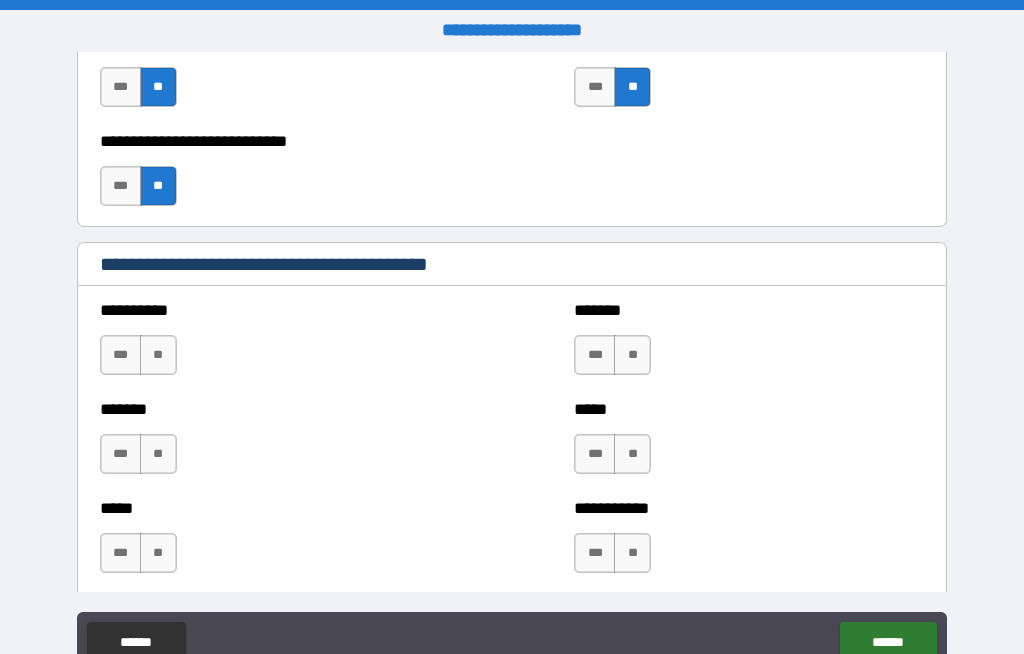 click on "**" at bounding box center [158, 355] 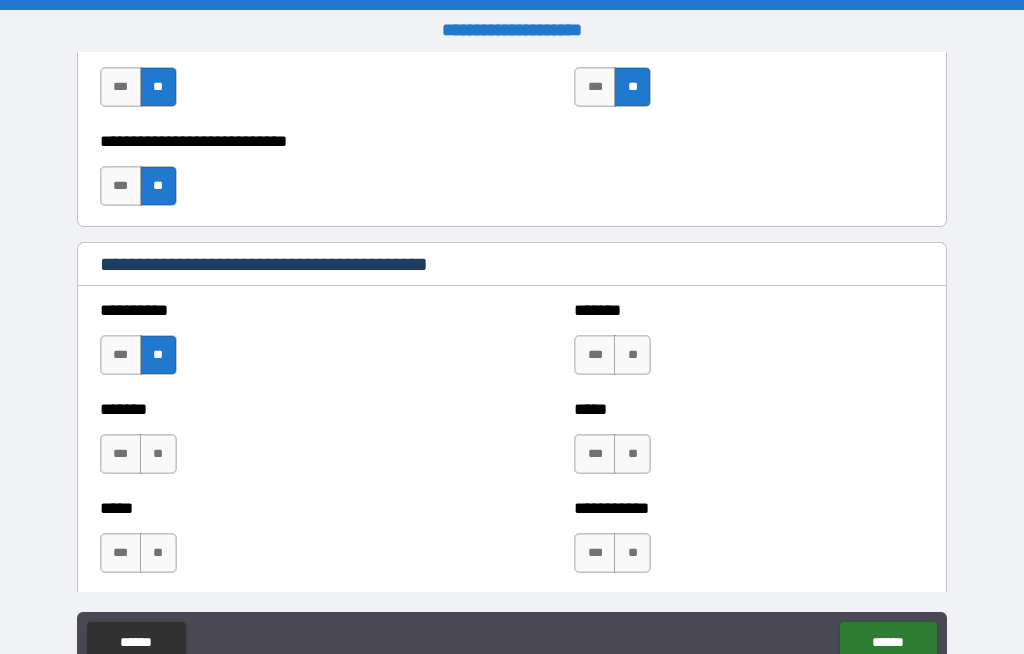 click on "**" at bounding box center [158, 454] 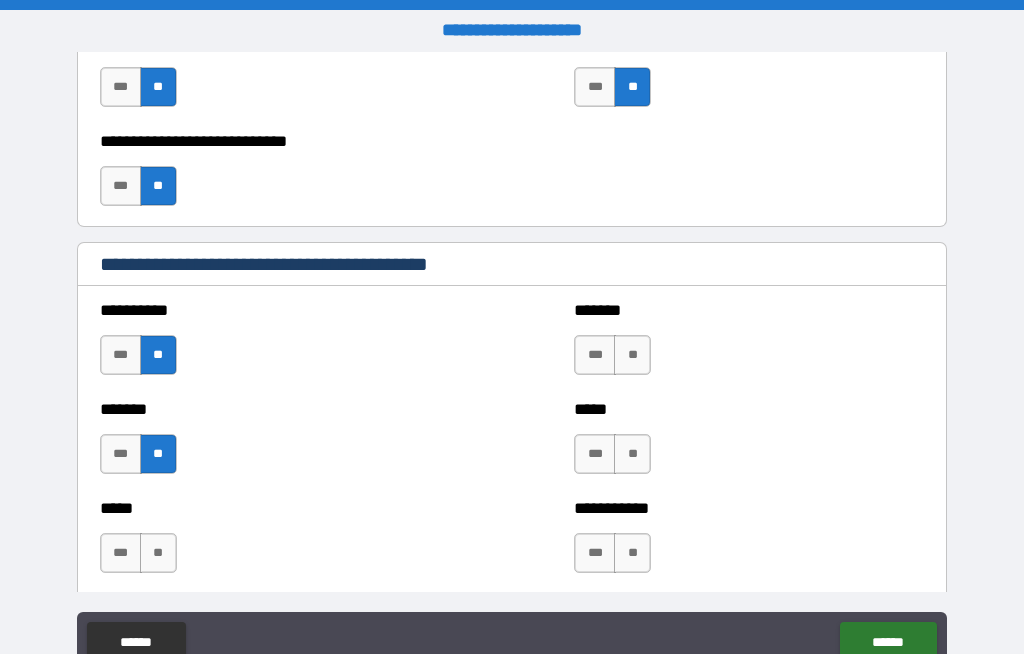 click on "**" at bounding box center (158, 553) 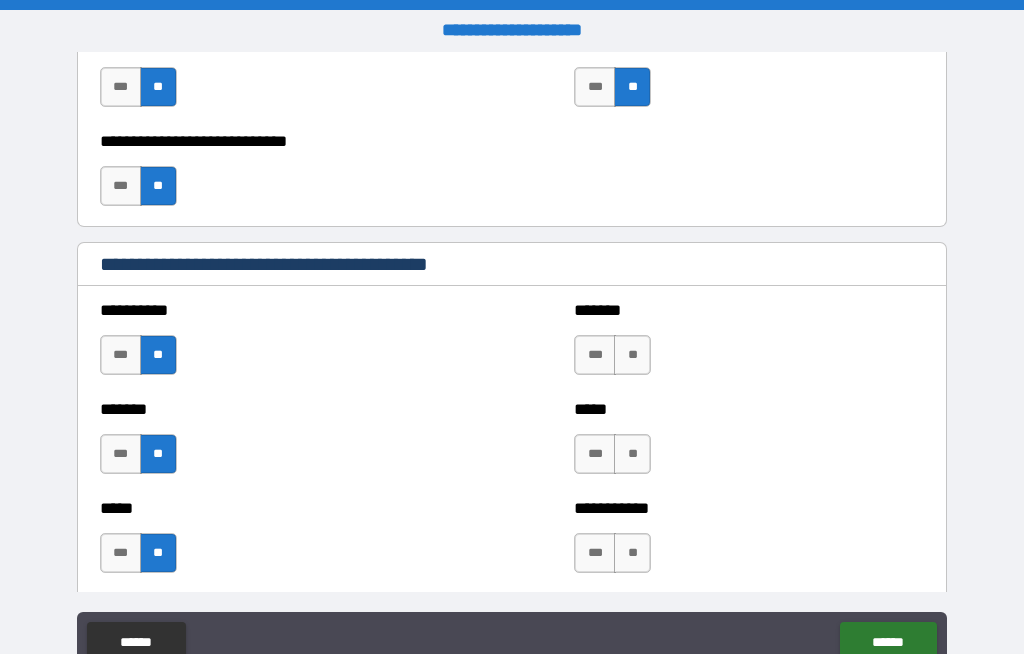 click on "**" at bounding box center (632, 355) 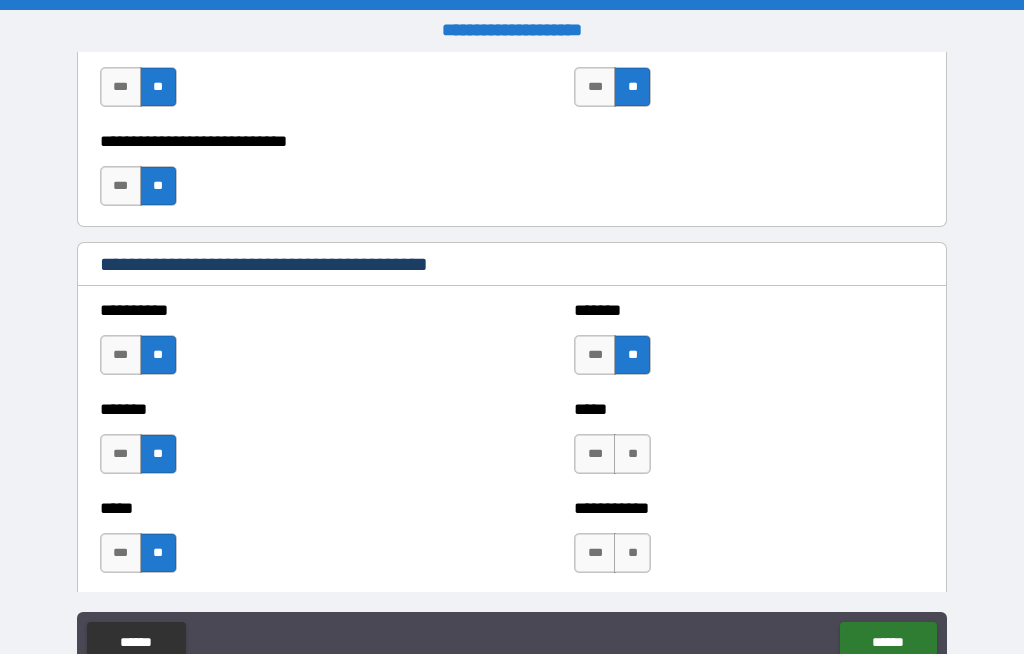 click on "**" at bounding box center (632, 454) 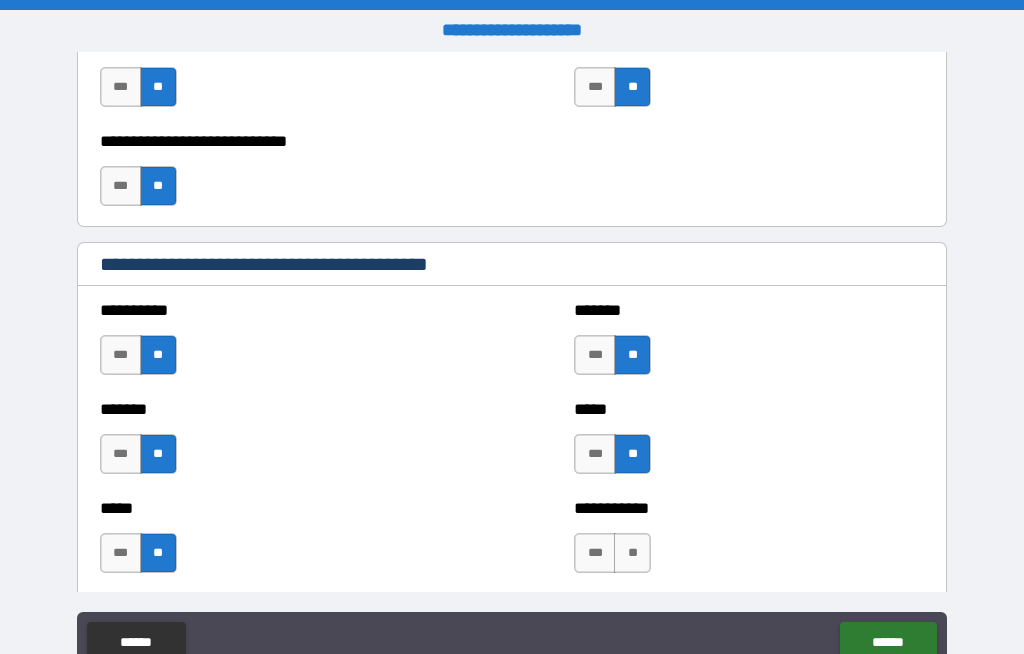 click on "**" at bounding box center [632, 553] 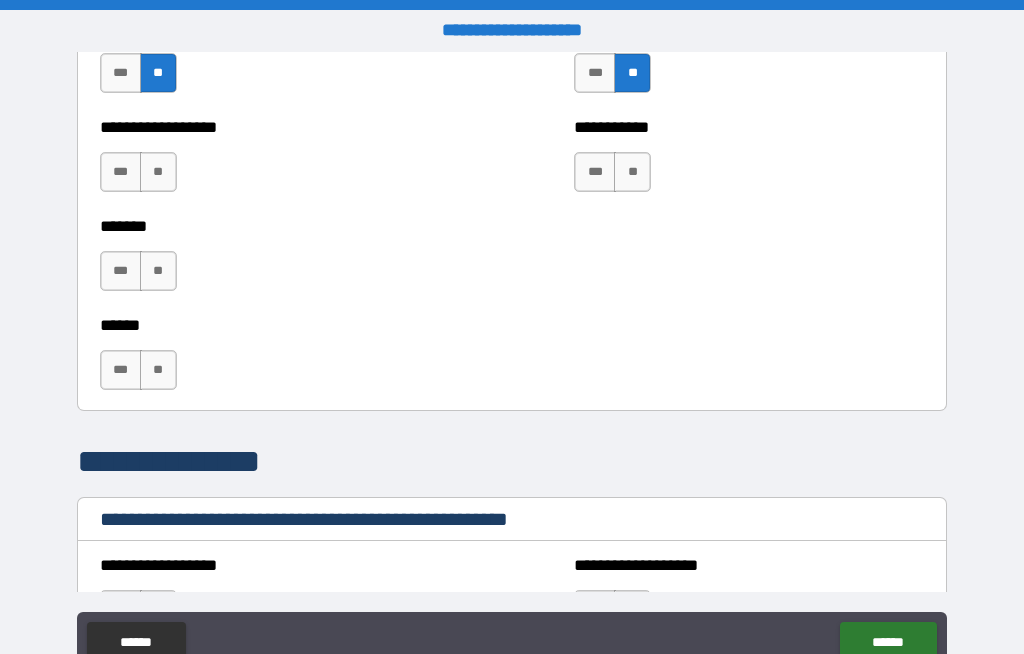 scroll, scrollTop: 2298, scrollLeft: 0, axis: vertical 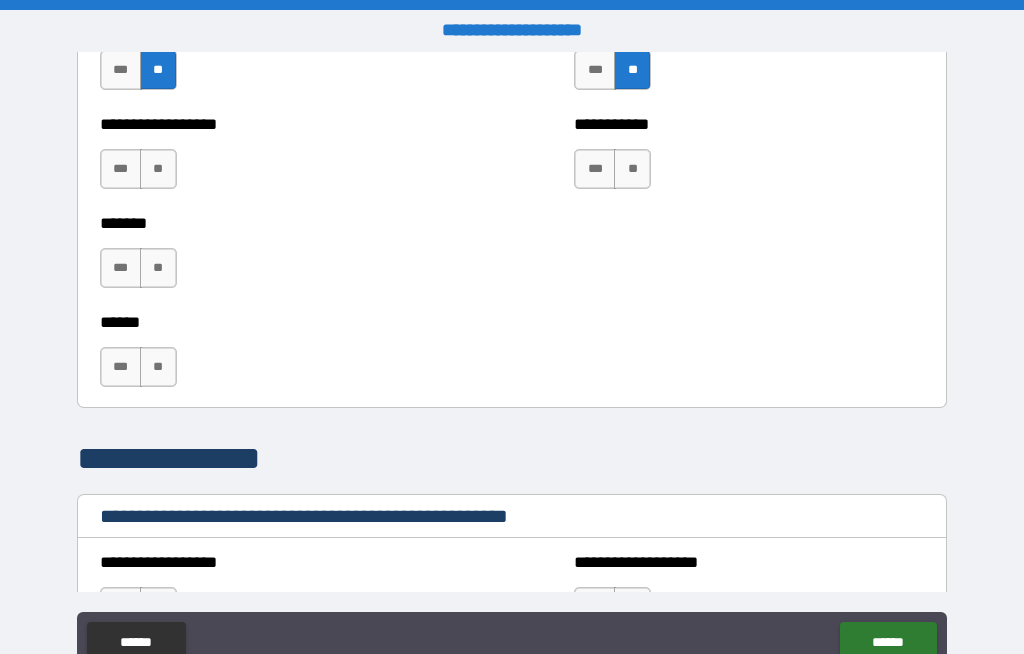 click on "**" at bounding box center [158, 169] 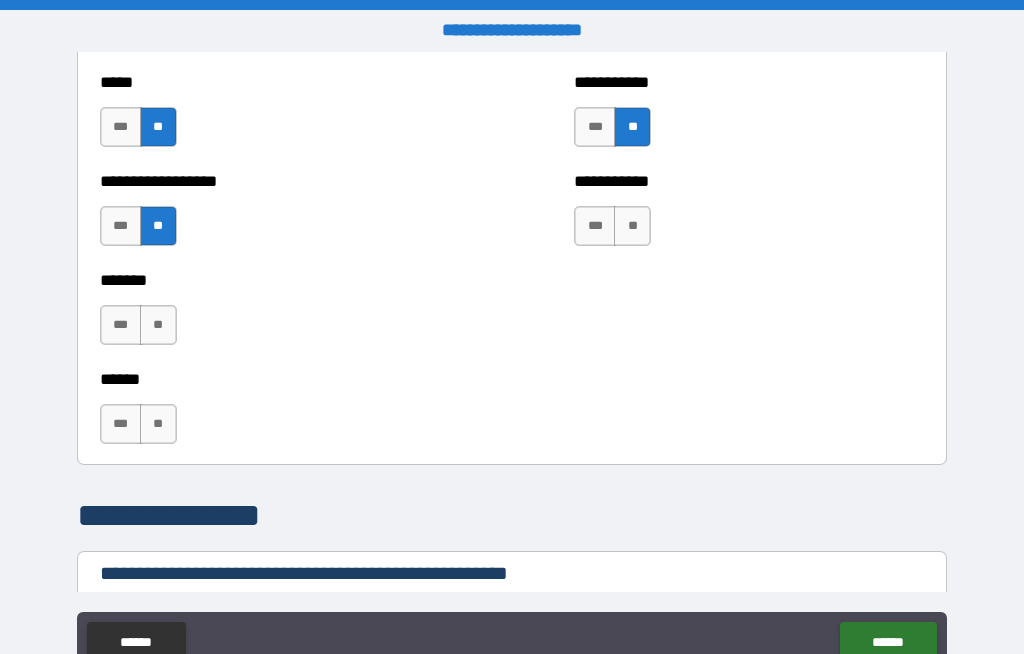 scroll, scrollTop: 2243, scrollLeft: 0, axis: vertical 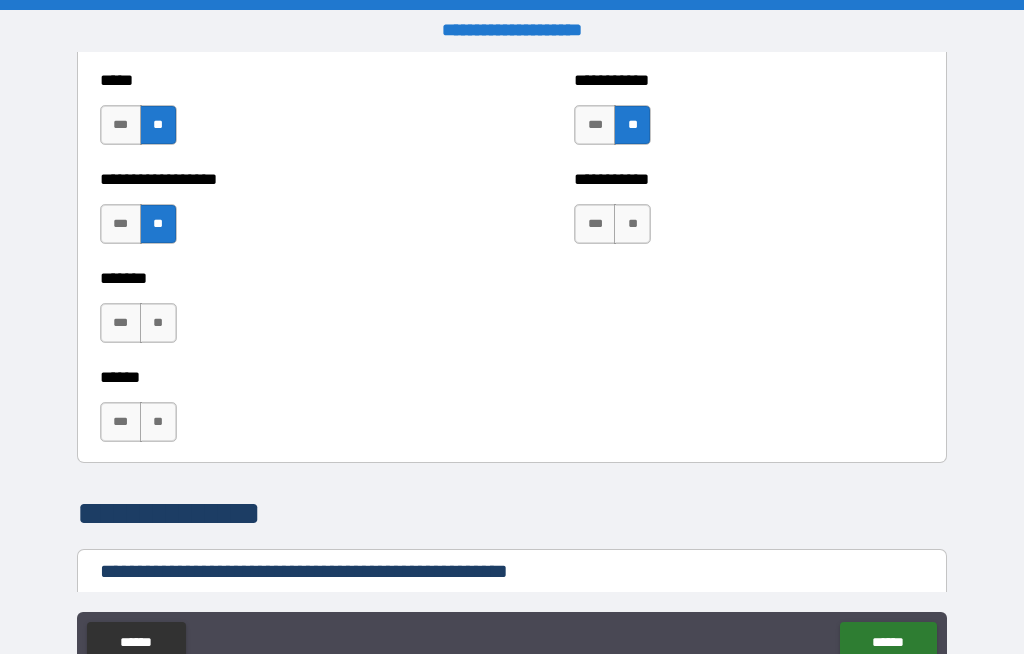 click on "**" at bounding box center [632, 224] 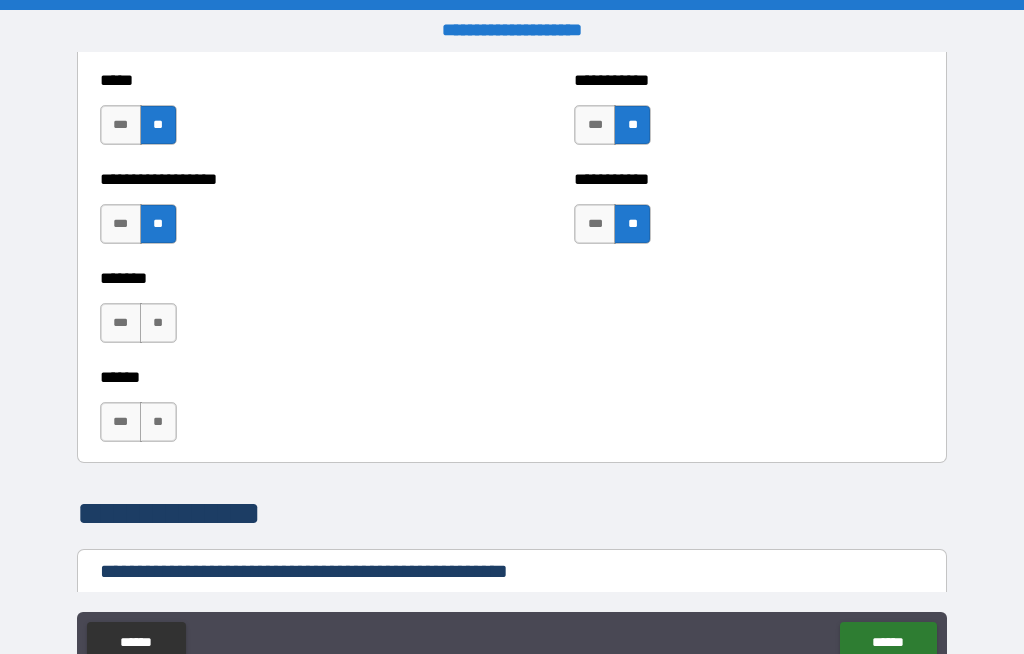click on "**" at bounding box center (632, 224) 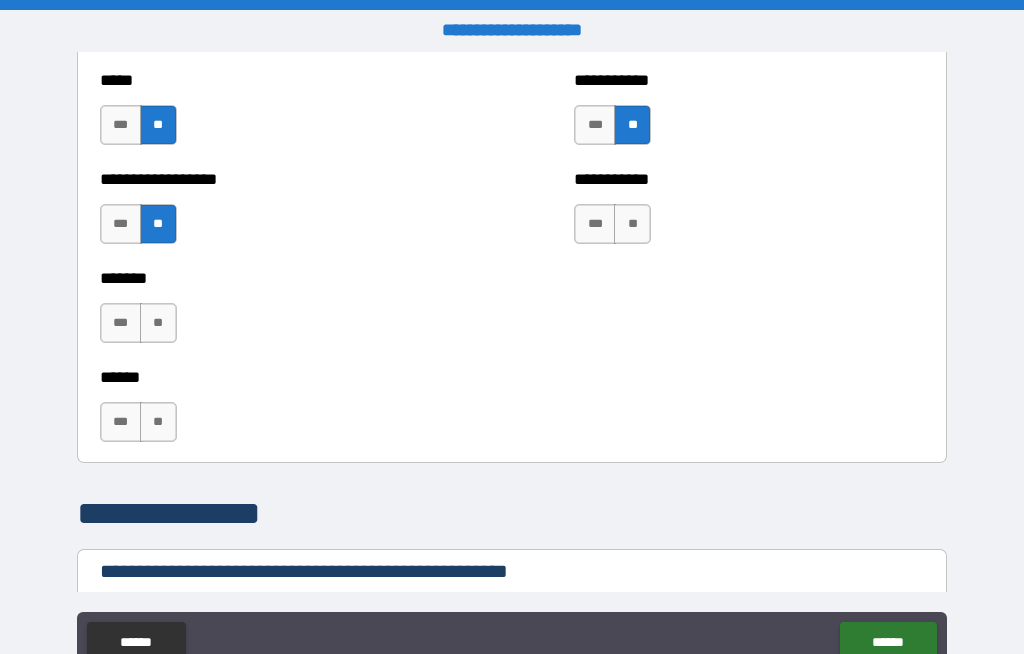 click on "**" at bounding box center (158, 323) 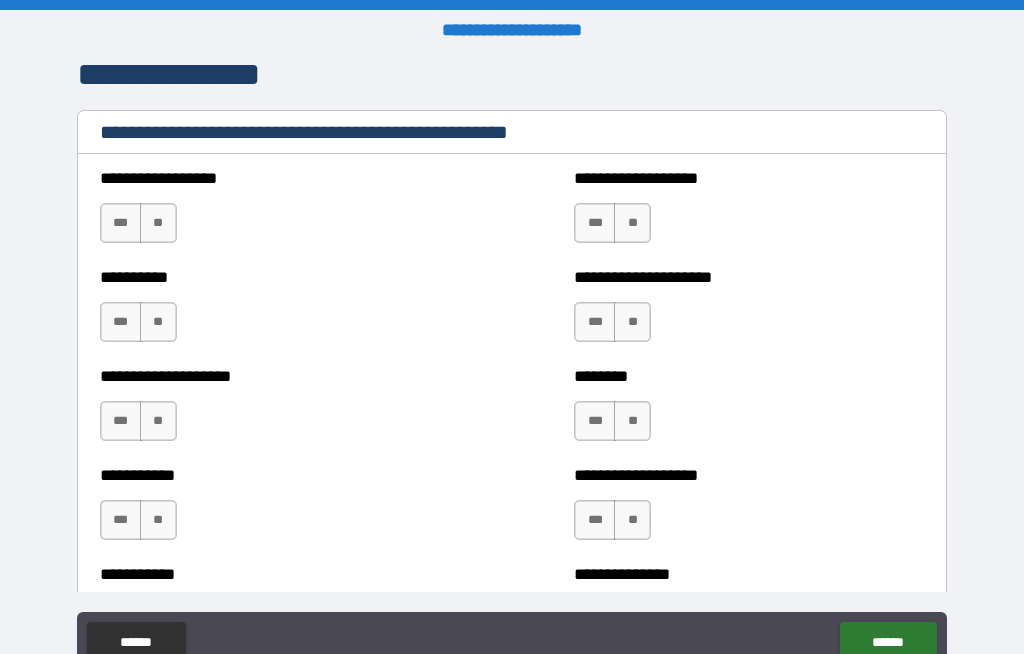 scroll, scrollTop: 2683, scrollLeft: 0, axis: vertical 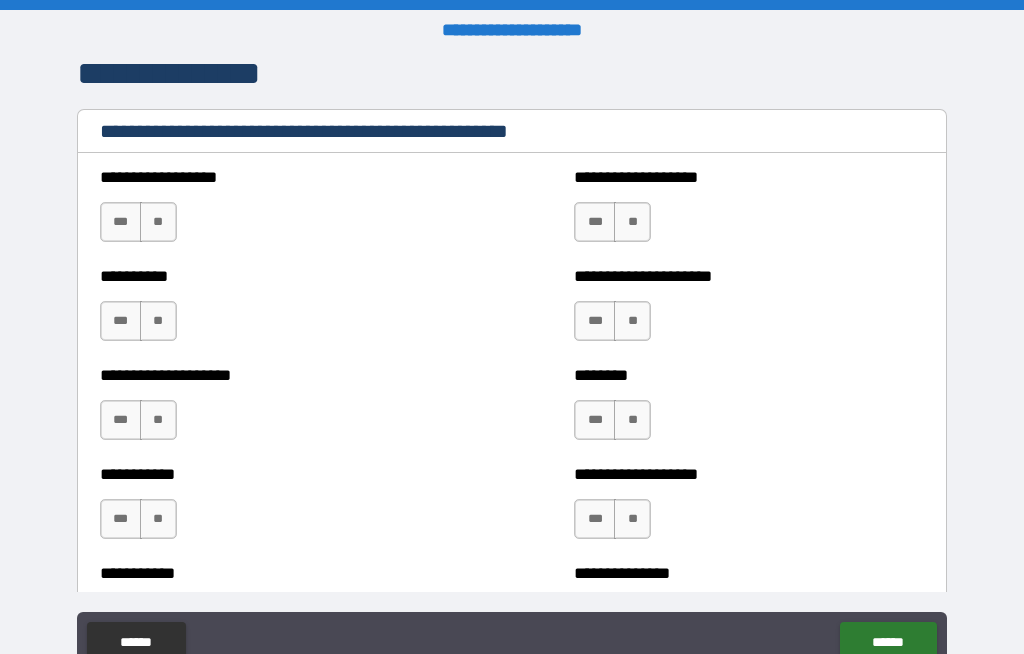 click on "**" at bounding box center (158, 222) 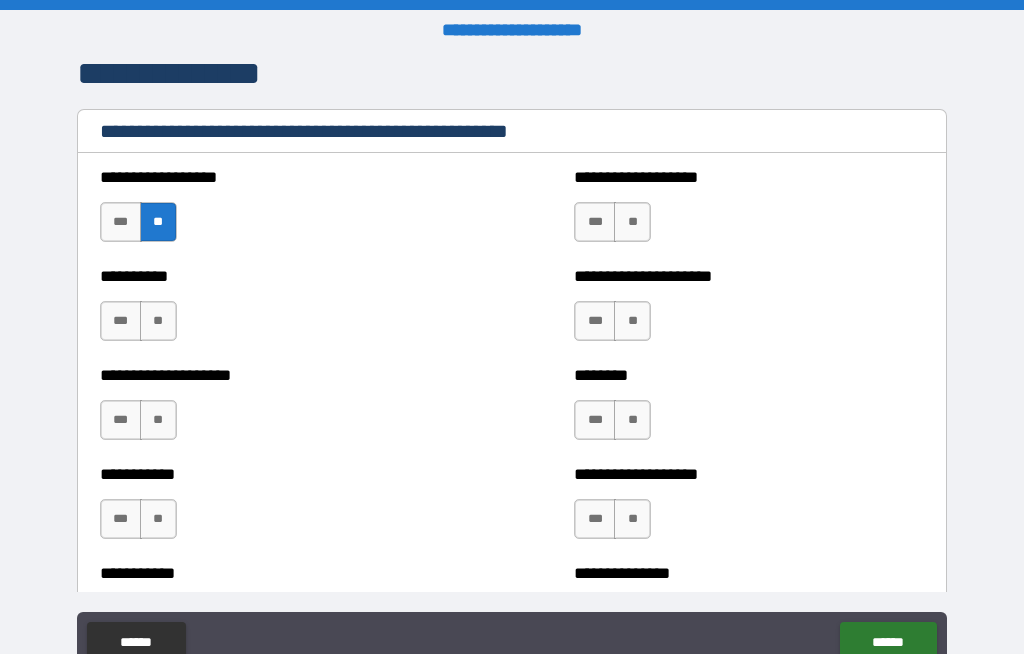 click on "**" at bounding box center (158, 222) 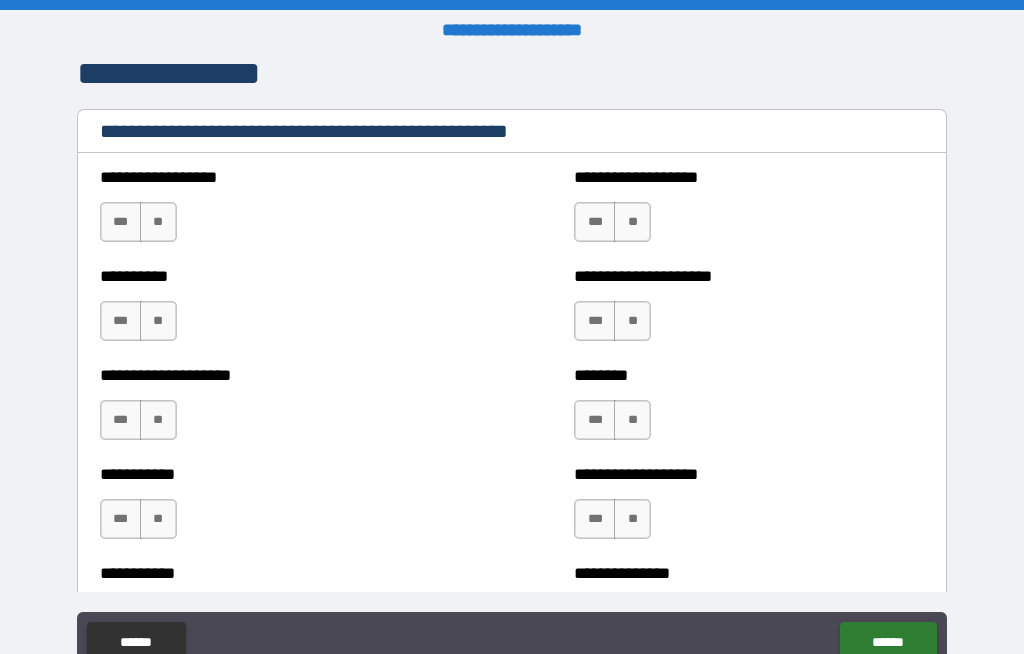 click on "**" at bounding box center [158, 222] 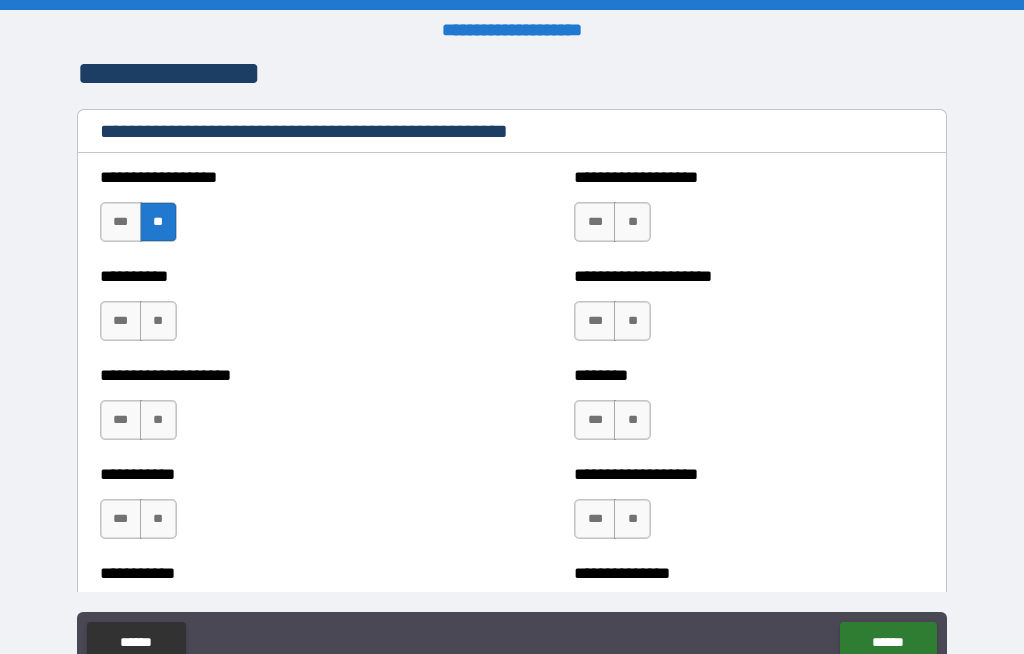 click on "**" at bounding box center [632, 222] 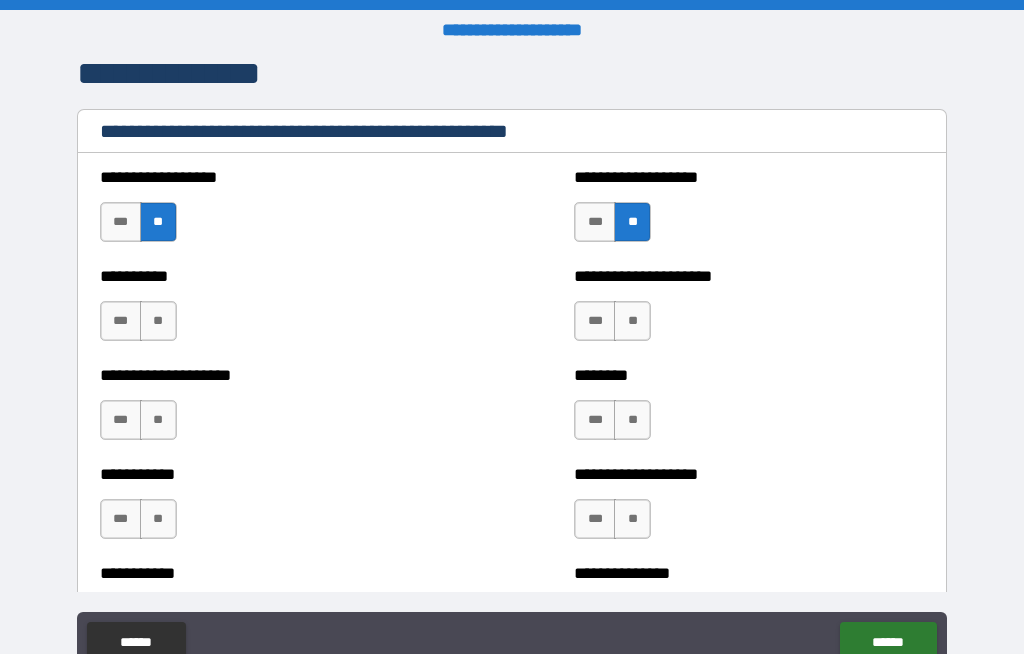 click on "**" at bounding box center [632, 321] 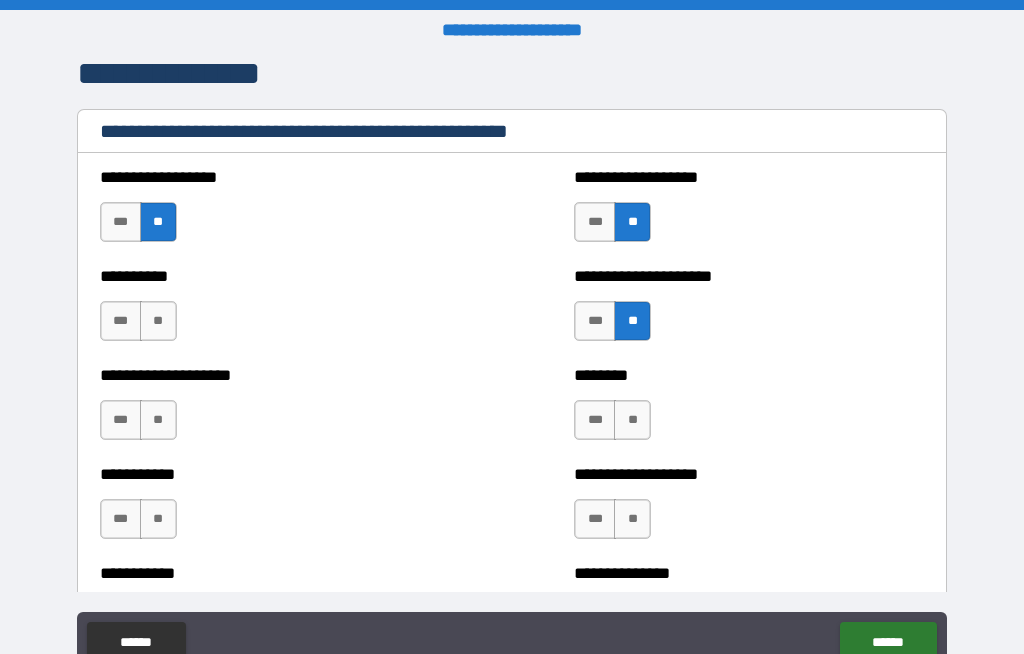 click on "**" at bounding box center [158, 321] 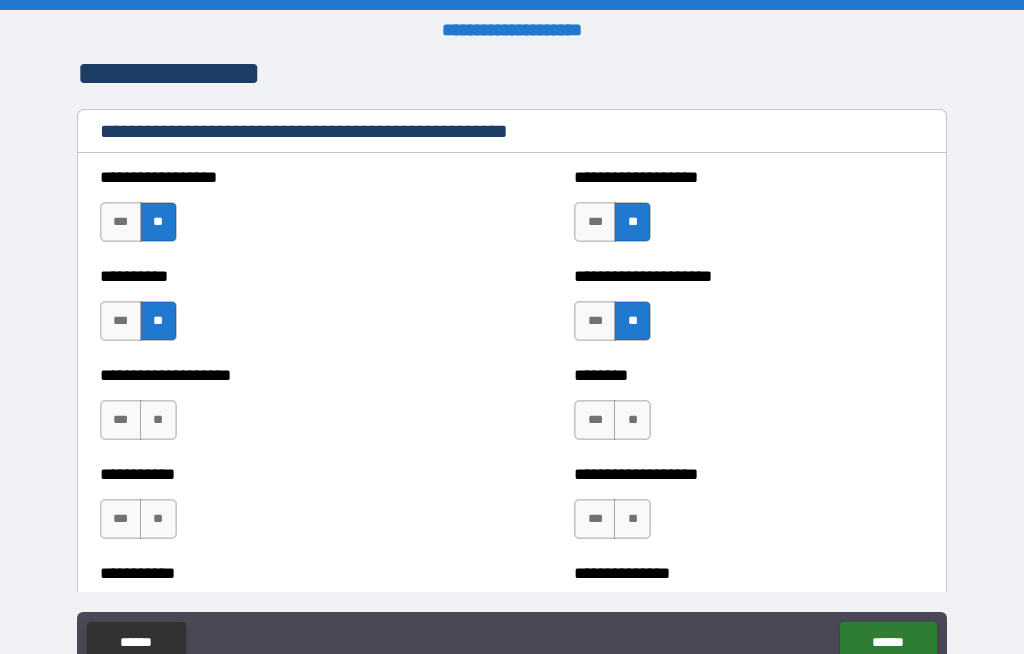 click on "**" at bounding box center (158, 420) 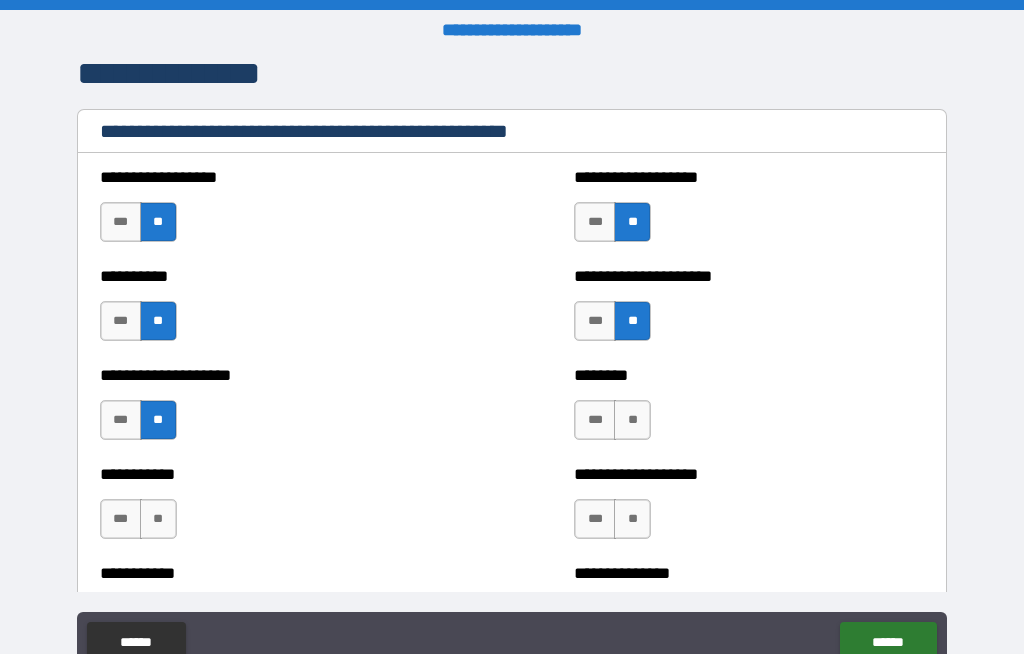click on "**" at bounding box center (632, 420) 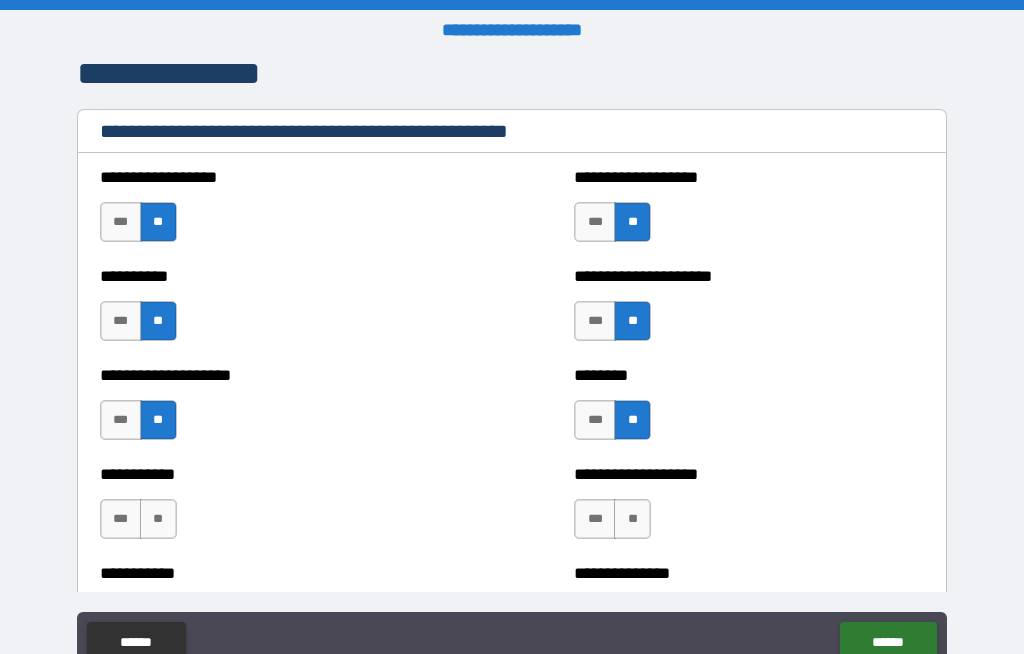 click on "**" at bounding box center (632, 519) 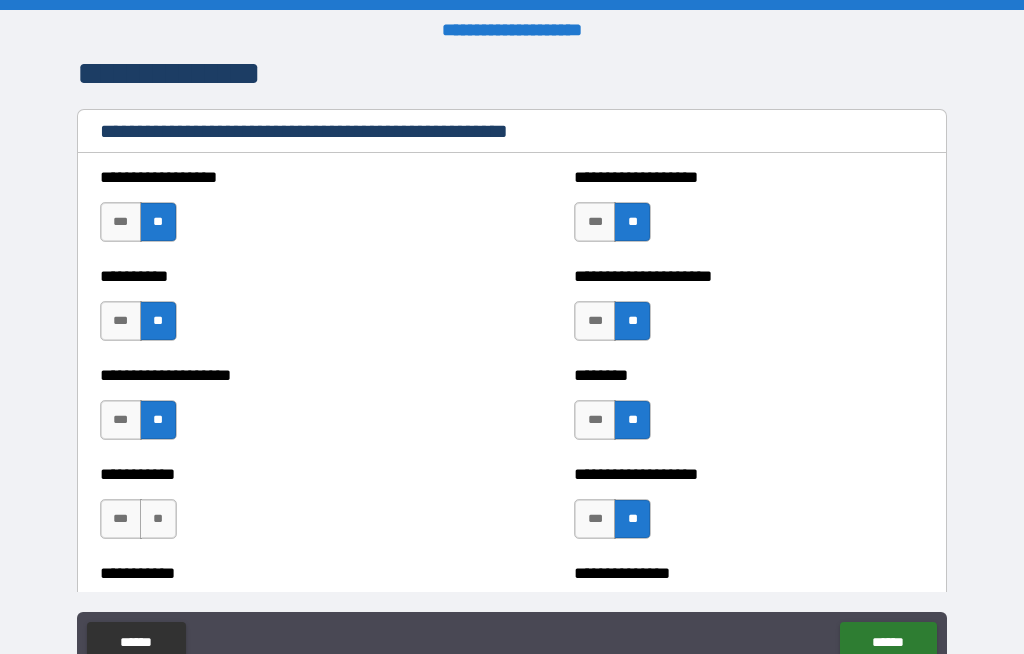 click on "**" at bounding box center (158, 519) 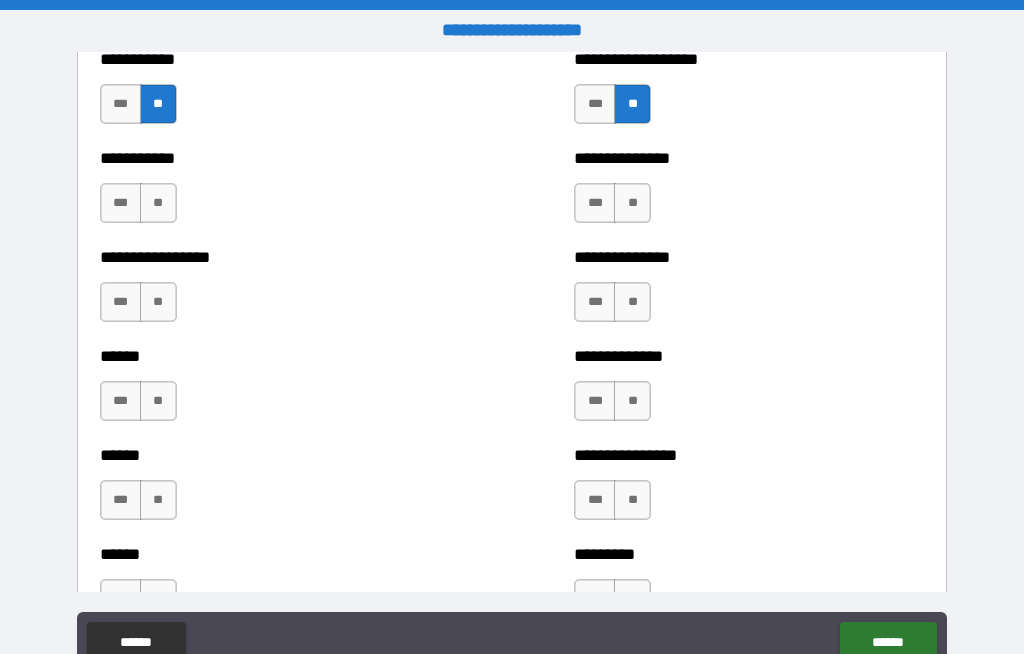 scroll, scrollTop: 3100, scrollLeft: 0, axis: vertical 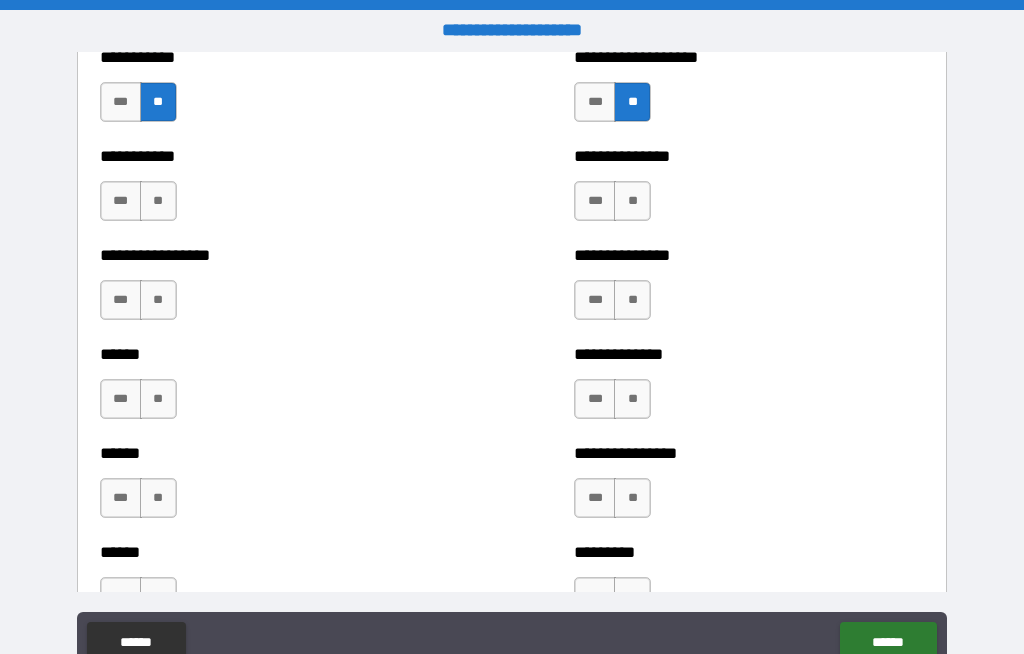 click on "**" at bounding box center (158, 201) 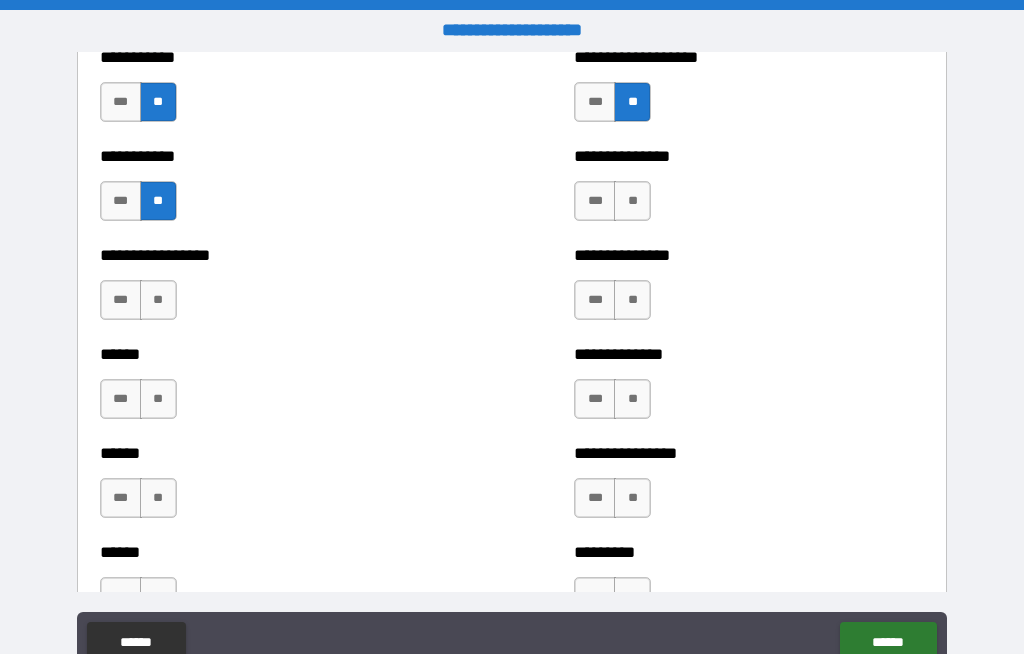 click on "**" at bounding box center [158, 300] 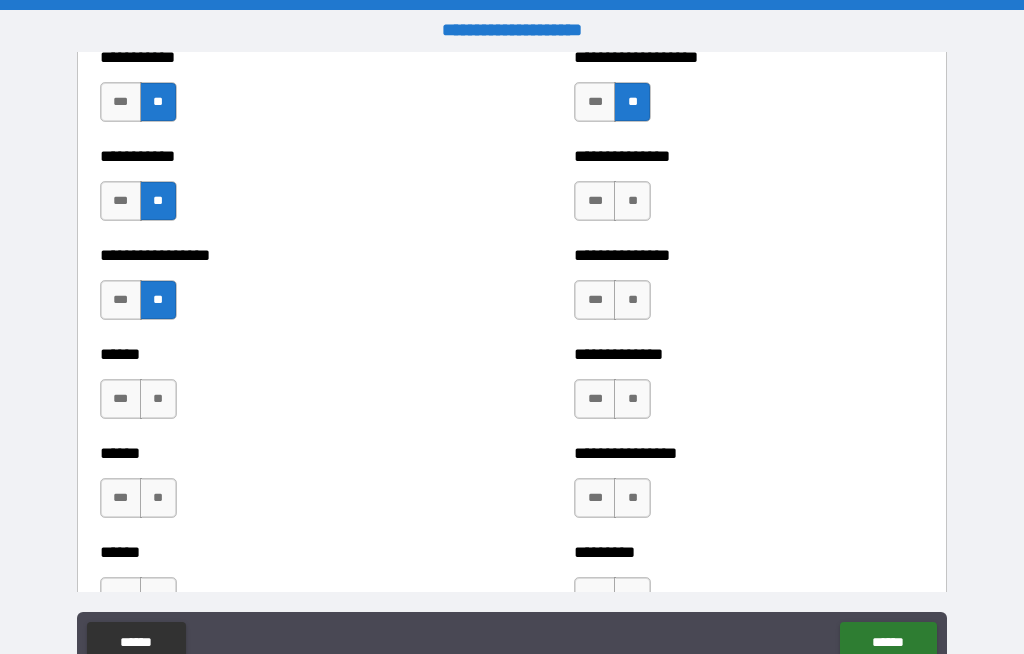 click on "**" at bounding box center [632, 201] 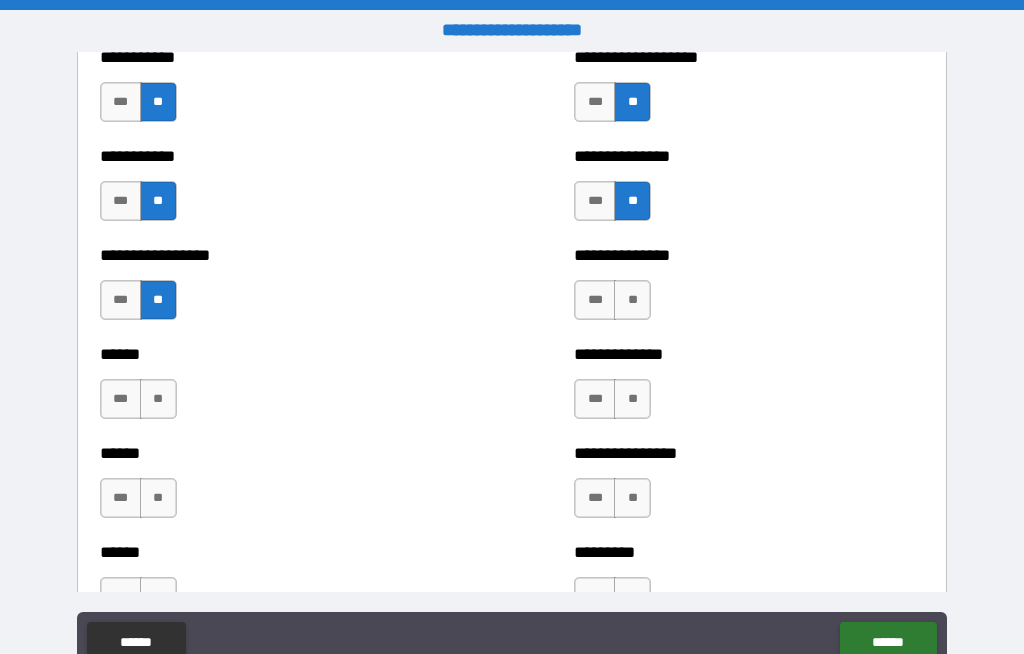 click on "**" at bounding box center (632, 300) 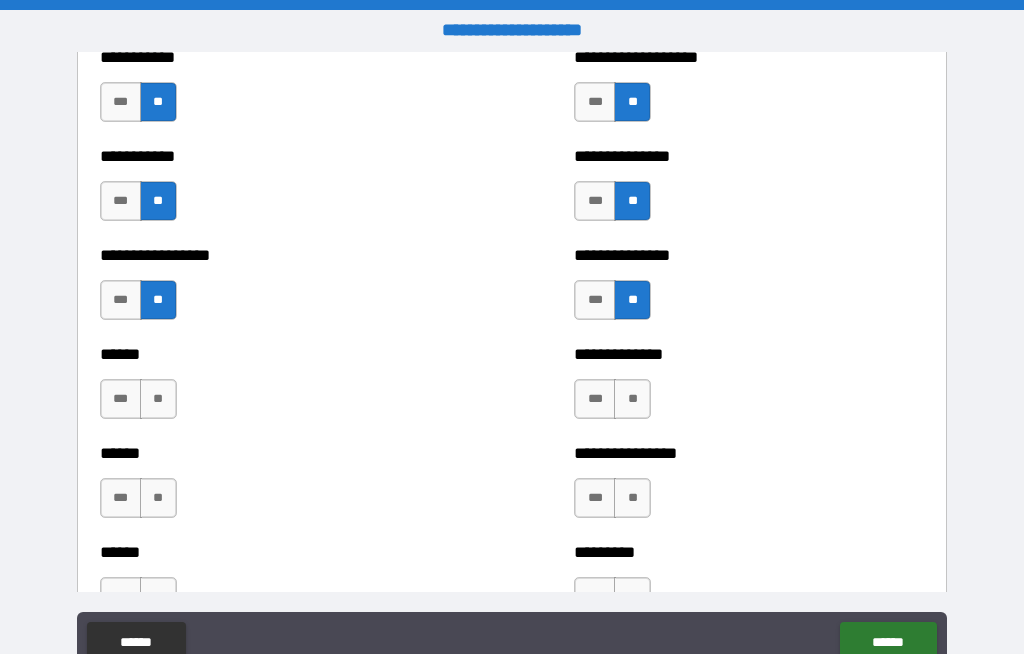 click on "**" at bounding box center [632, 399] 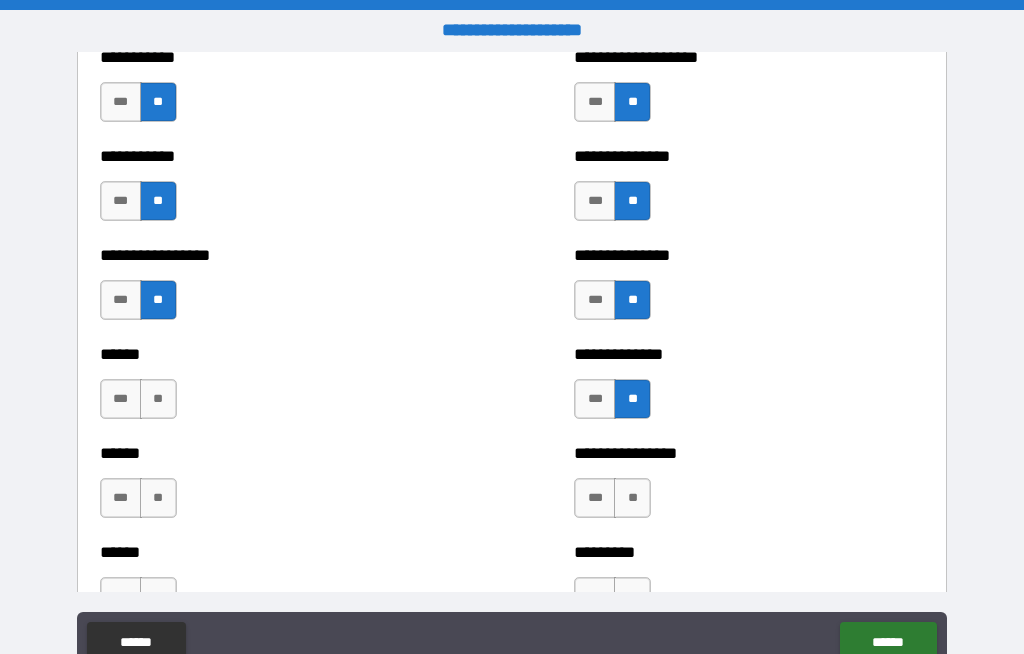 click on "**" at bounding box center [158, 399] 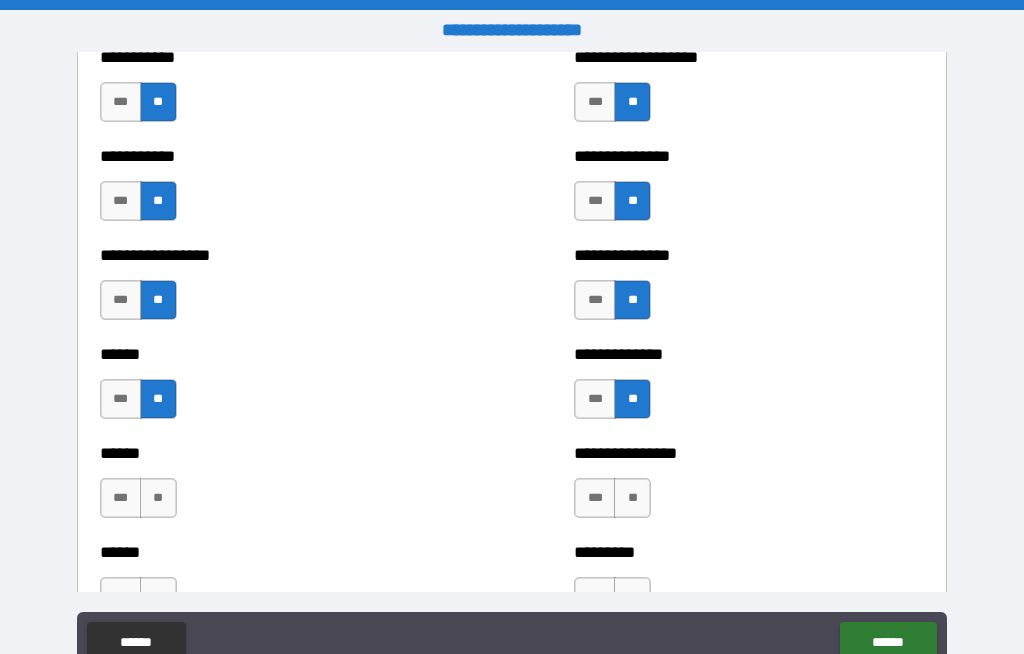 click on "***" at bounding box center [121, 498] 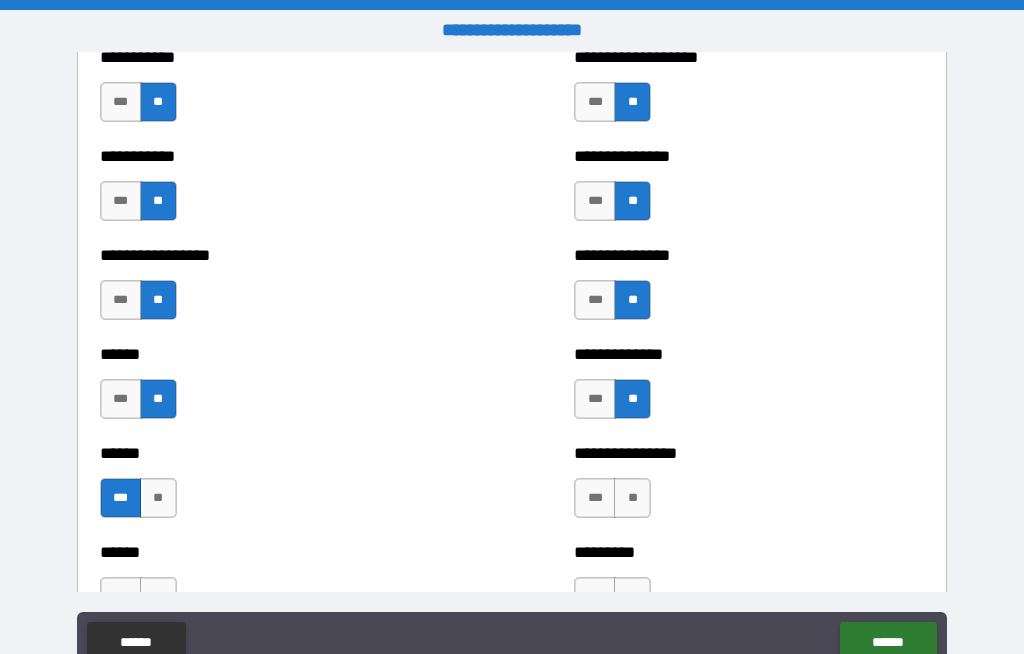 click on "**" at bounding box center [632, 498] 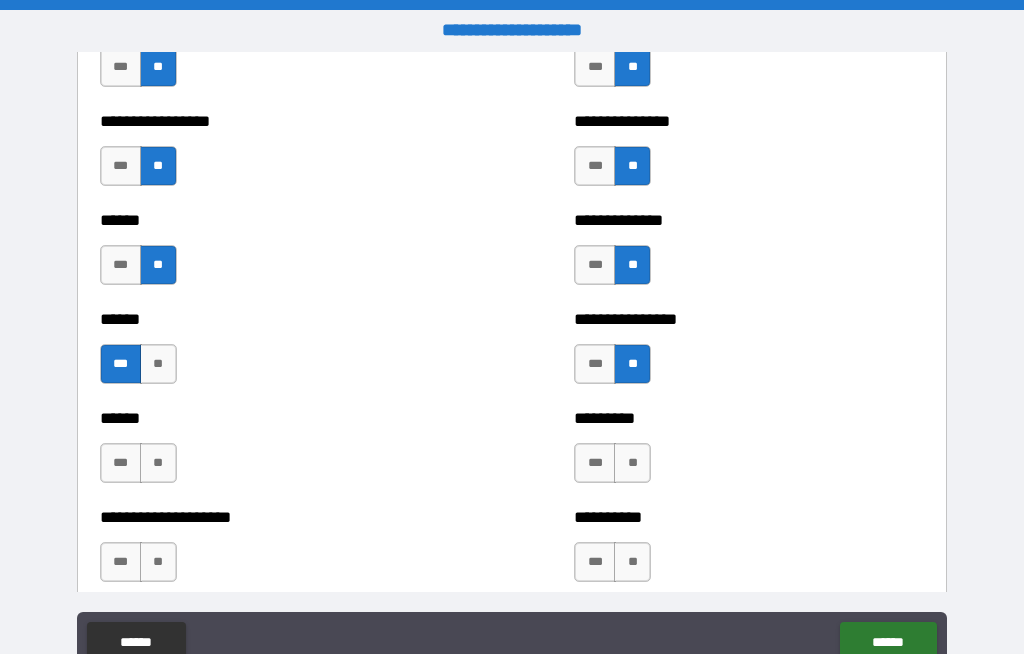 scroll, scrollTop: 3295, scrollLeft: 0, axis: vertical 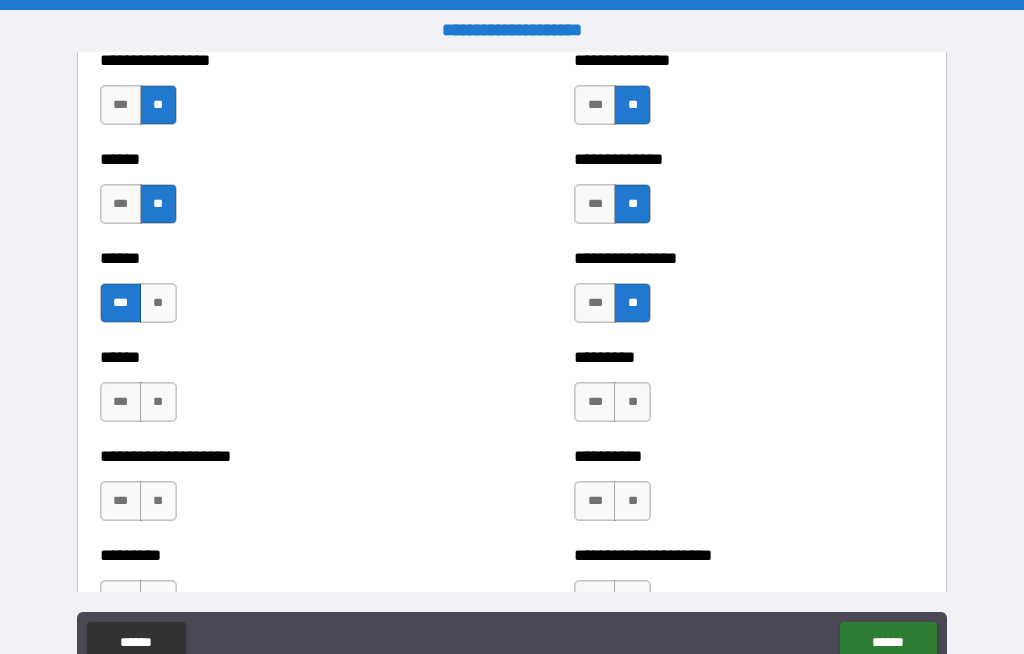 click on "**" at bounding box center [158, 402] 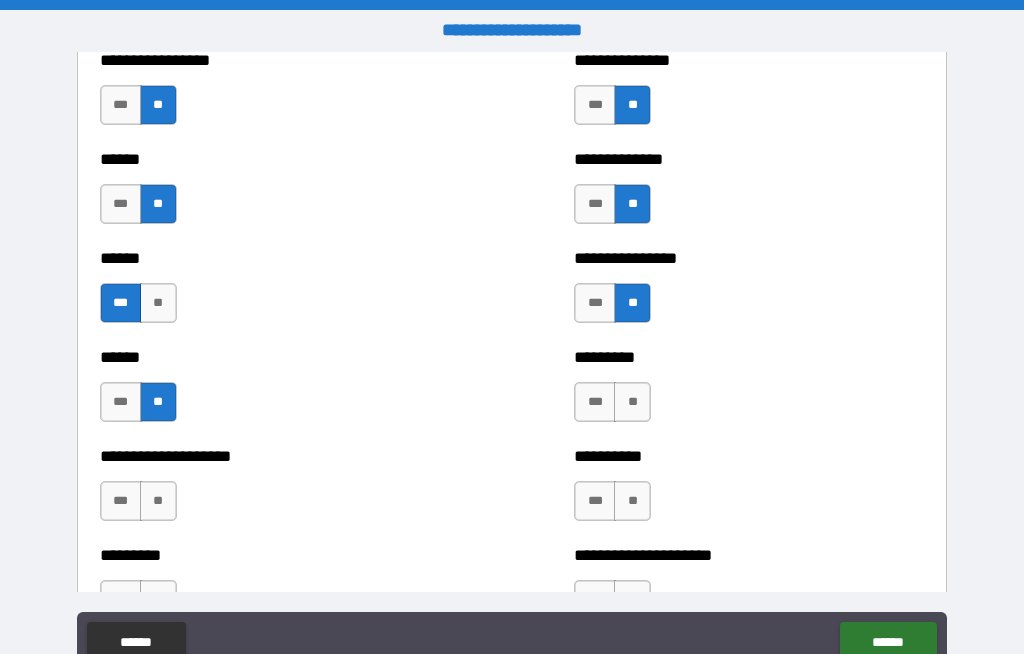 click on "**" at bounding box center [632, 402] 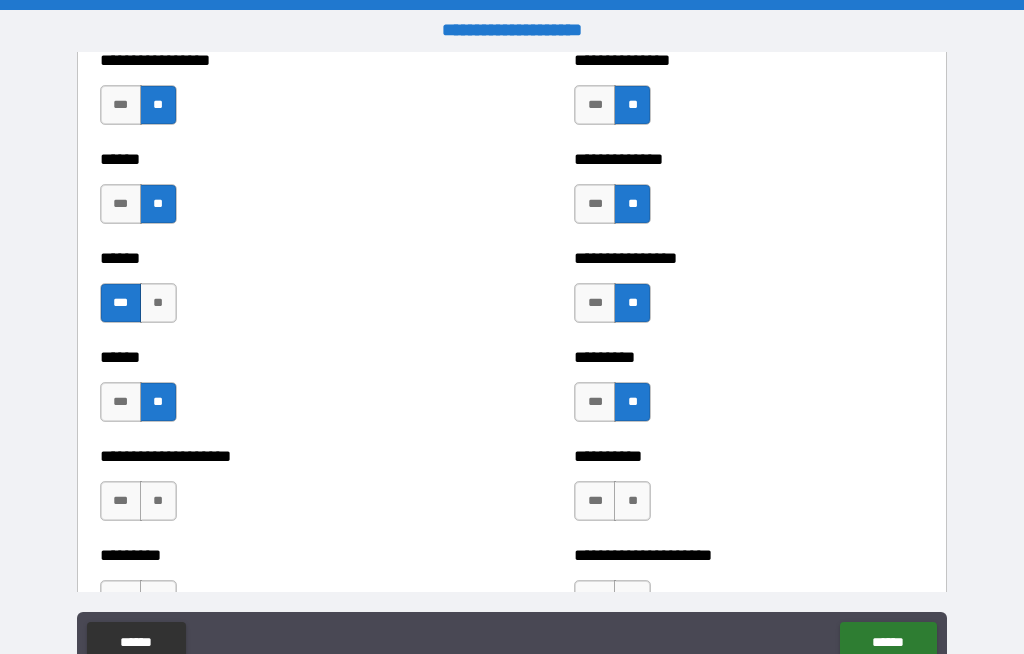 click on "**" at bounding box center (632, 501) 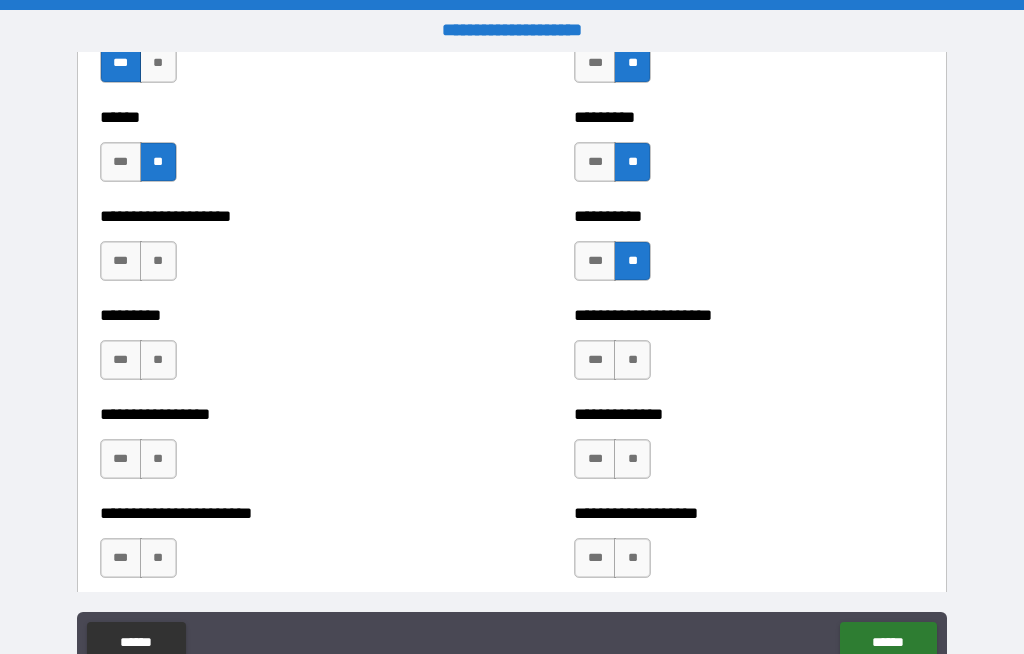scroll, scrollTop: 3533, scrollLeft: 0, axis: vertical 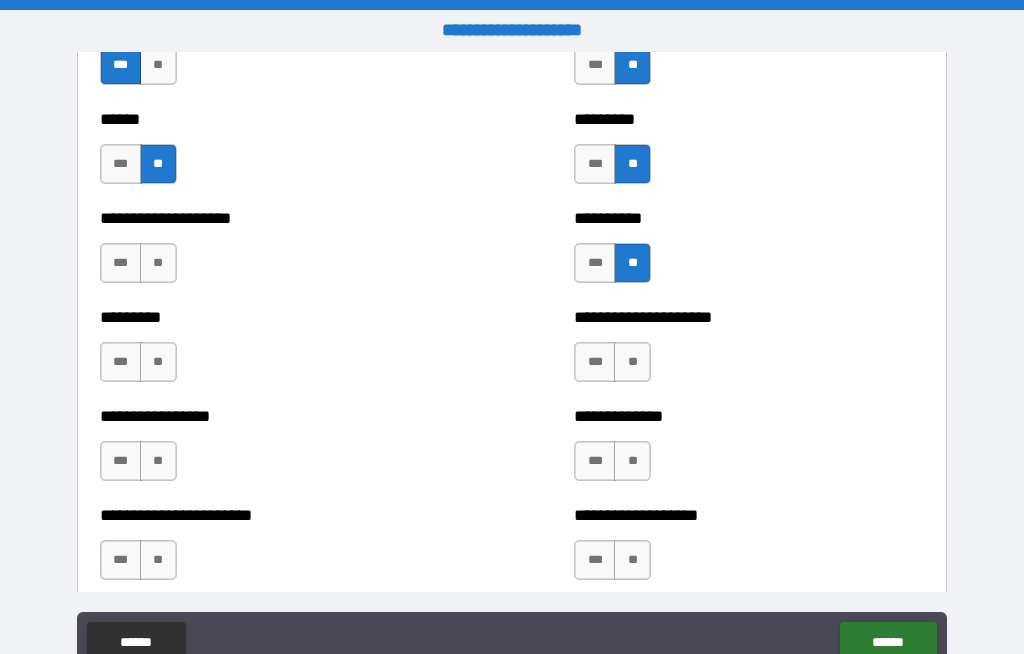 click on "**" at bounding box center (158, 263) 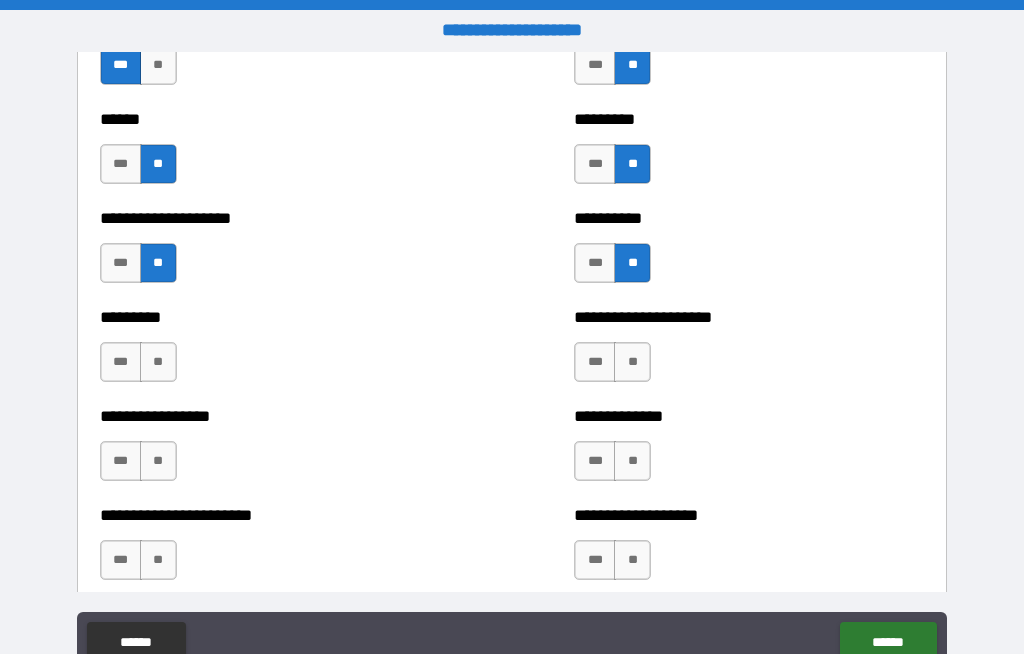 click on "**" at bounding box center [158, 362] 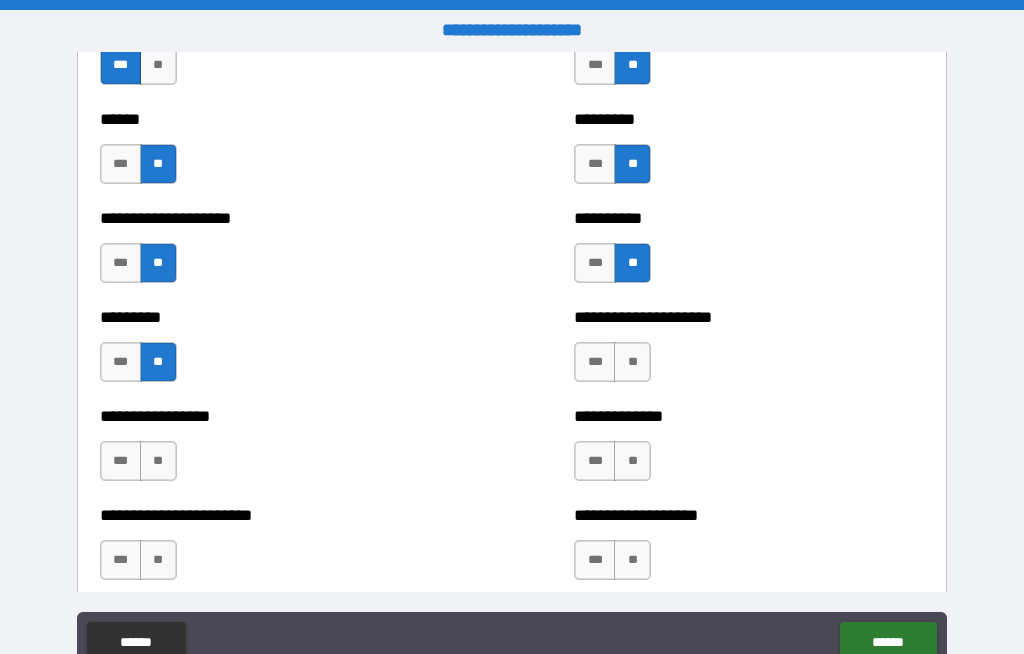click on "**" at bounding box center (632, 362) 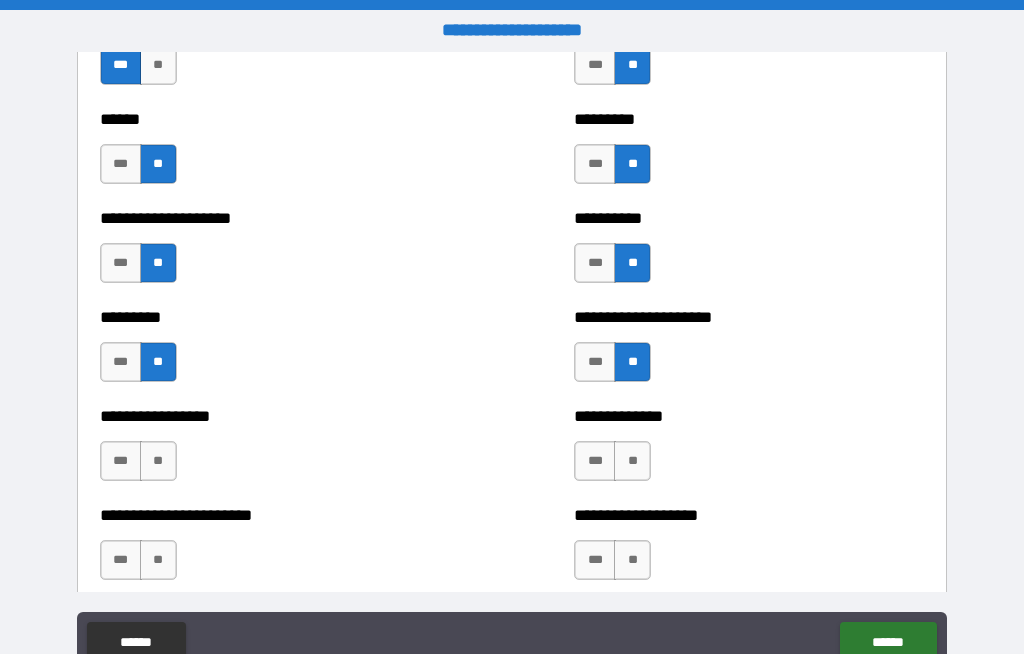 click on "**" at bounding box center [158, 461] 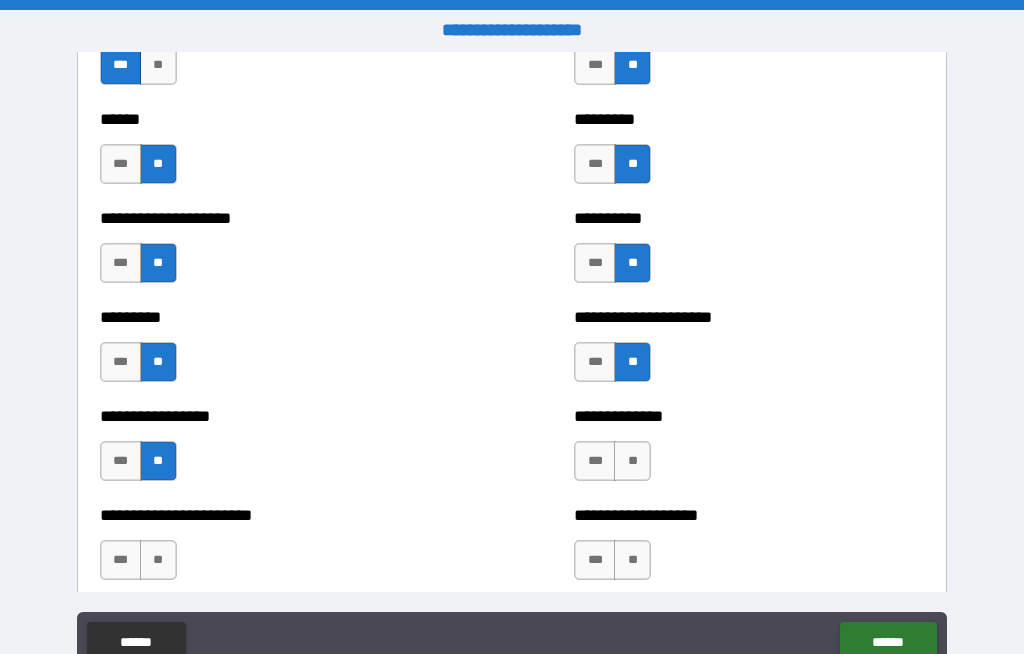 click on "**" at bounding box center [632, 461] 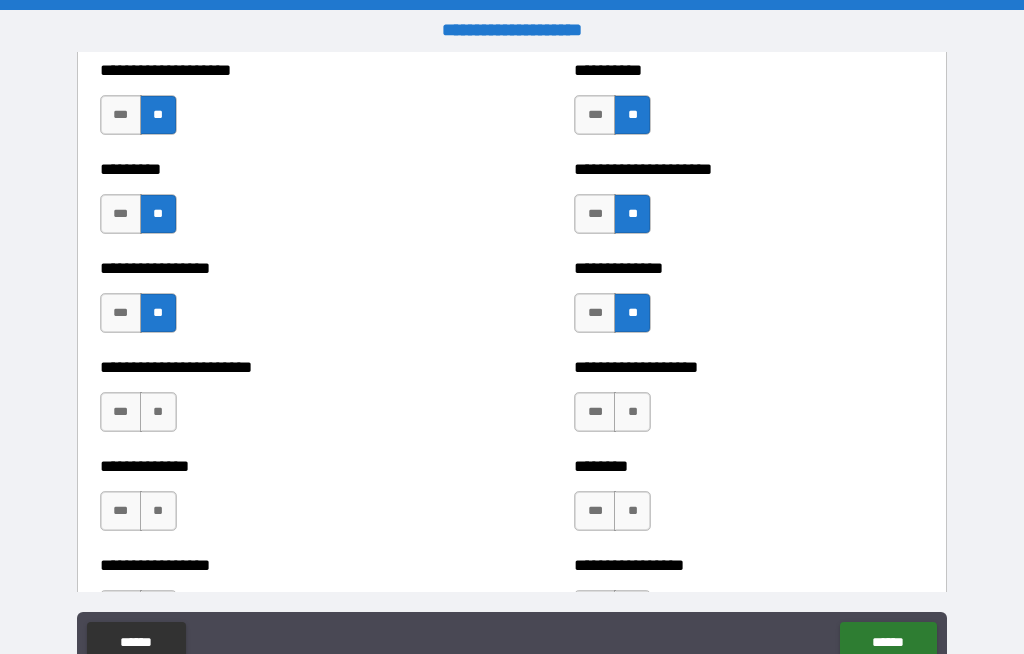 scroll, scrollTop: 3686, scrollLeft: 0, axis: vertical 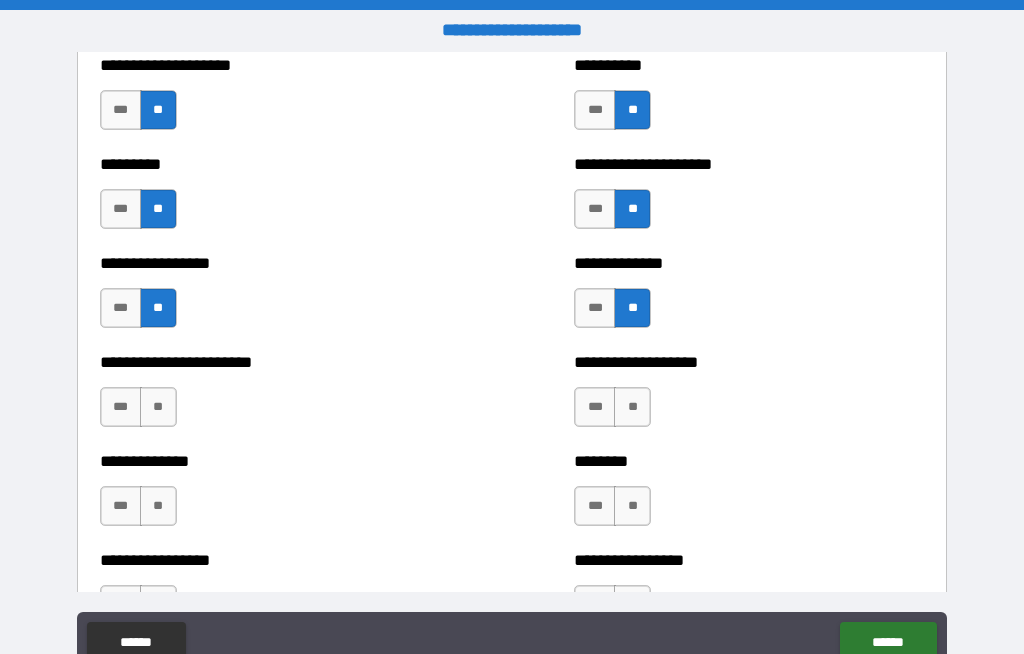 click on "**" at bounding box center [158, 407] 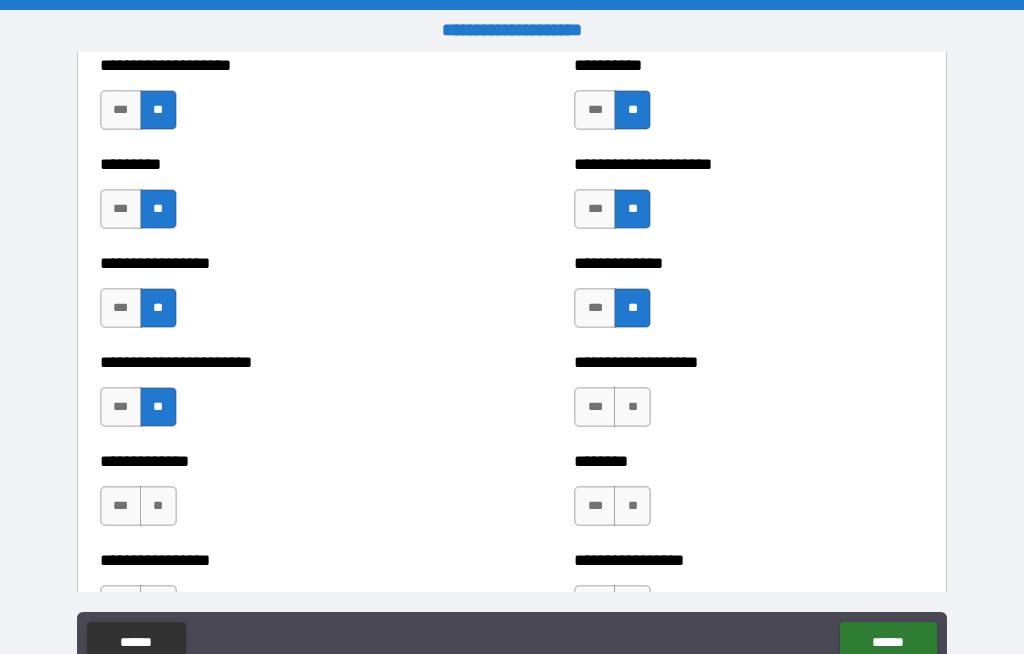 click on "**" at bounding box center (632, 407) 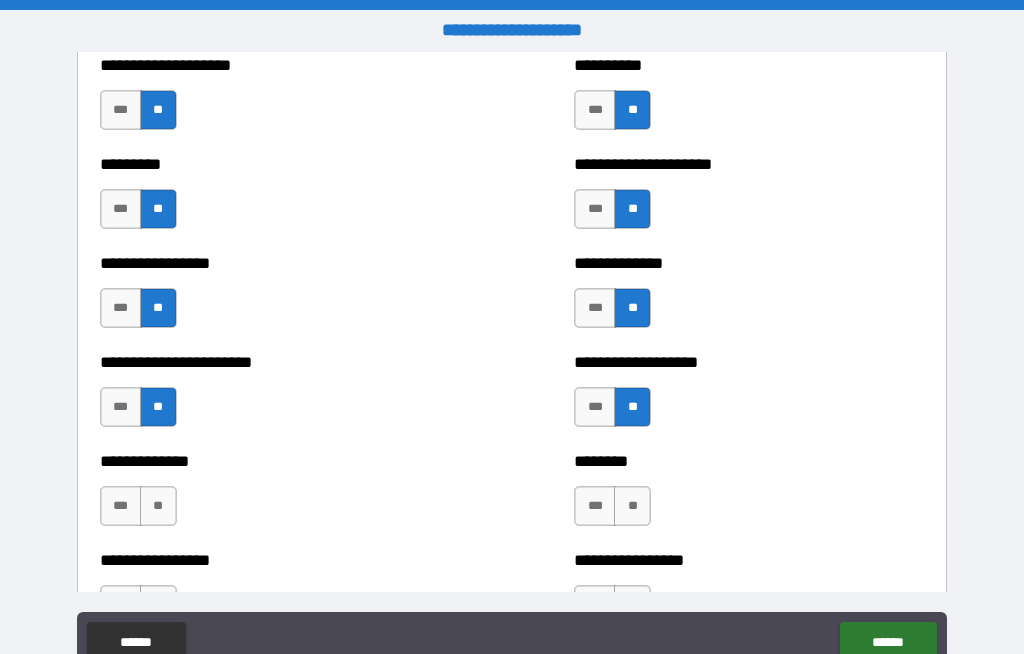 click on "**" at bounding box center [632, 506] 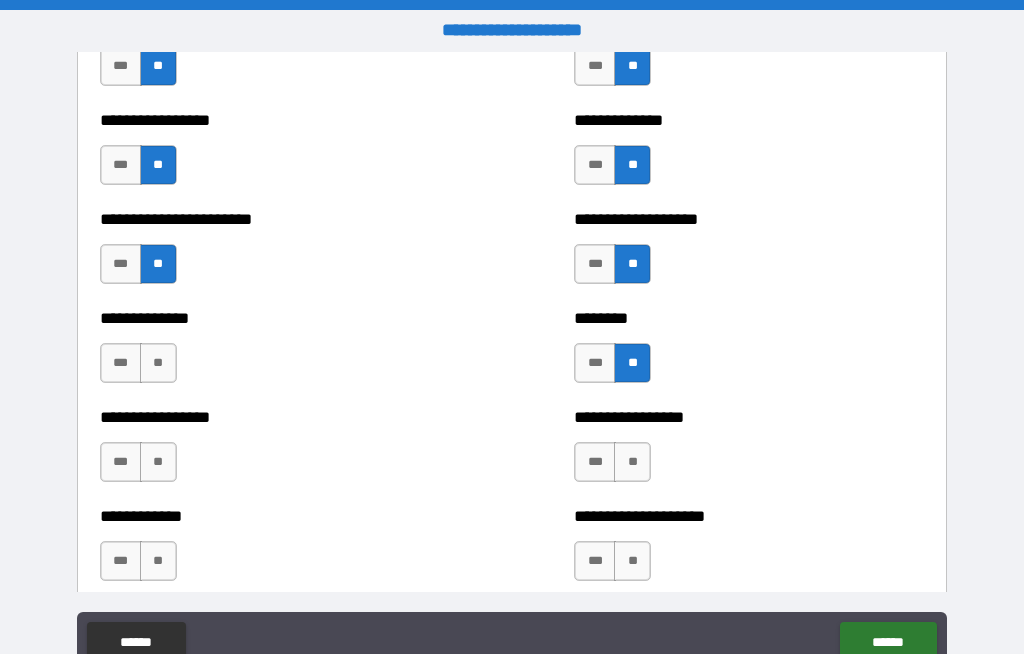 scroll, scrollTop: 3829, scrollLeft: 0, axis: vertical 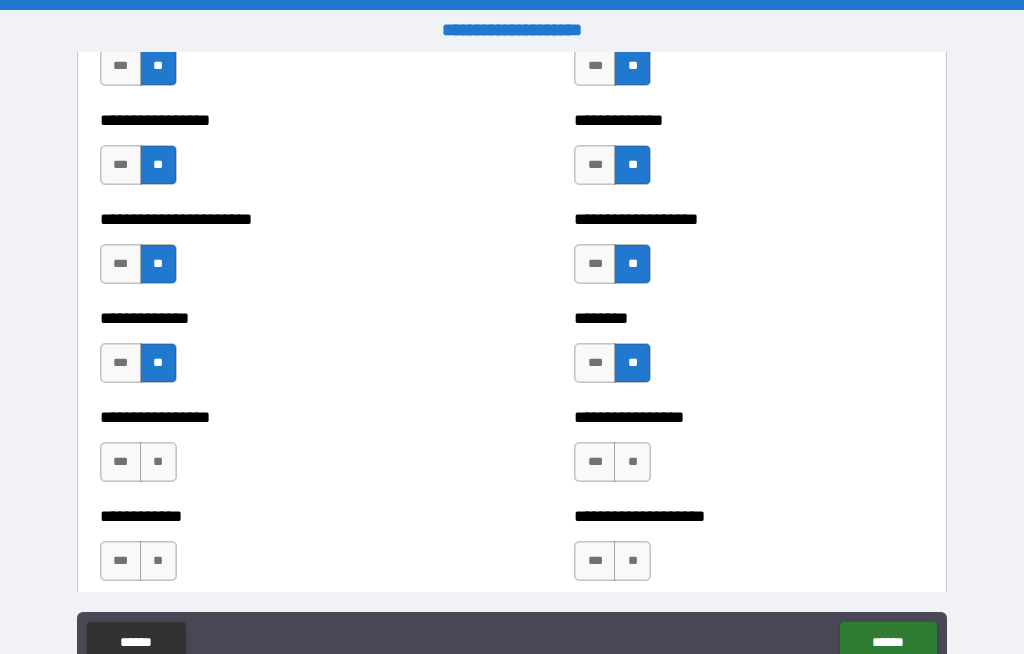 click on "**" at bounding box center (158, 462) 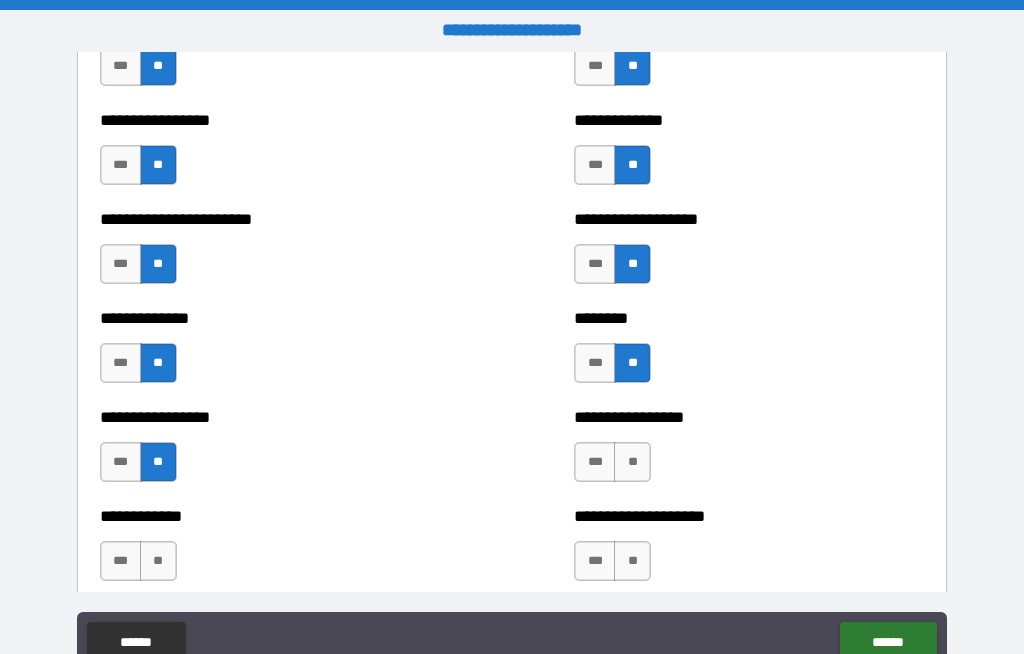 click on "**" at bounding box center [632, 462] 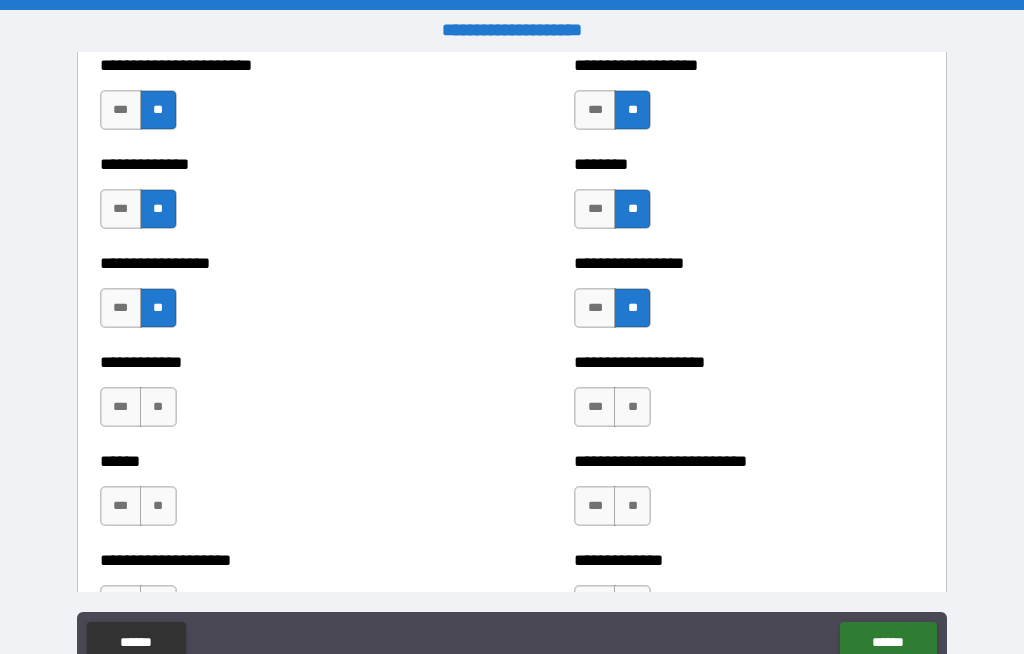 scroll, scrollTop: 4056, scrollLeft: 0, axis: vertical 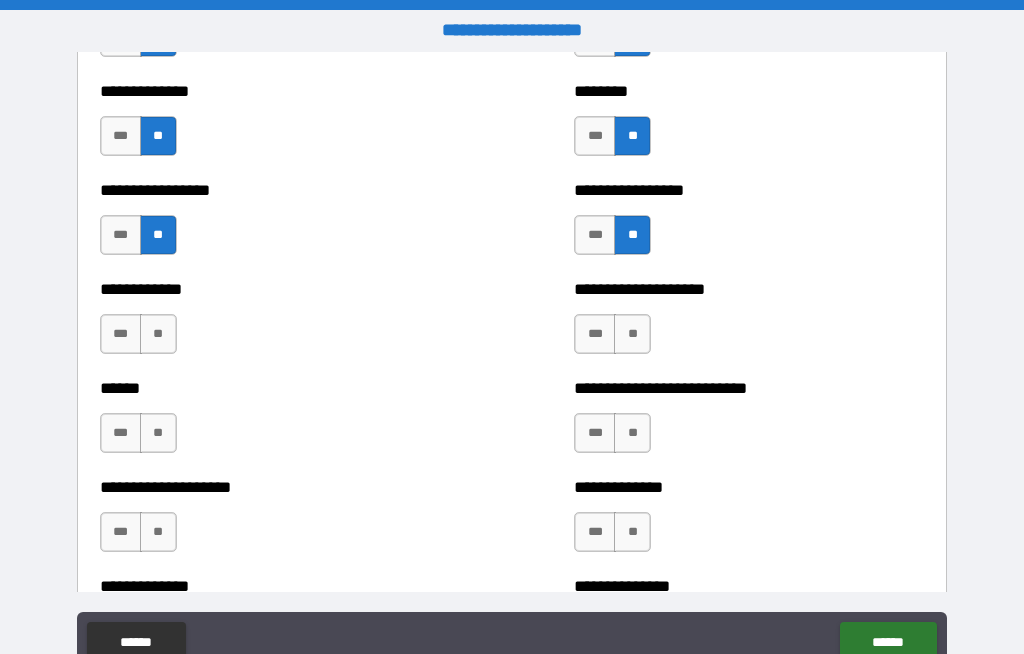 click on "**" at bounding box center (632, 334) 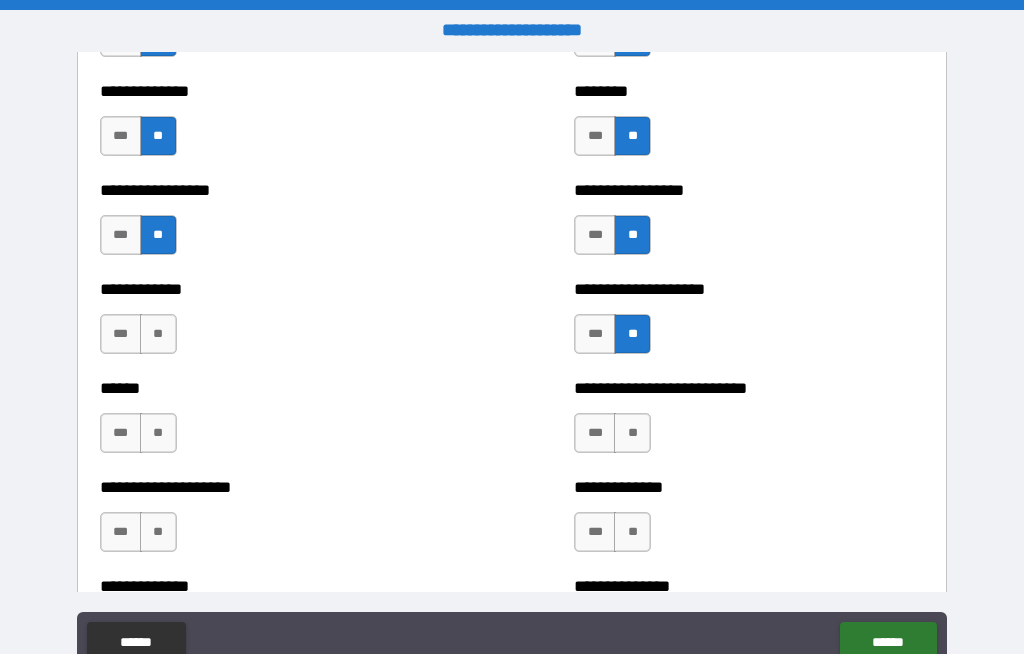 click on "**" at bounding box center (632, 433) 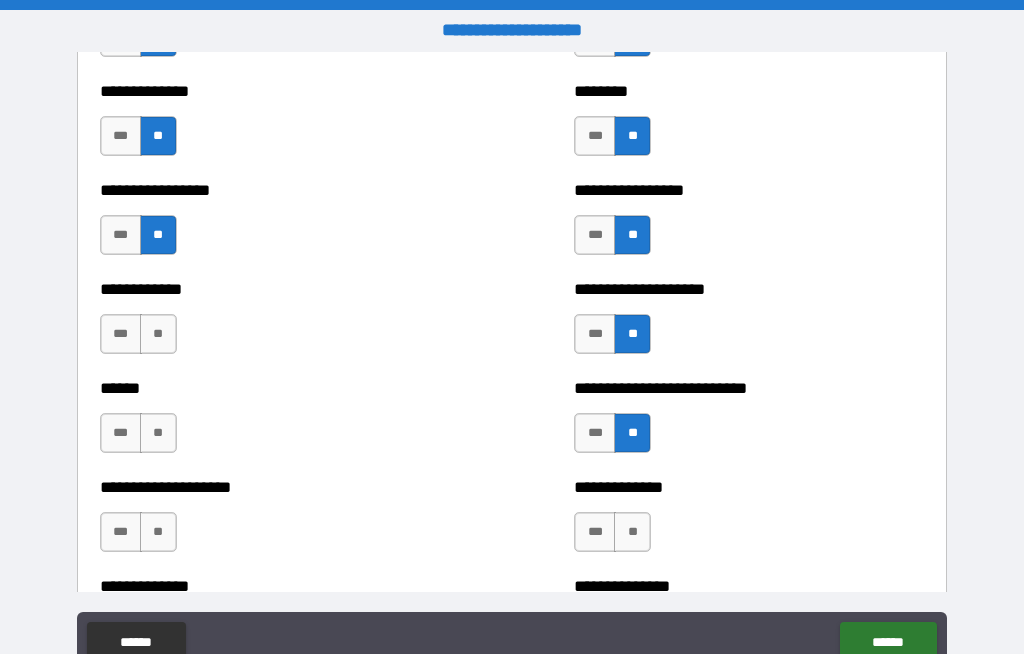click on "**" at bounding box center (632, 532) 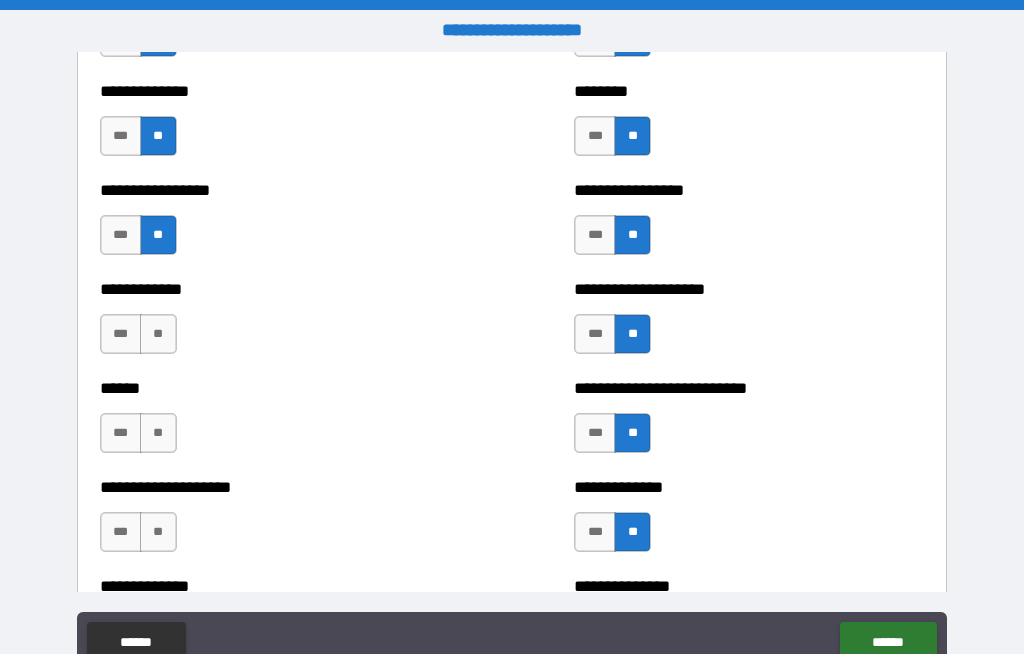 click on "**" at bounding box center (158, 334) 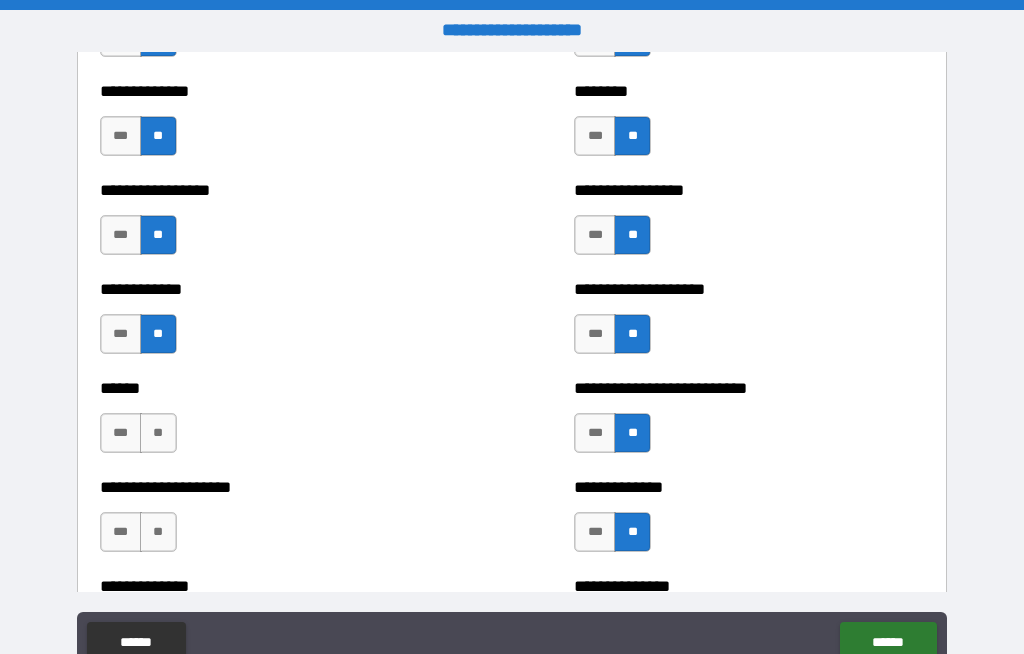 click on "**" at bounding box center (158, 433) 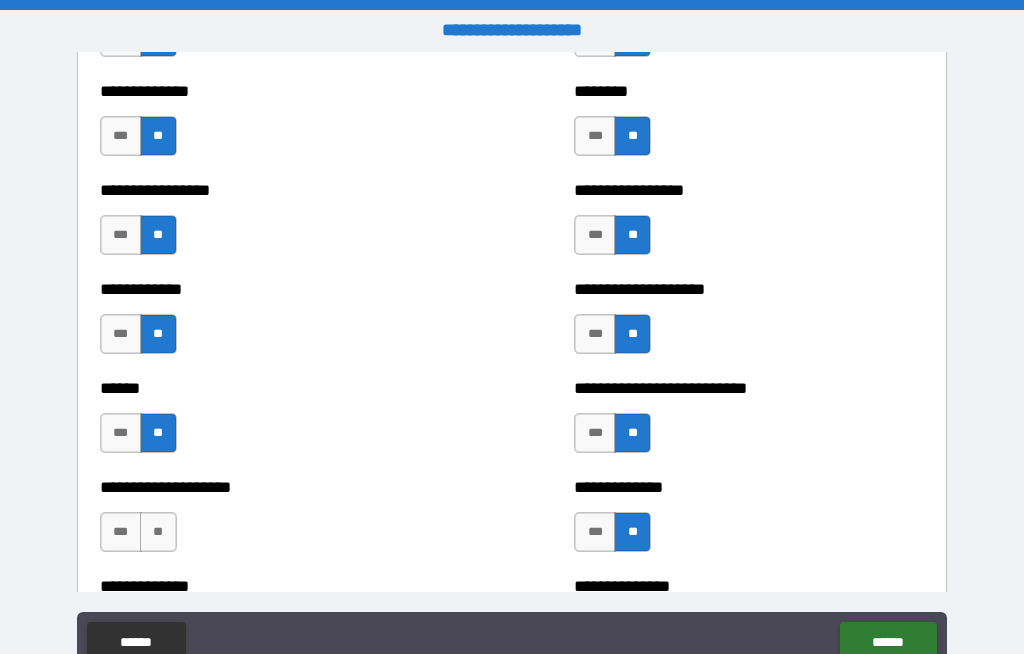 click on "**" at bounding box center (158, 532) 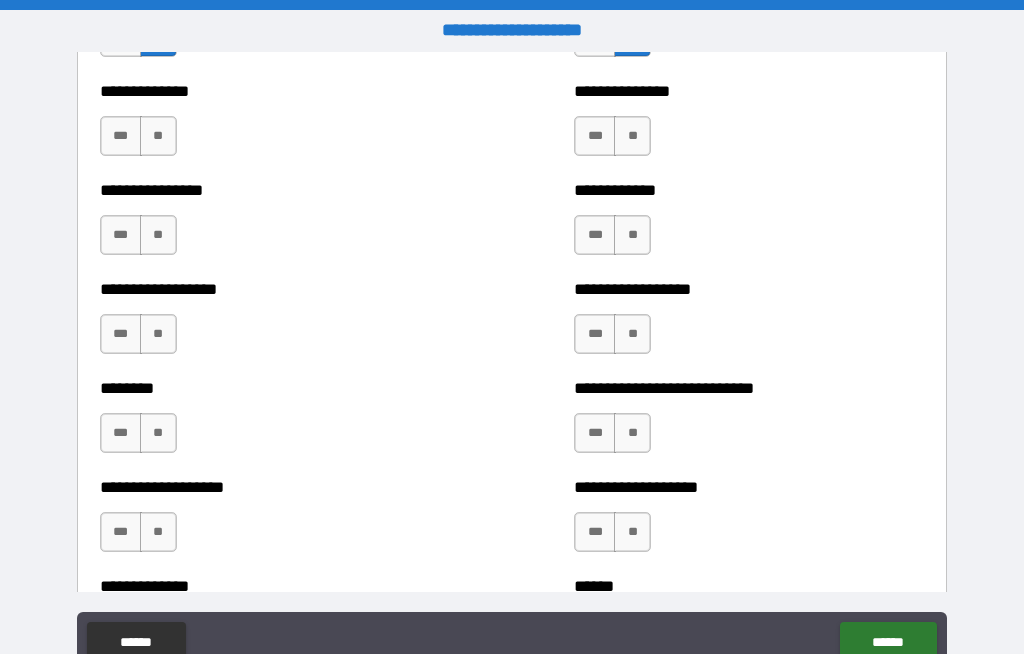 scroll, scrollTop: 4558, scrollLeft: 0, axis: vertical 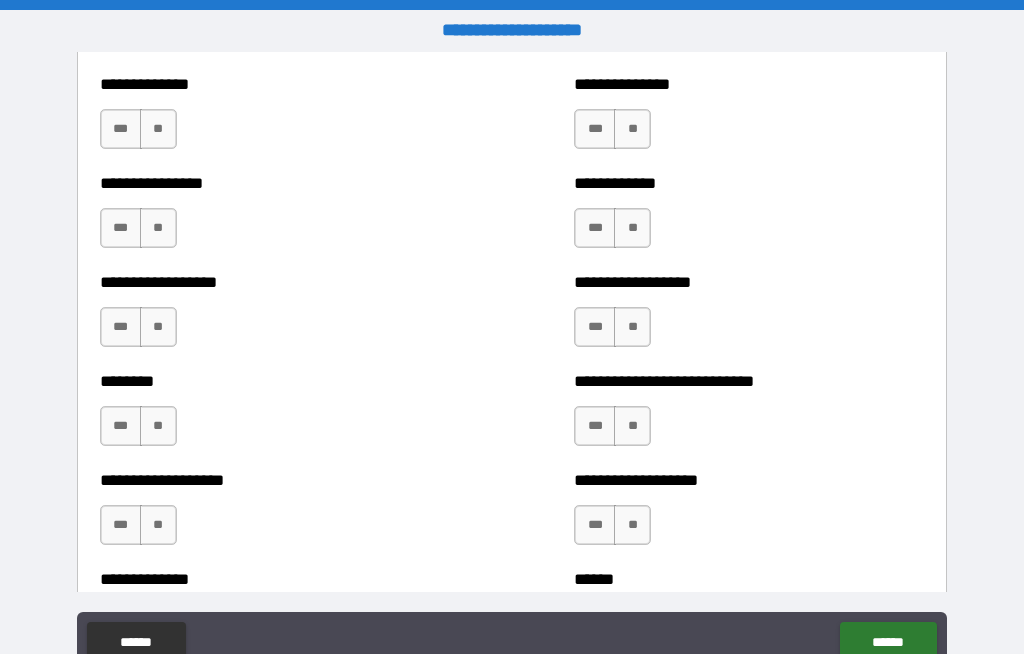 click on "**" at bounding box center [158, 129] 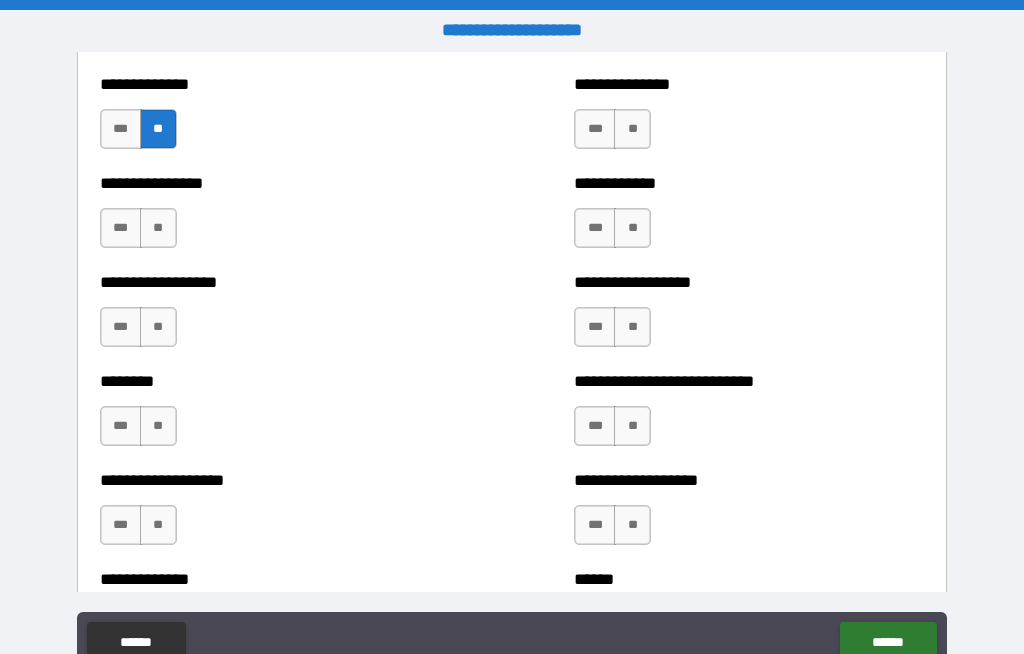 click on "**" at bounding box center (632, 228) 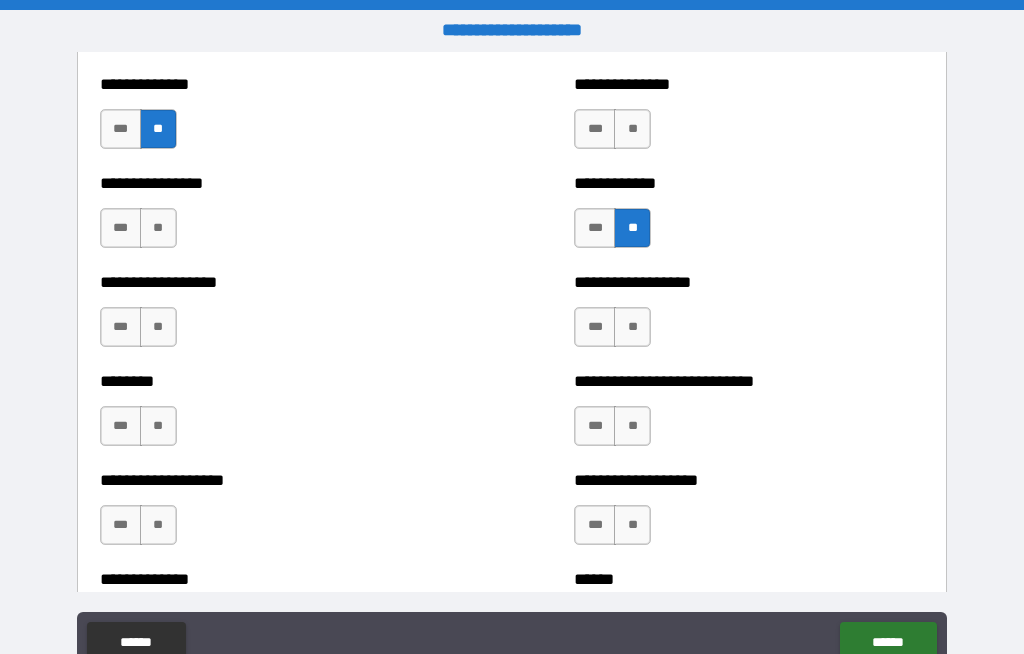 click on "**" at bounding box center [632, 129] 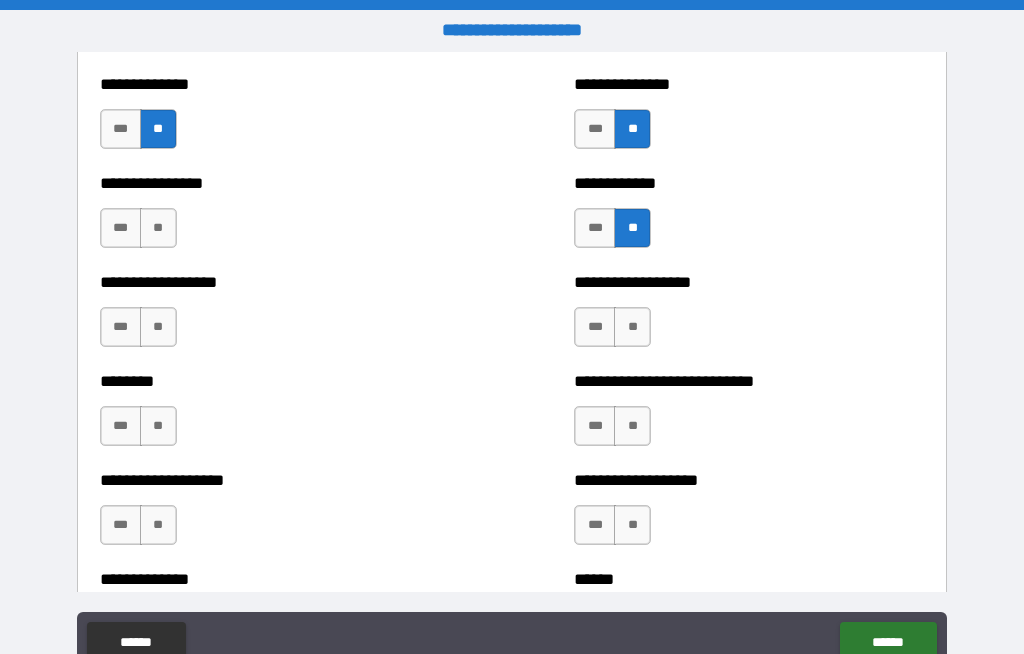 click on "**" at bounding box center (632, 327) 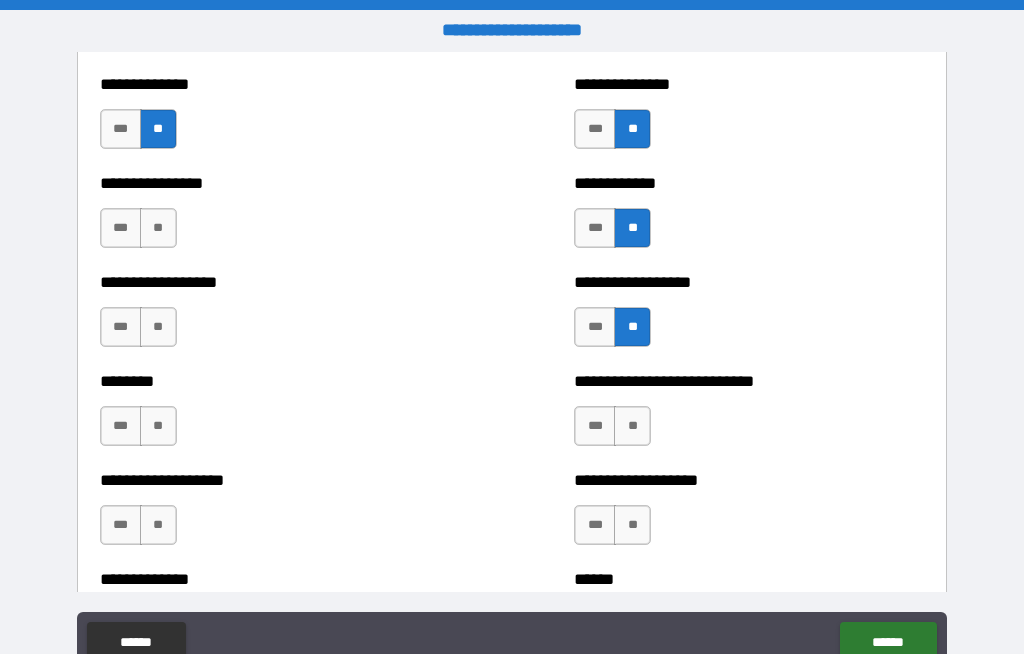 click on "**" at bounding box center (632, 426) 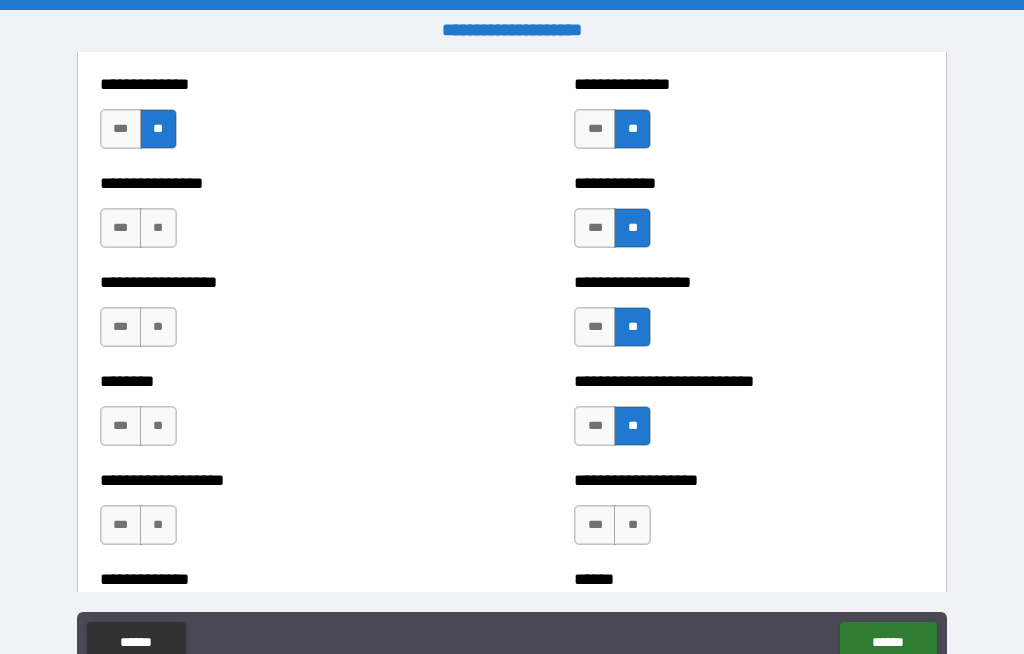 click on "**" at bounding box center (632, 426) 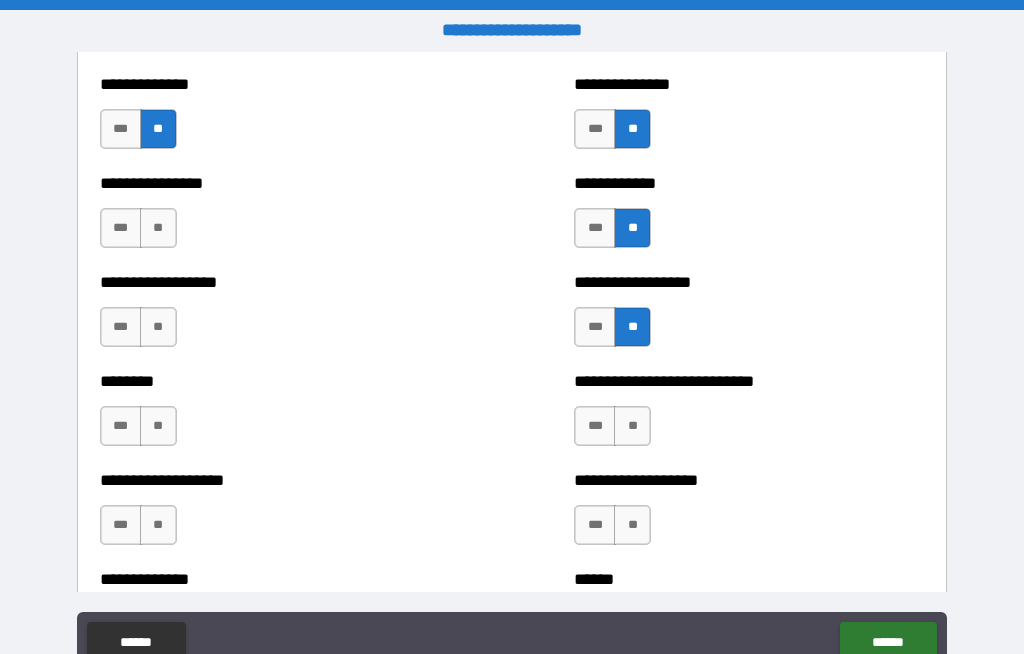 click on "**" at bounding box center (632, 525) 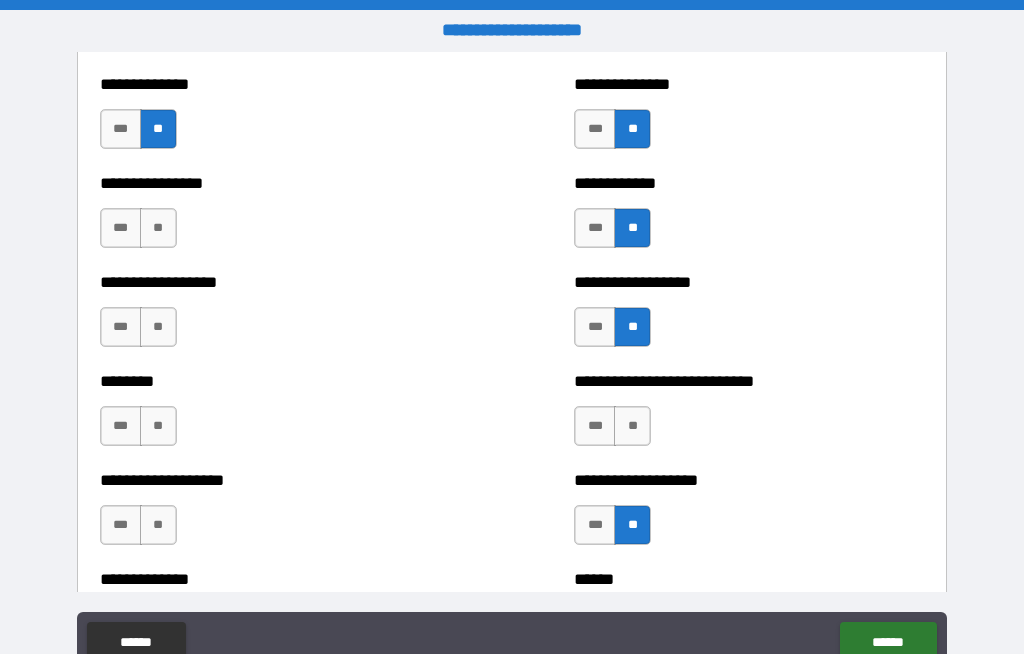 click on "**" at bounding box center (632, 426) 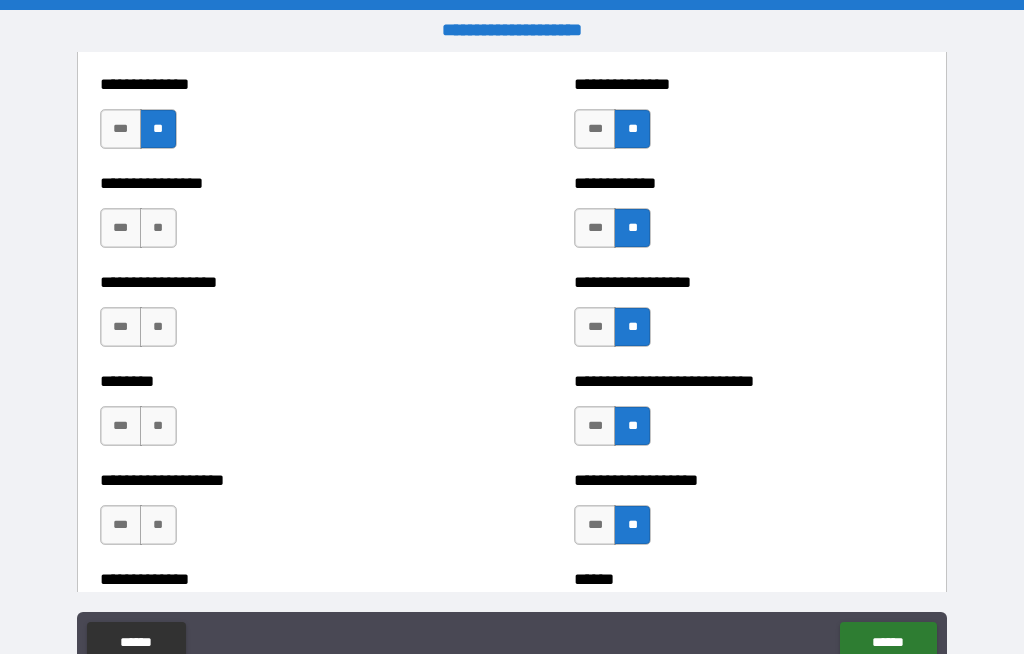 click on "**" at bounding box center (158, 228) 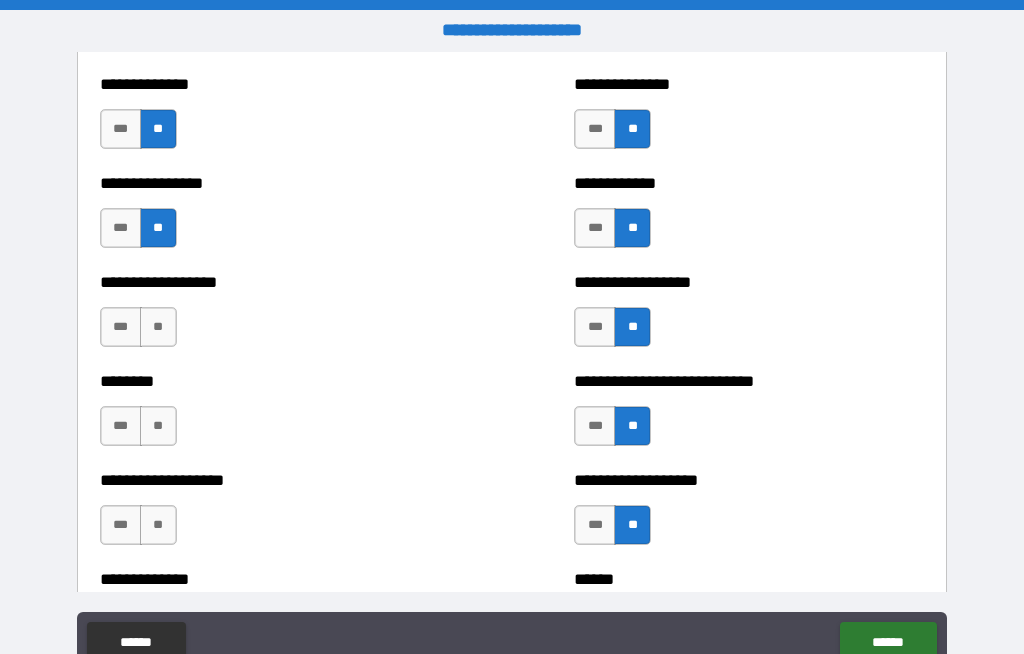 click on "**" at bounding box center (158, 327) 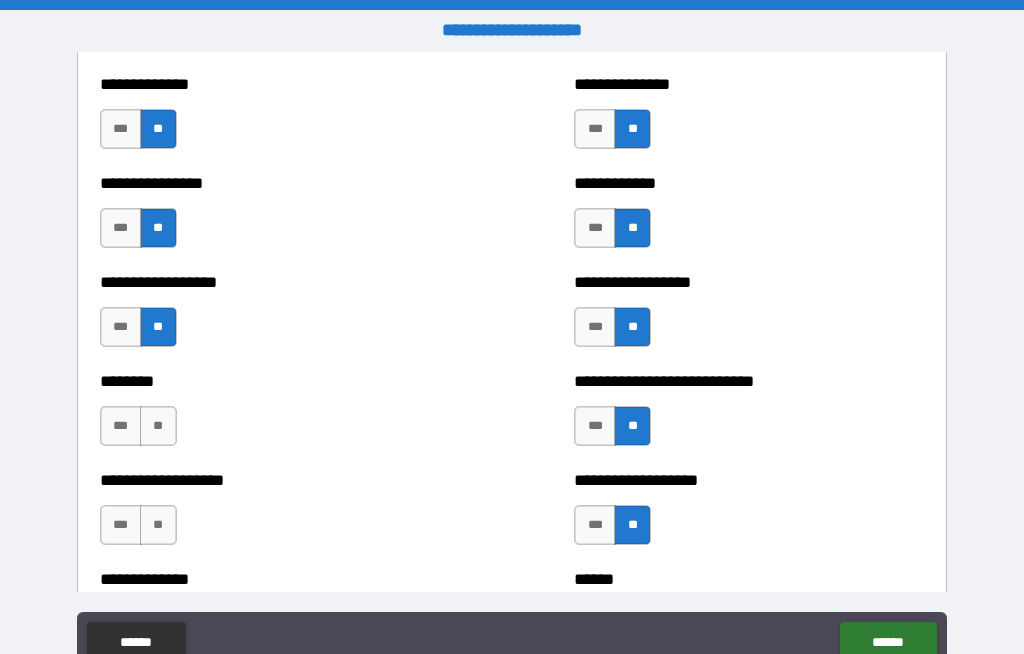 click on "**" at bounding box center [158, 426] 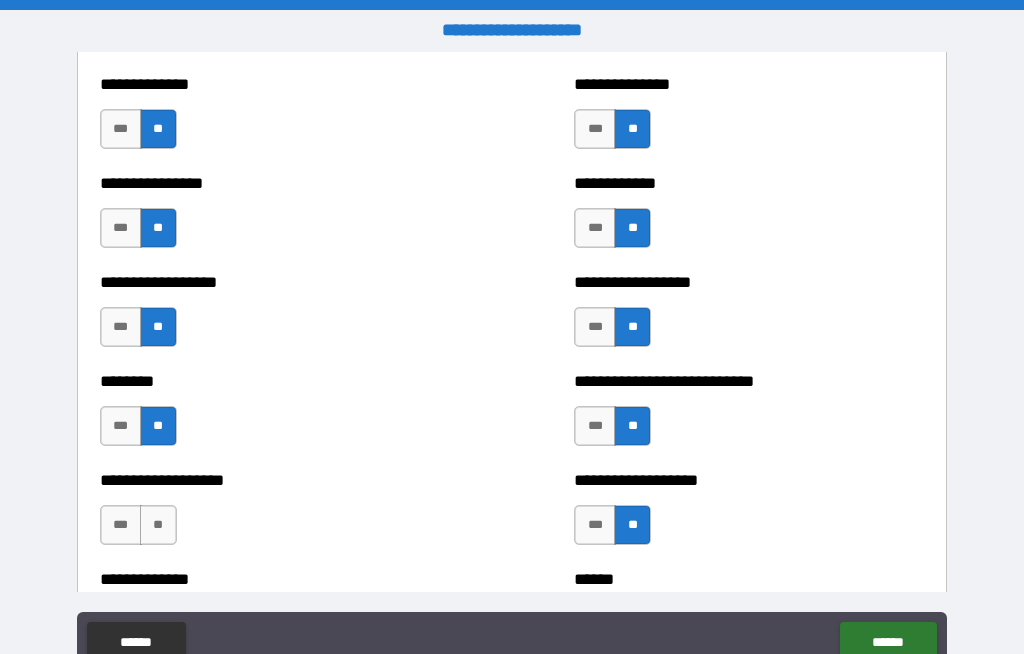 click on "**" at bounding box center (158, 525) 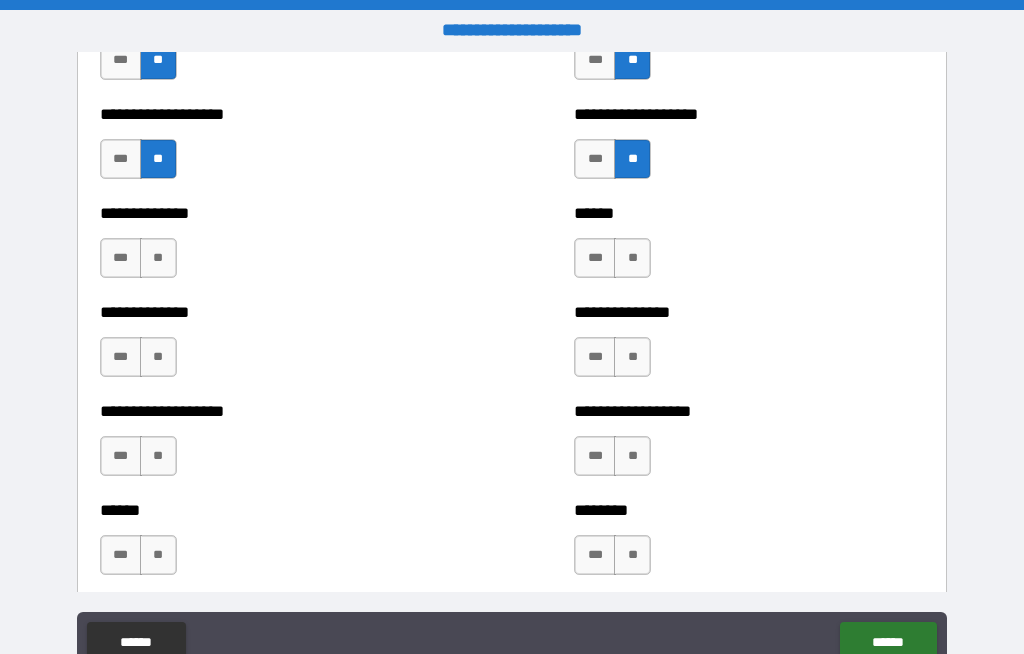 scroll, scrollTop: 4929, scrollLeft: 0, axis: vertical 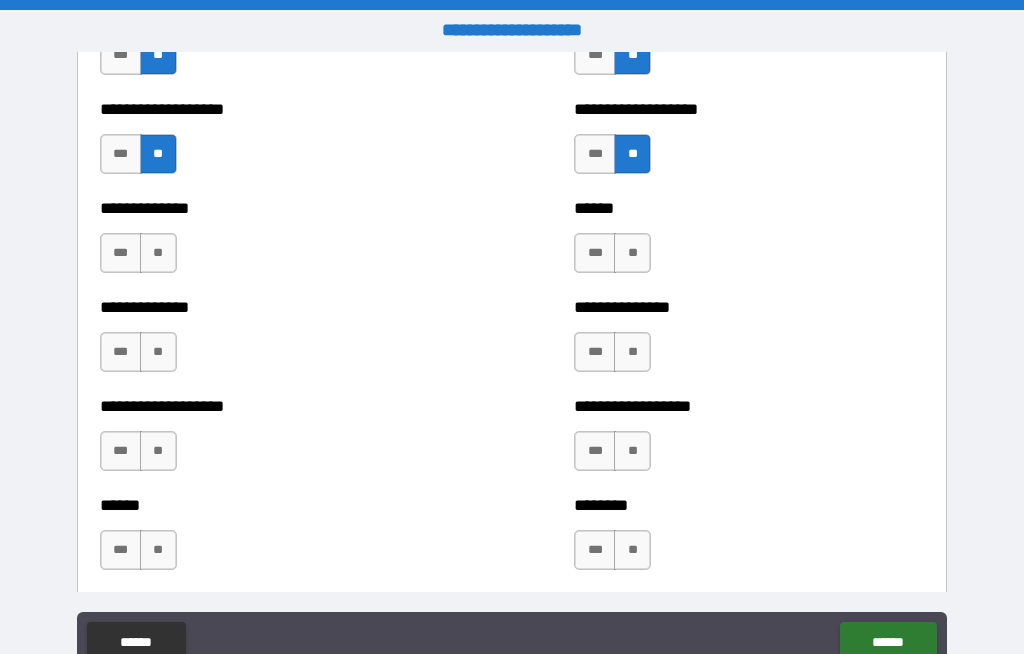 click on "**" at bounding box center (632, 253) 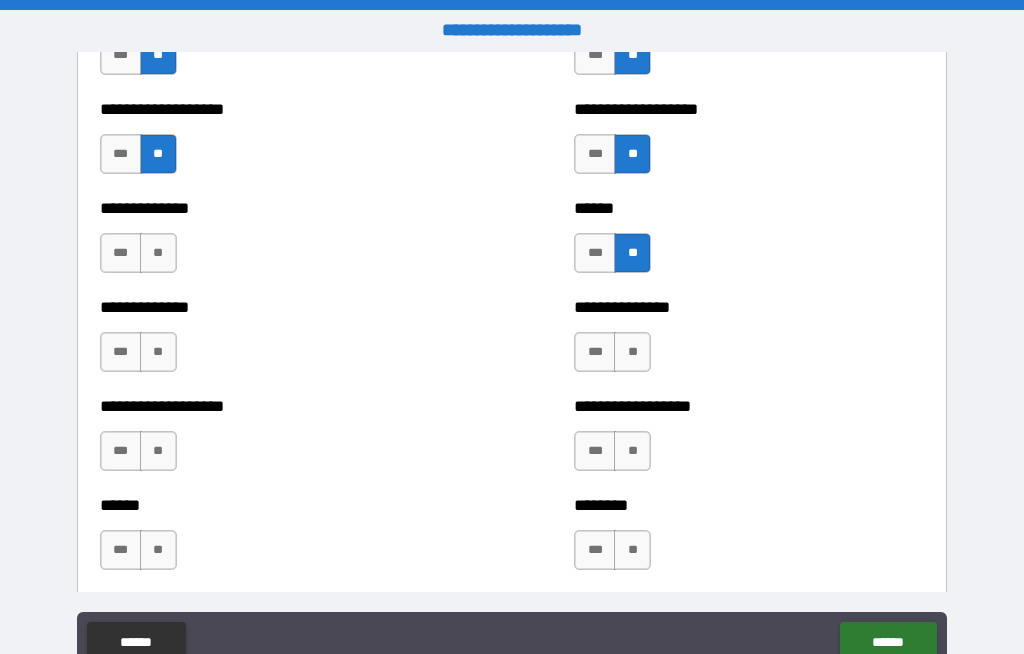 click on "***" at bounding box center [595, 352] 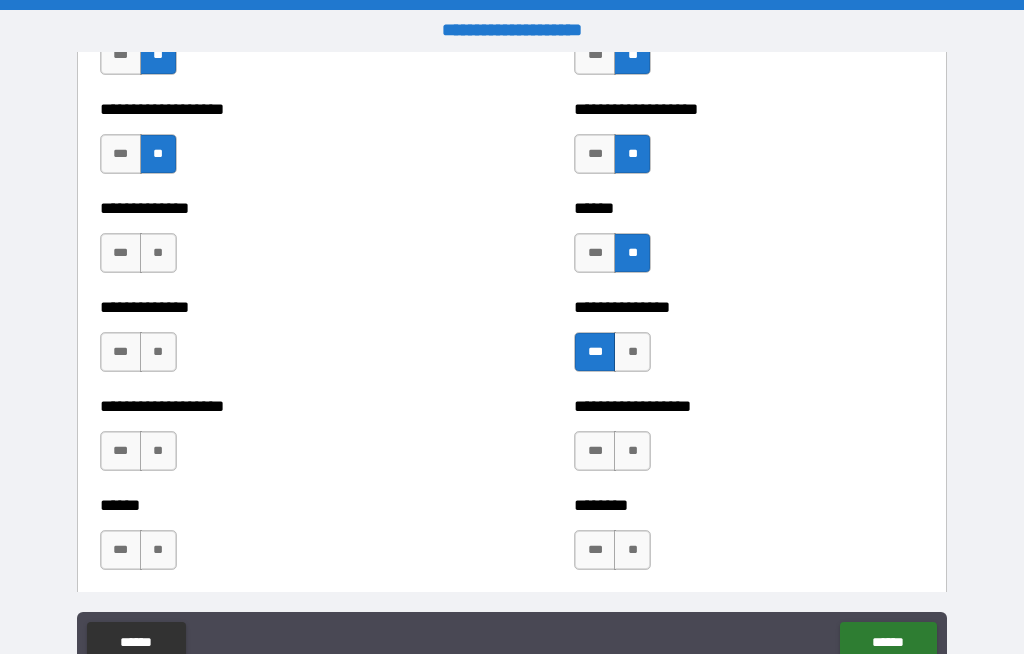 click on "**********" at bounding box center [749, 441] 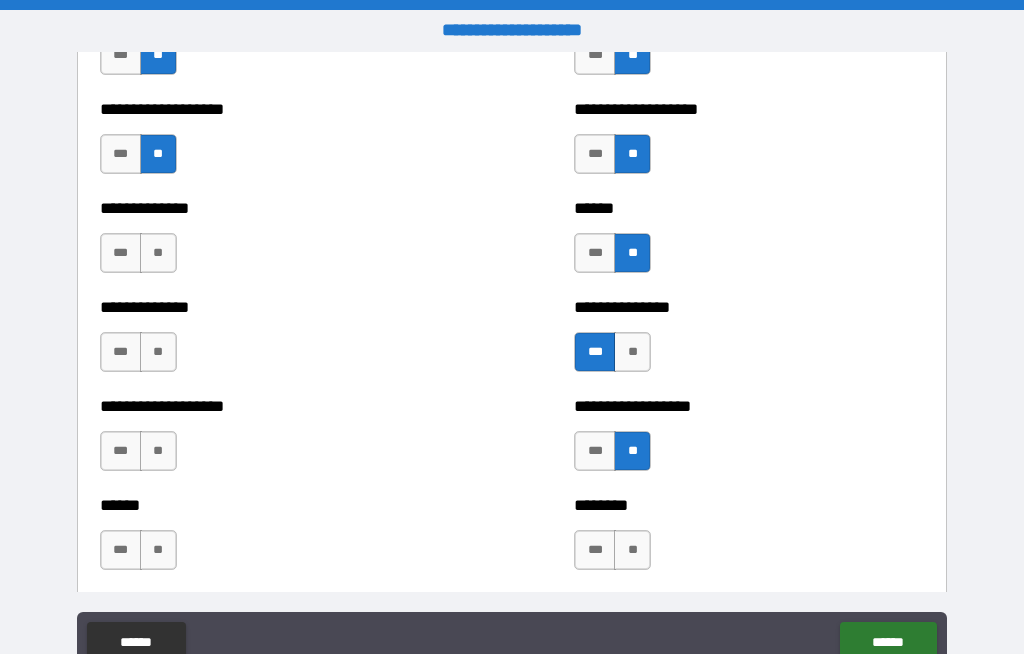 click on "**" at bounding box center [632, 550] 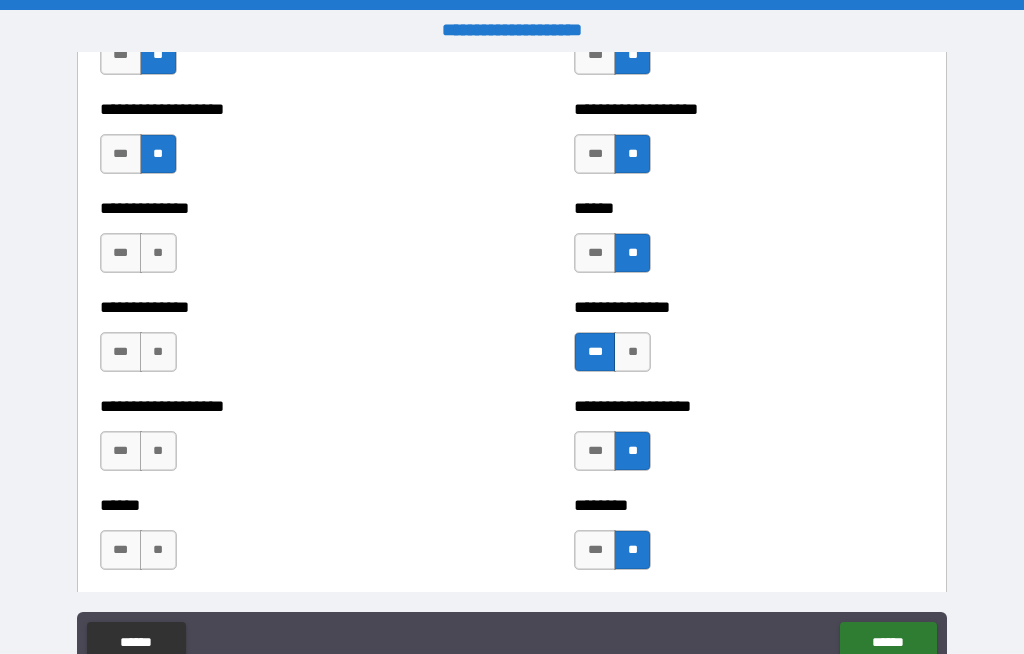 click on "**" at bounding box center (158, 550) 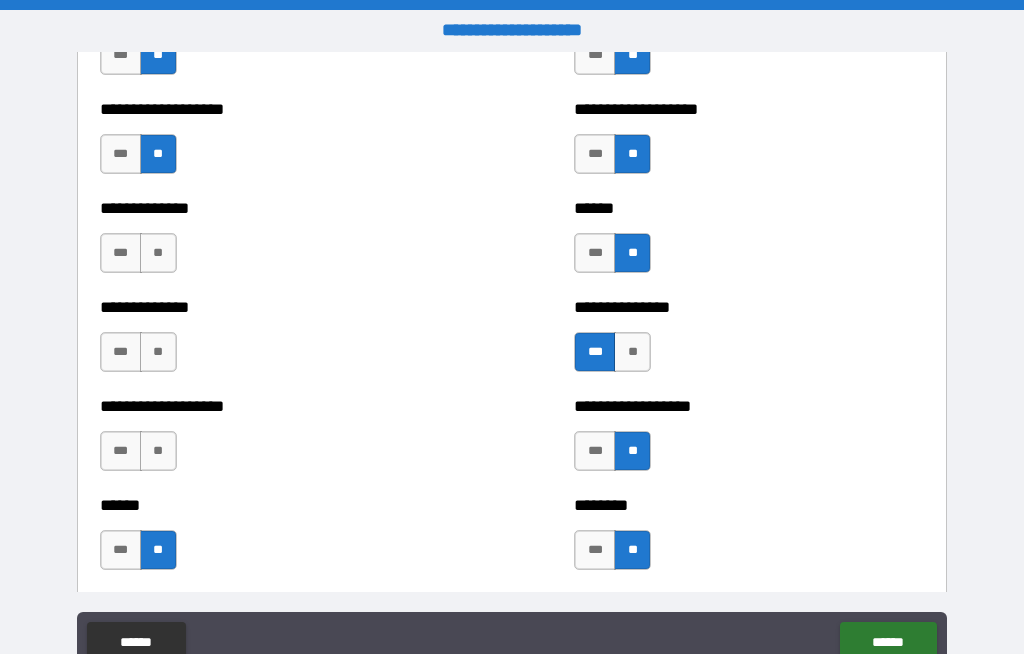 click on "**" at bounding box center [158, 451] 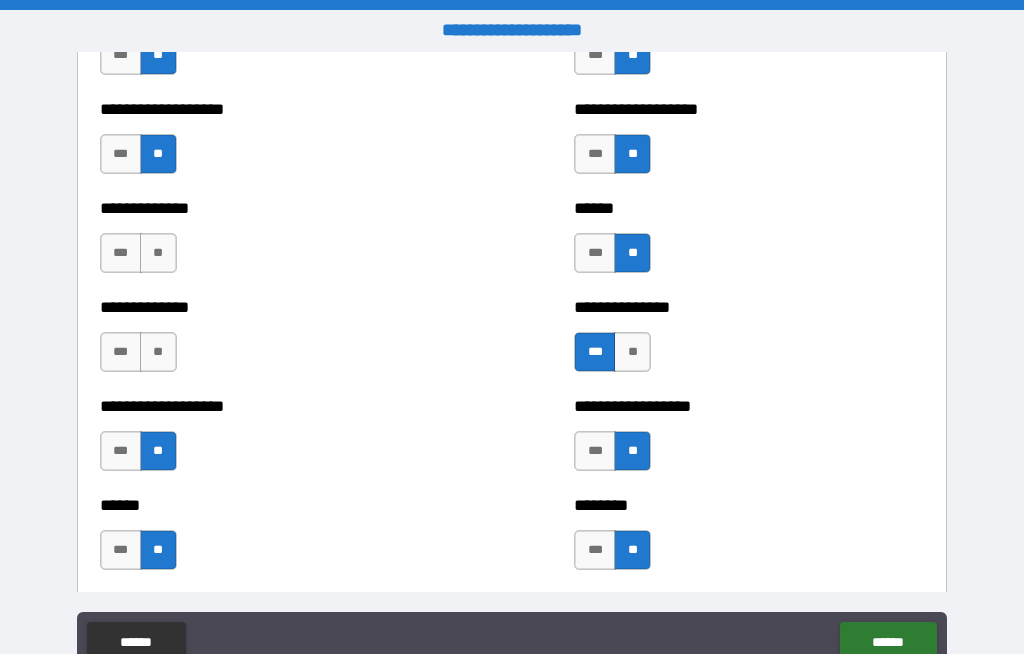 click on "**" at bounding box center (158, 352) 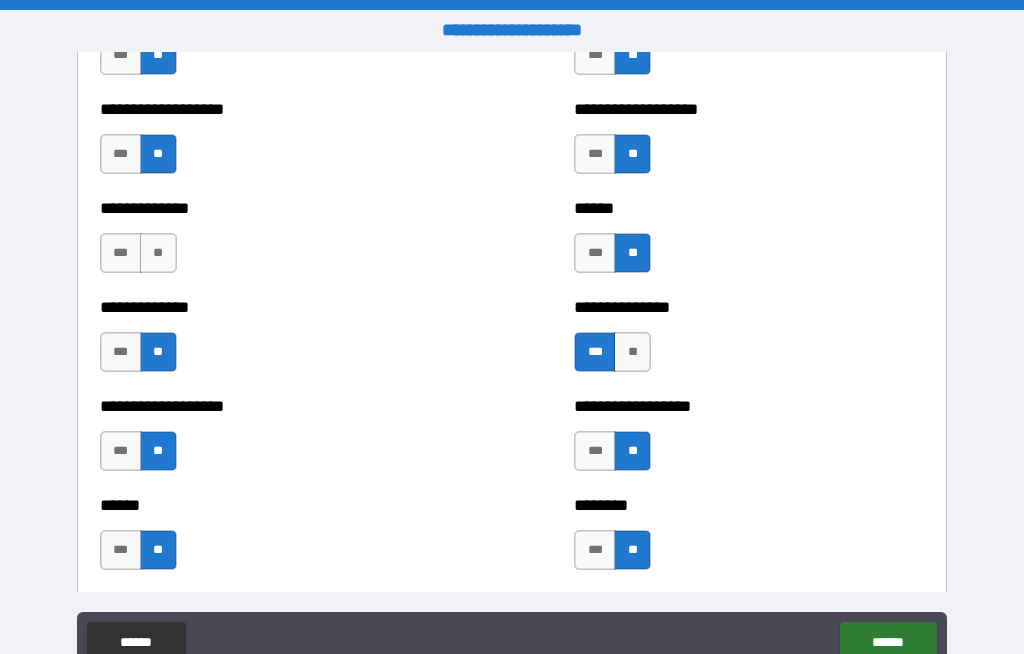 click on "**" at bounding box center [158, 253] 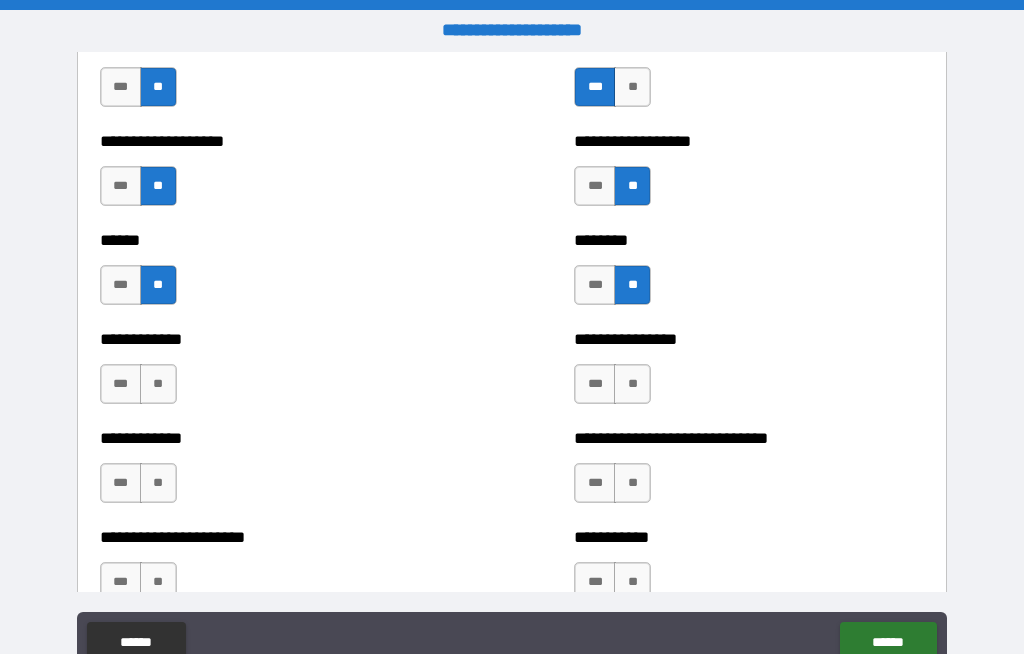 scroll, scrollTop: 5230, scrollLeft: 0, axis: vertical 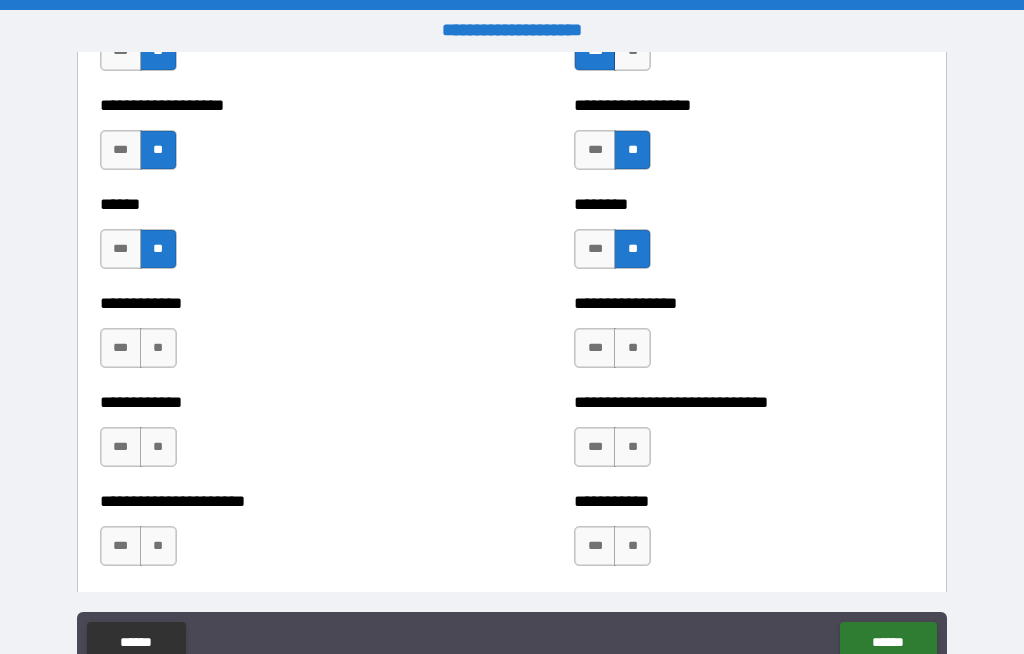 click on "**" at bounding box center [158, 348] 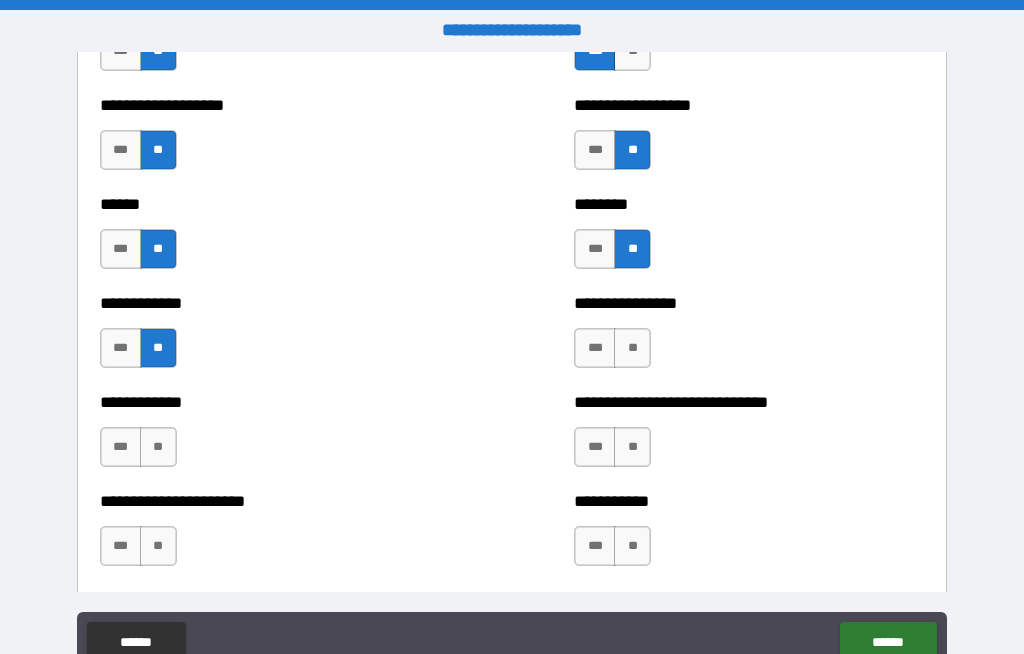 click on "**" at bounding box center (632, 348) 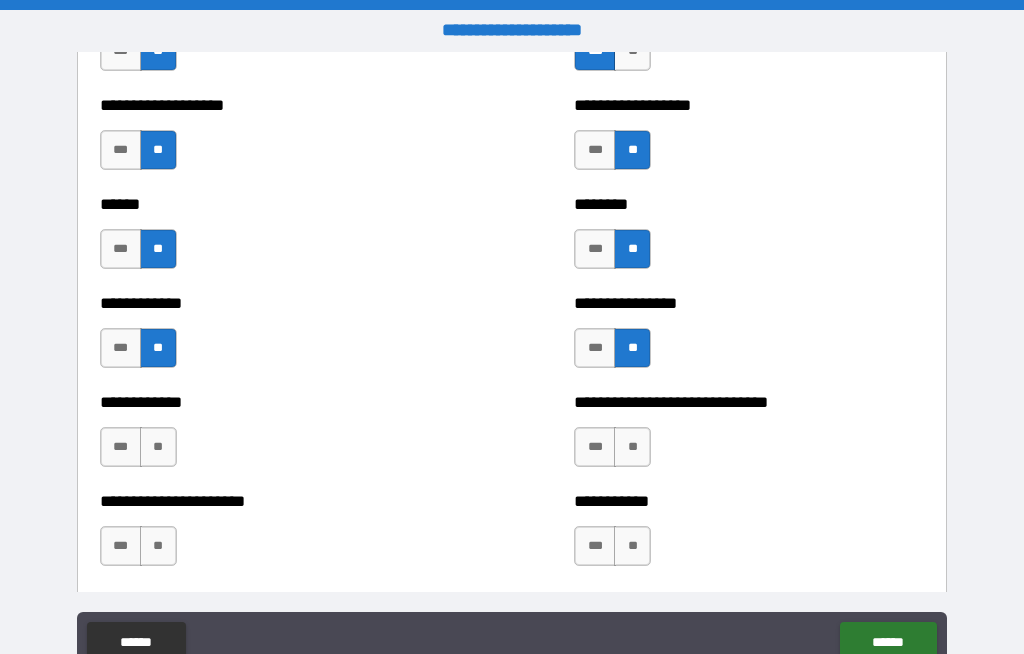 click on "**" at bounding box center (632, 447) 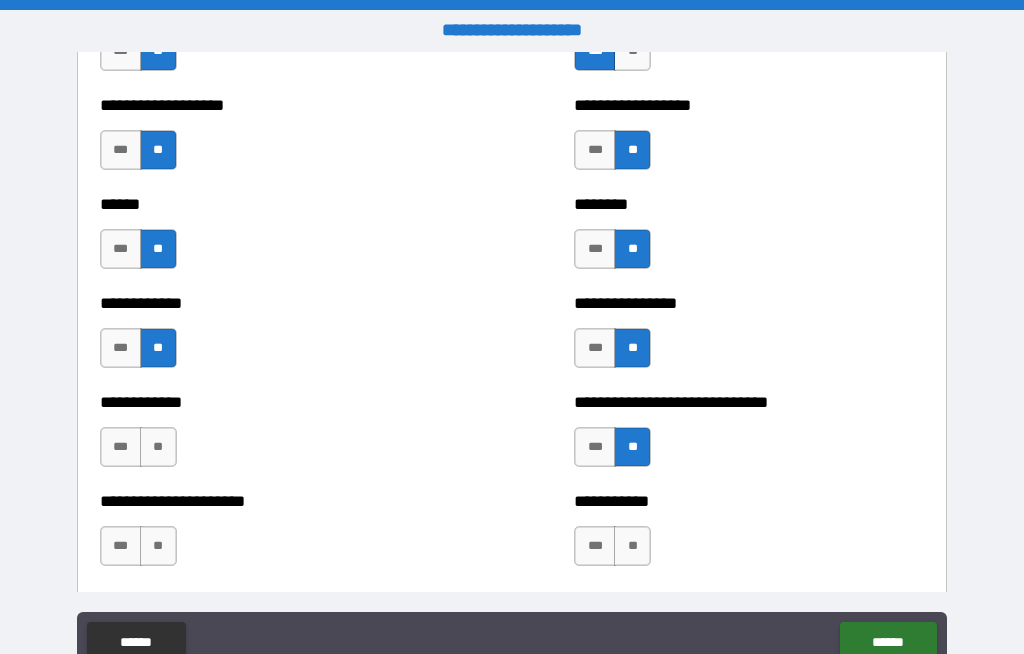 click on "**" at bounding box center [632, 546] 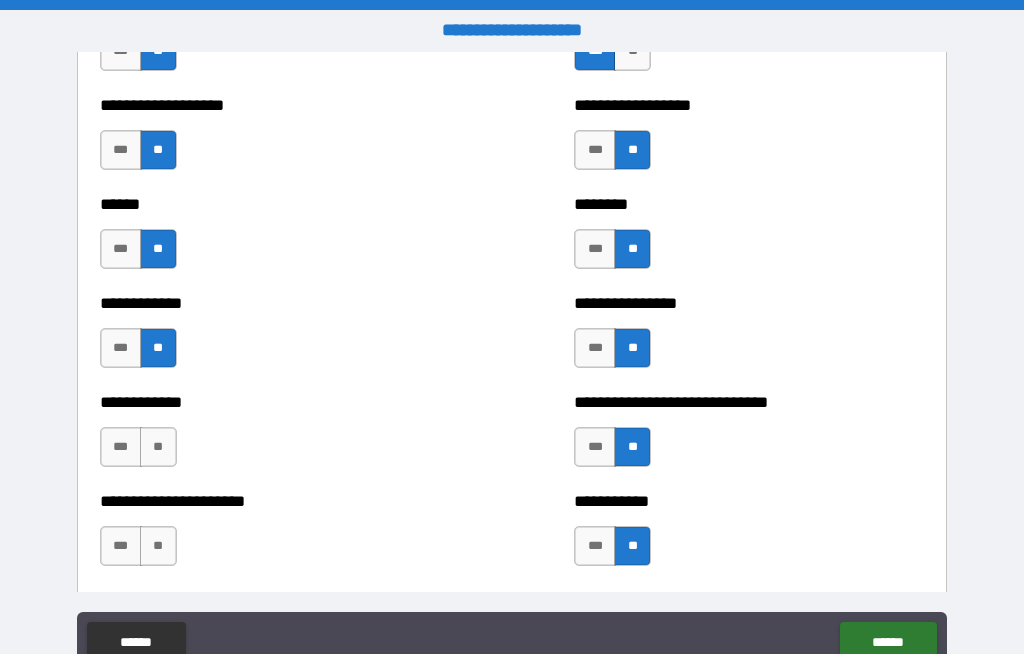 click on "**" at bounding box center [158, 447] 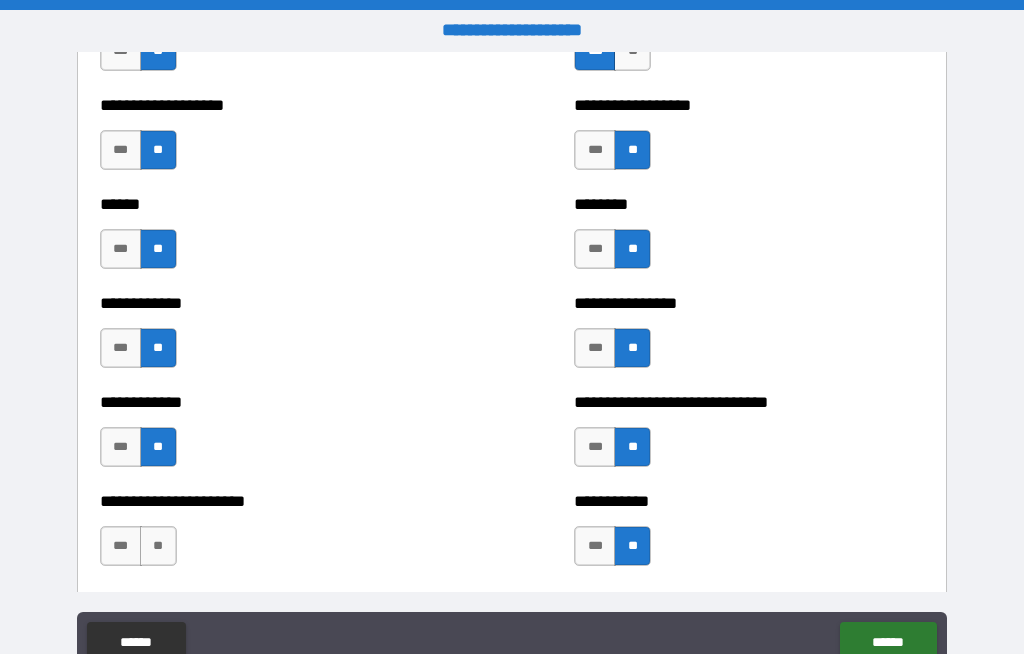 click on "**" at bounding box center [158, 546] 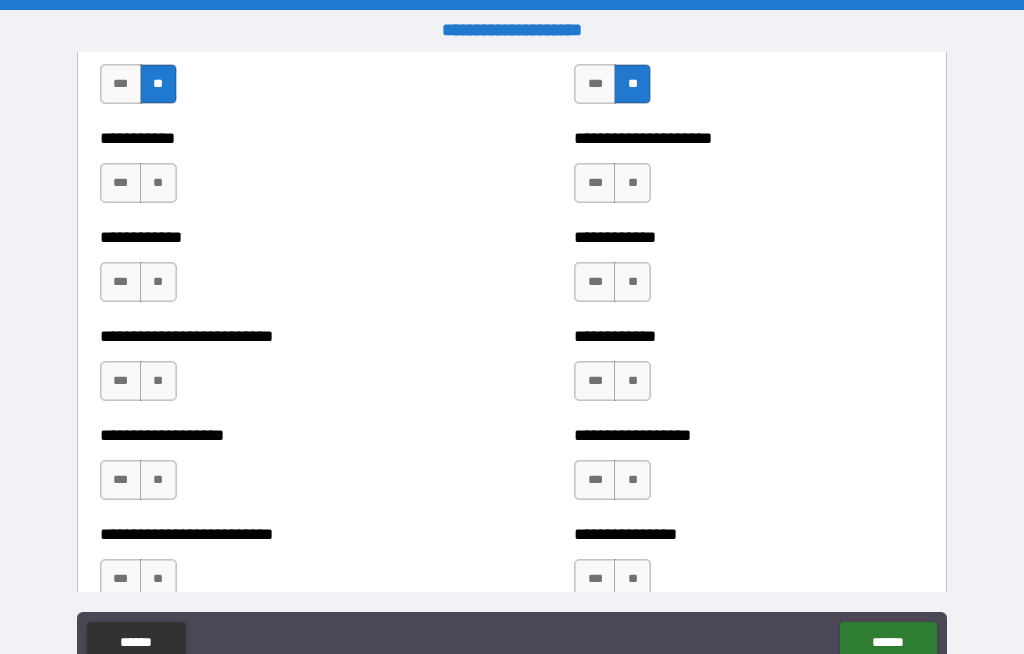 scroll, scrollTop: 5696, scrollLeft: 0, axis: vertical 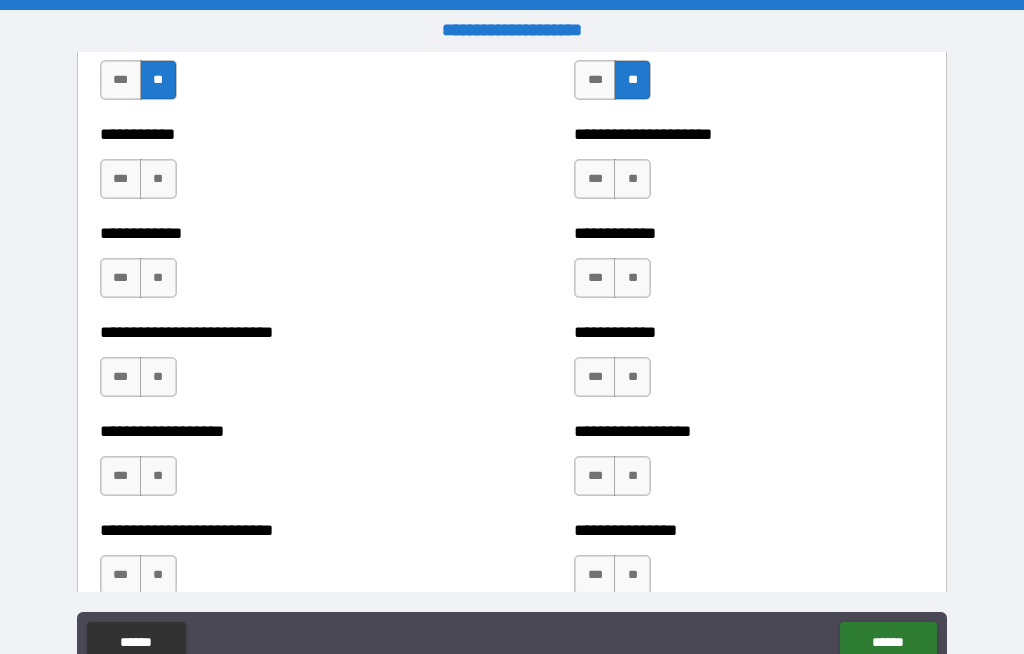 click on "**" at bounding box center (158, 179) 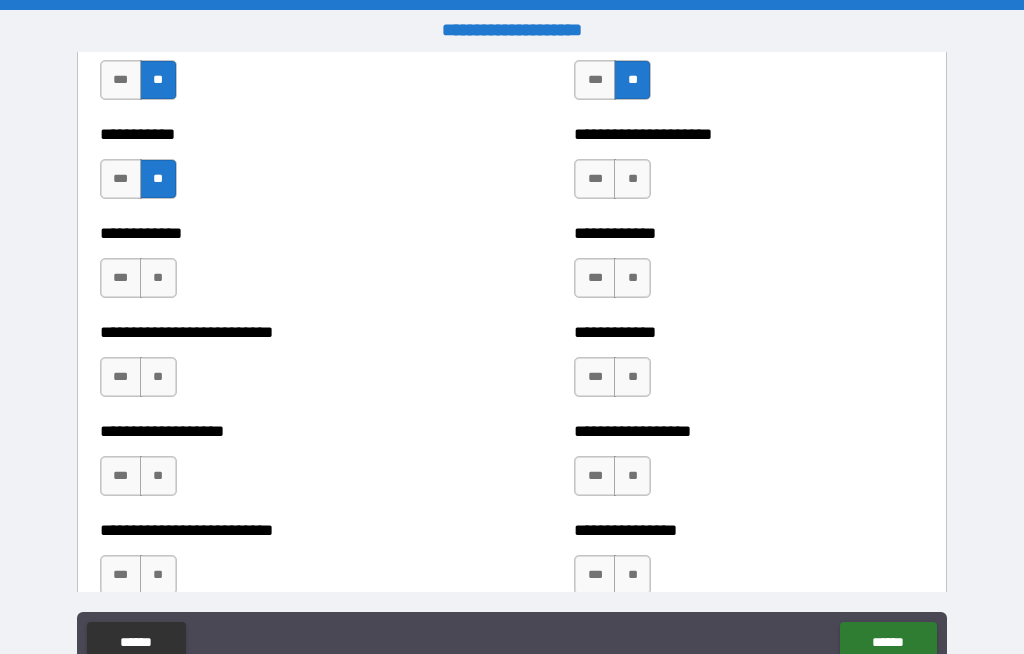 click on "**" at bounding box center [632, 179] 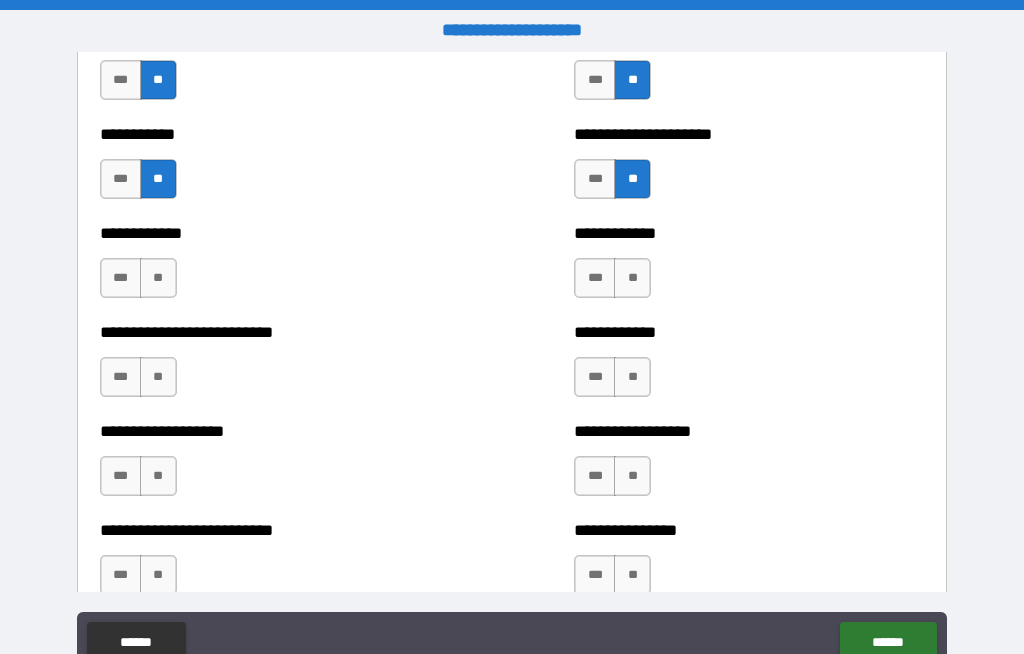 click on "**" at bounding box center (632, 278) 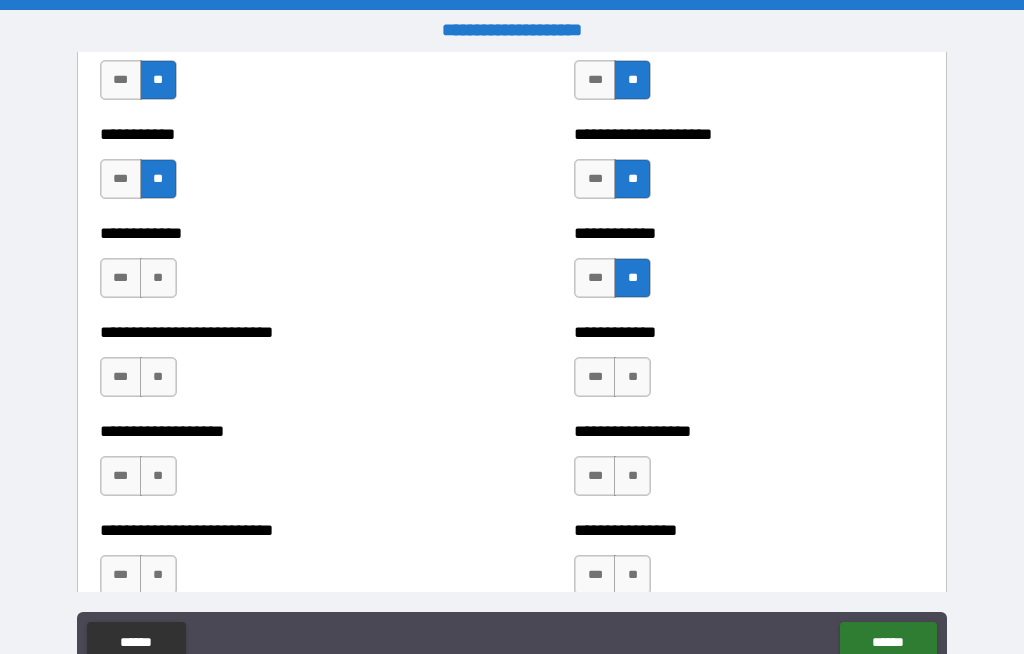 click on "**" at bounding box center [632, 377] 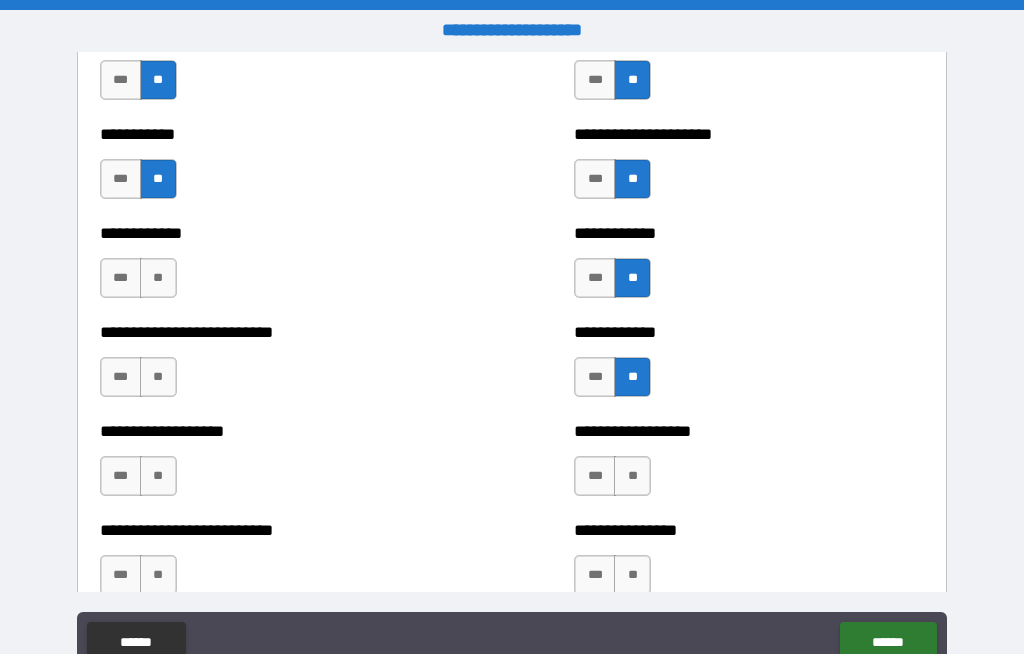 click on "**" at bounding box center [632, 476] 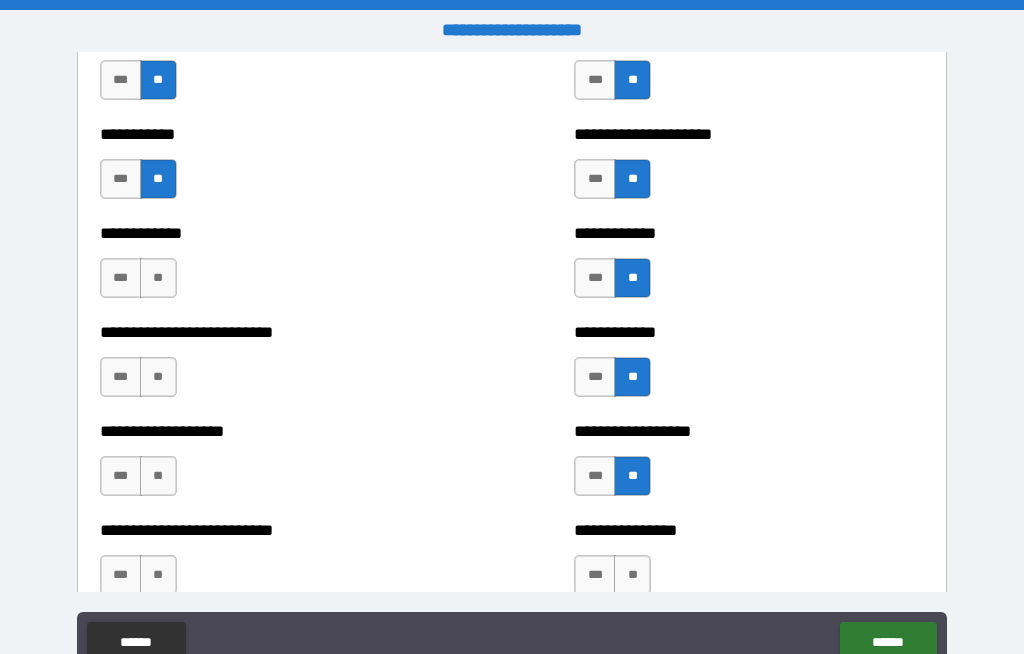 click on "**" at bounding box center [158, 377] 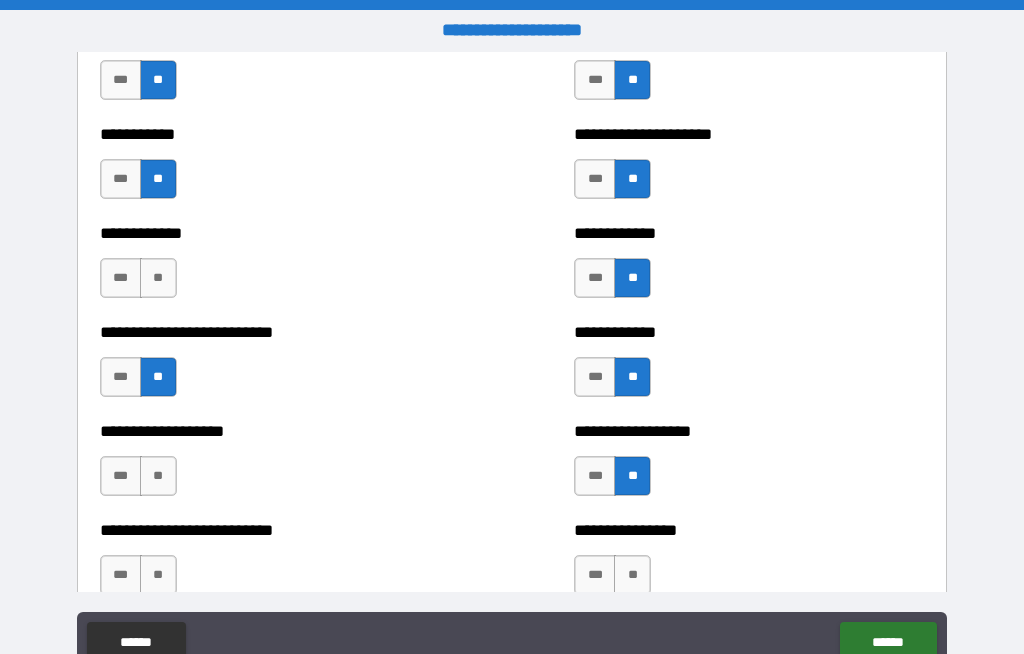 click on "**" at bounding box center [158, 476] 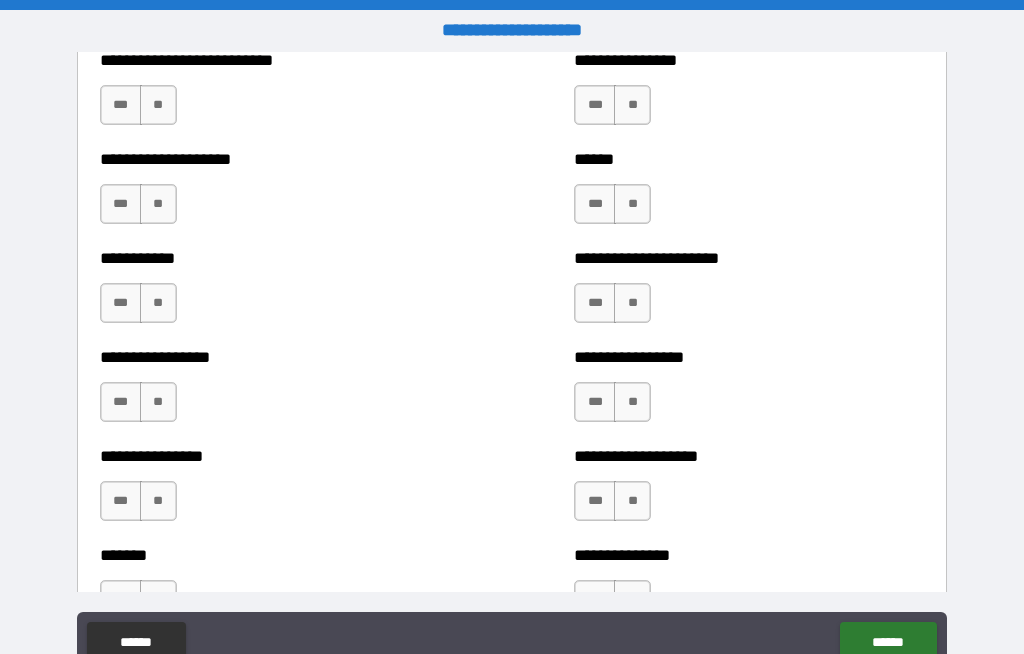 scroll, scrollTop: 6178, scrollLeft: 0, axis: vertical 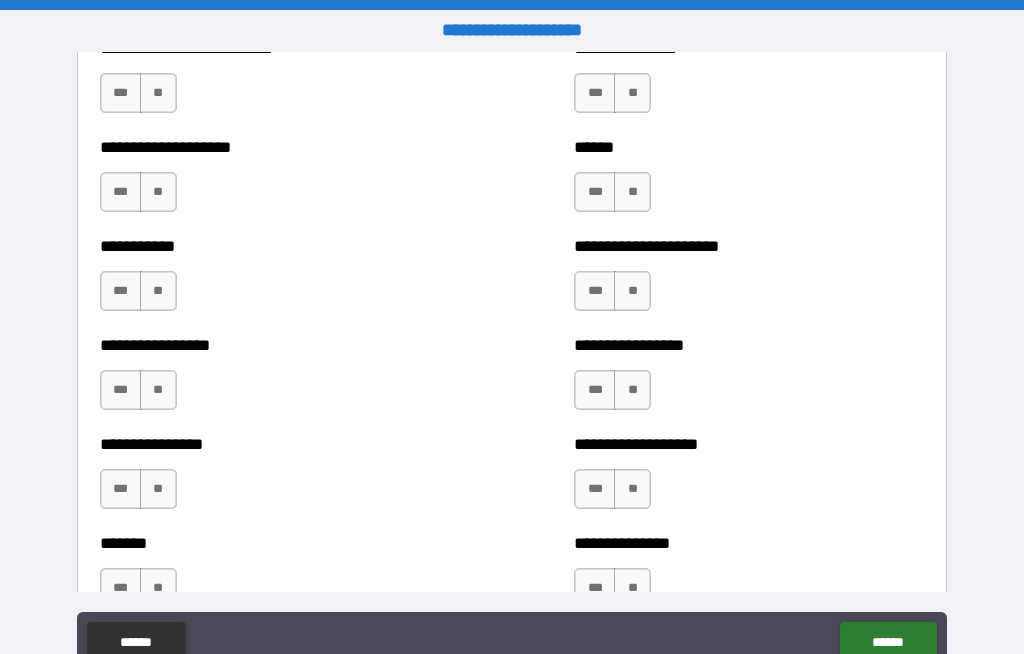 click on "**" at bounding box center [158, 93] 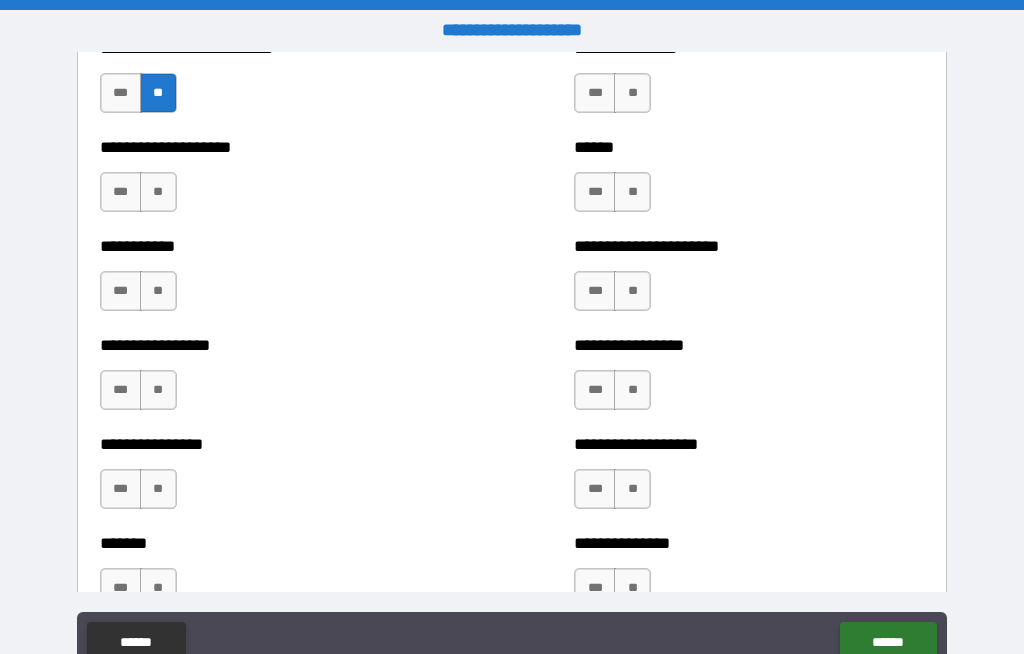 click on "**" at bounding box center (158, 192) 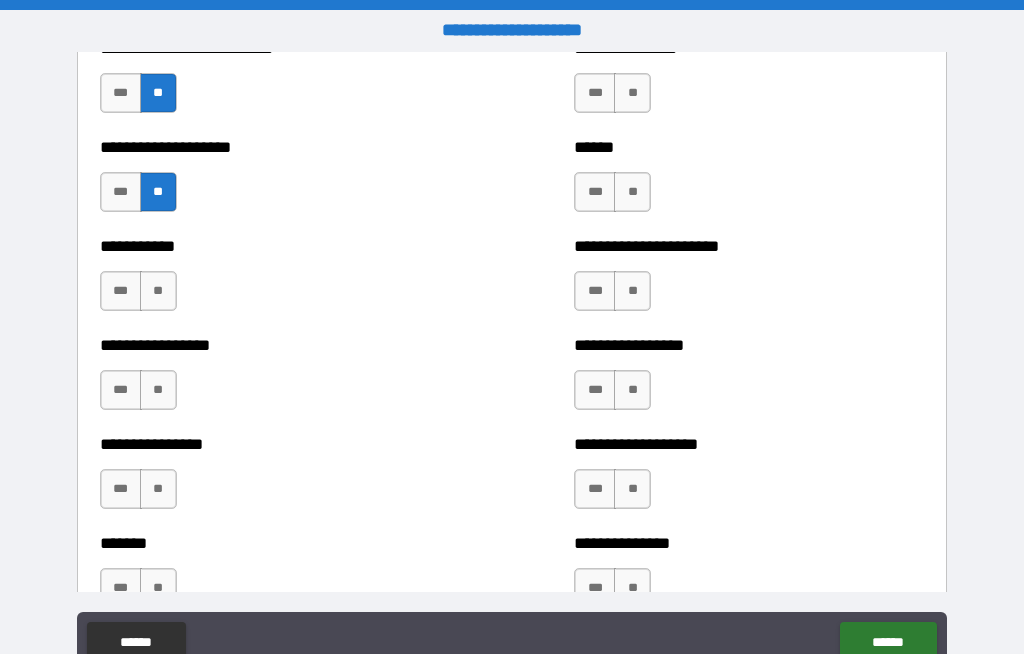 click on "**" at bounding box center (158, 291) 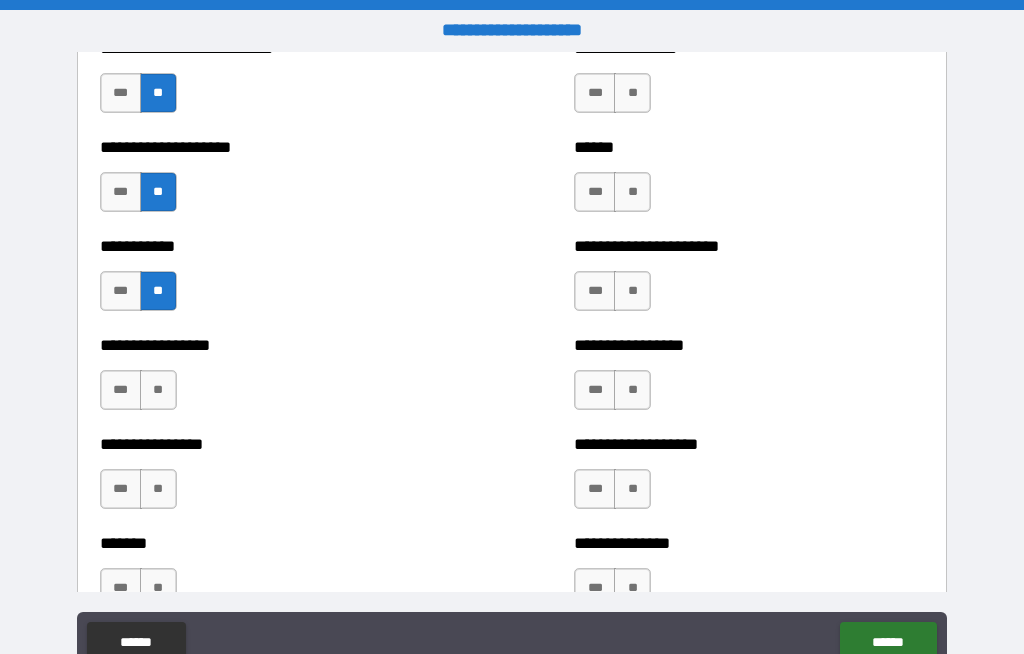 click on "**" at bounding box center (158, 390) 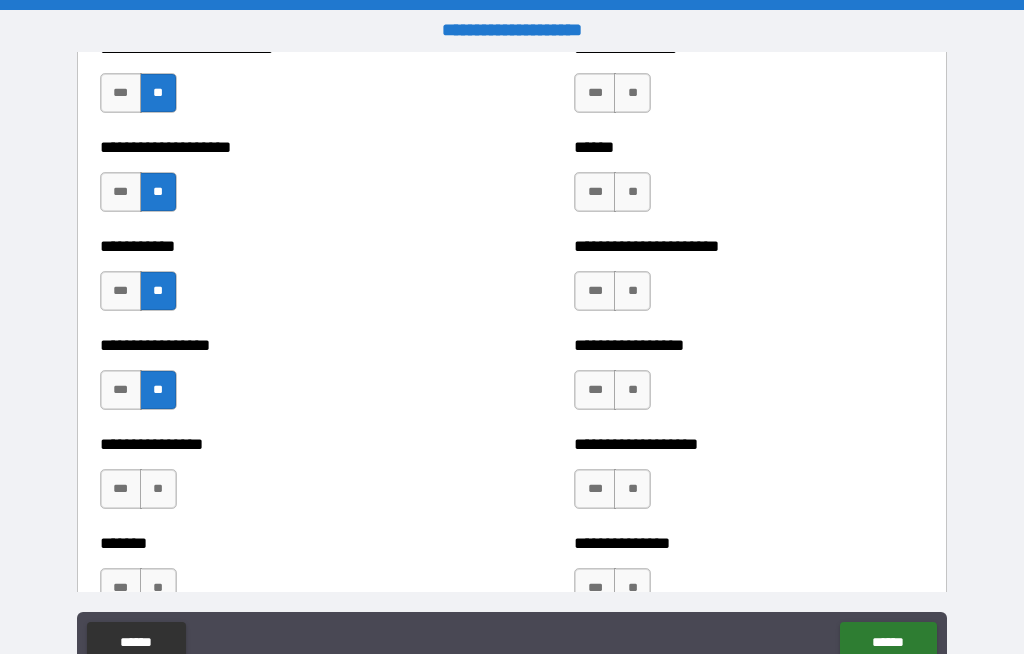 click on "**" at bounding box center (158, 489) 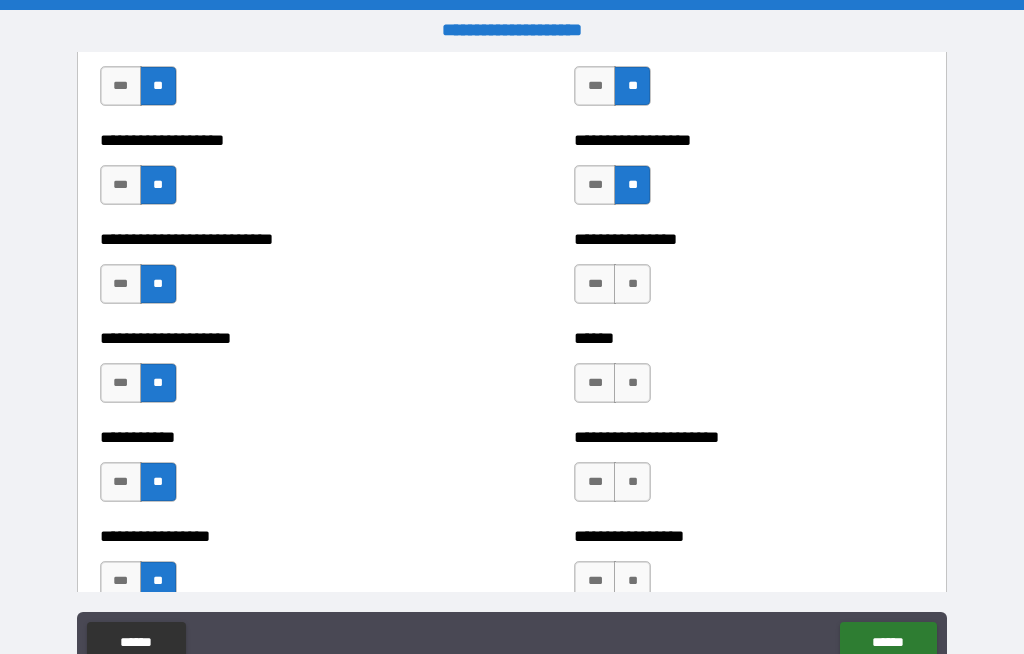 scroll, scrollTop: 5989, scrollLeft: 0, axis: vertical 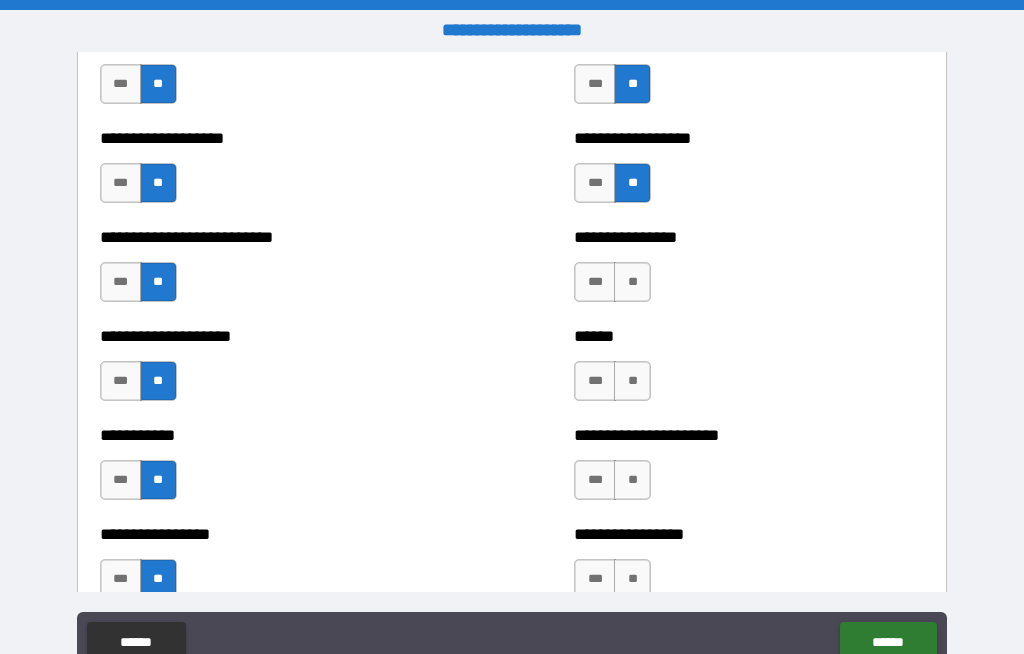 click on "**" at bounding box center [632, 282] 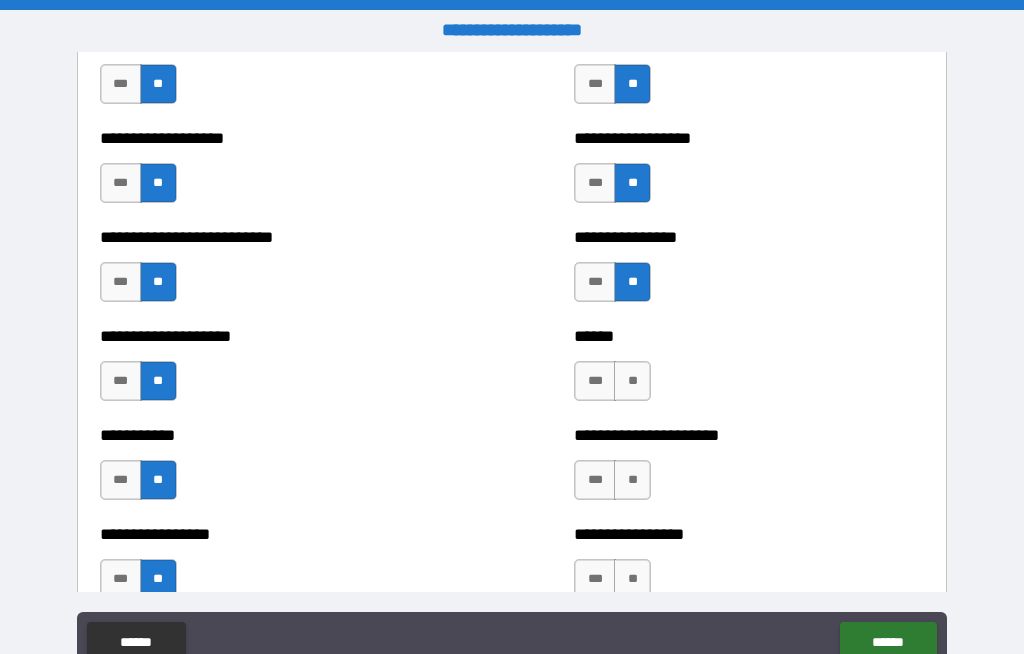 click on "**" at bounding box center [632, 381] 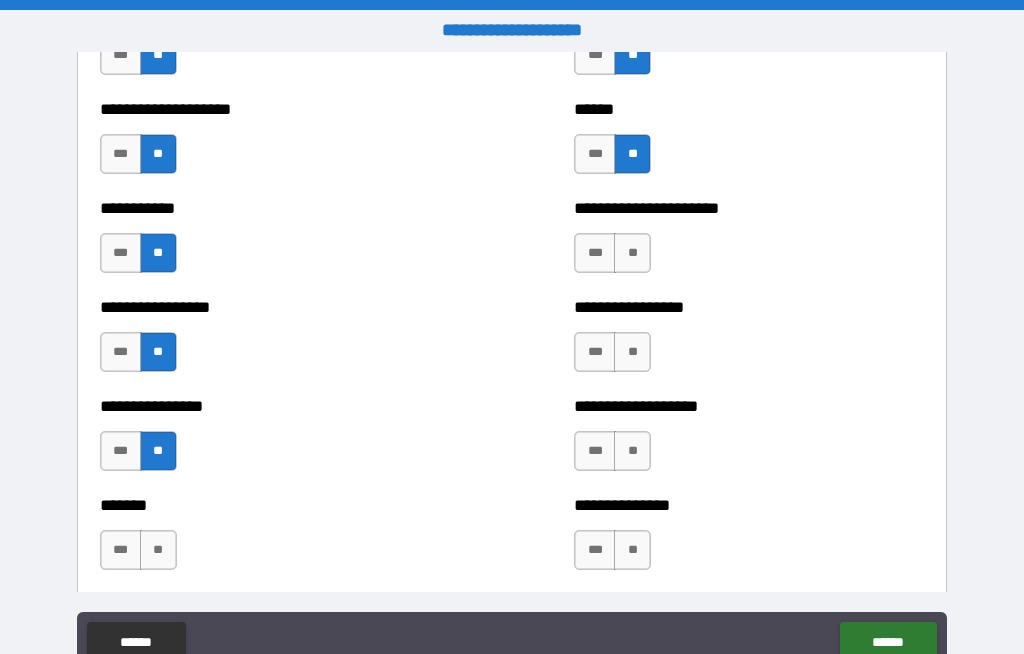 scroll, scrollTop: 6212, scrollLeft: 0, axis: vertical 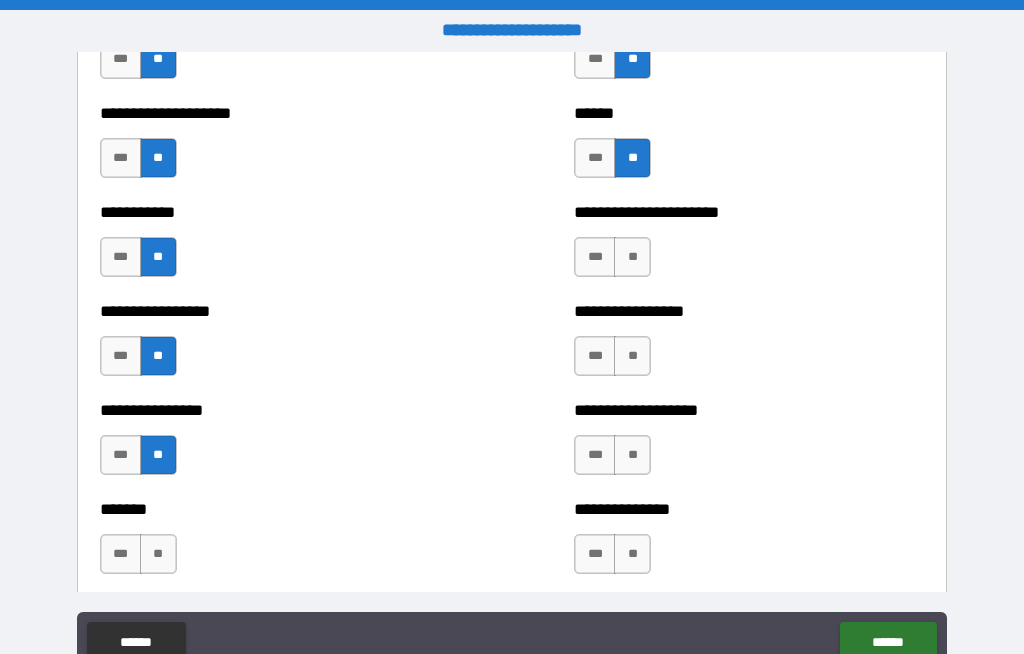 click on "**" at bounding box center (632, 257) 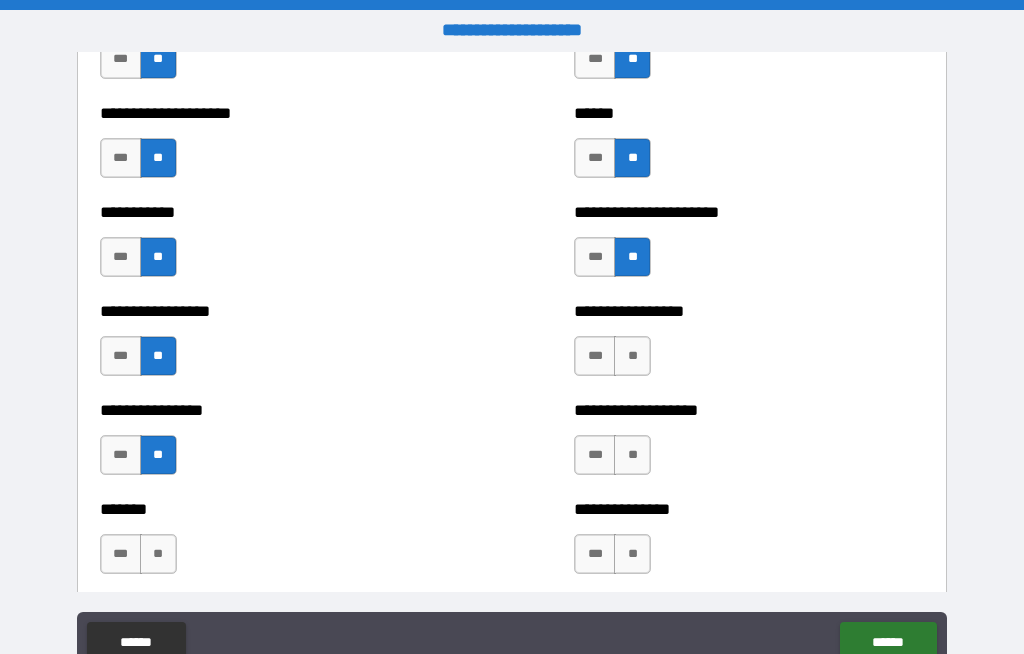 click on "**" at bounding box center (632, 356) 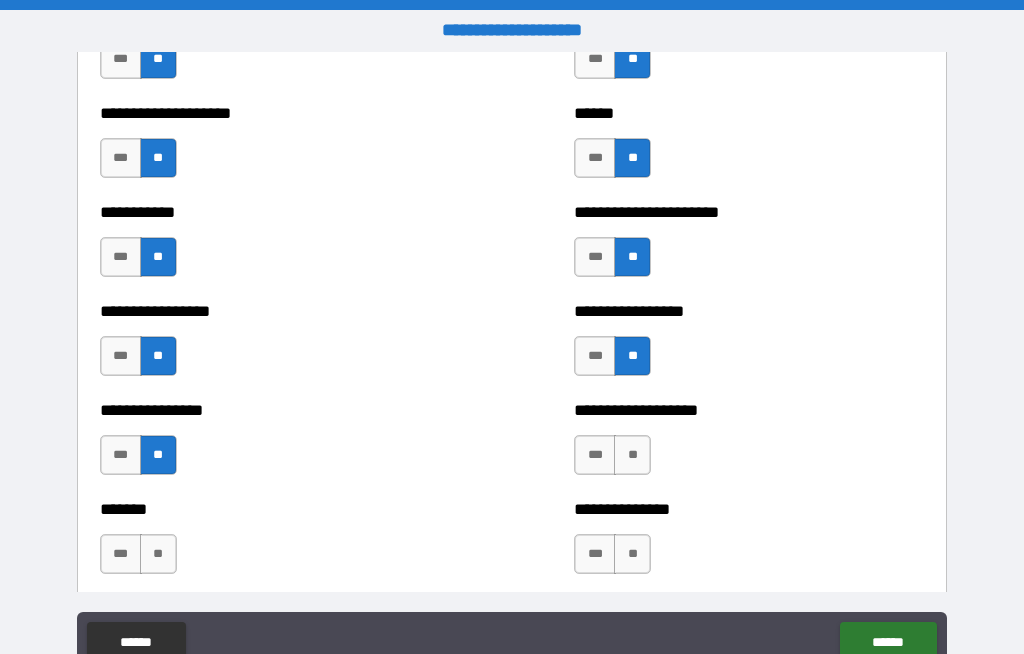 click on "**" at bounding box center [632, 455] 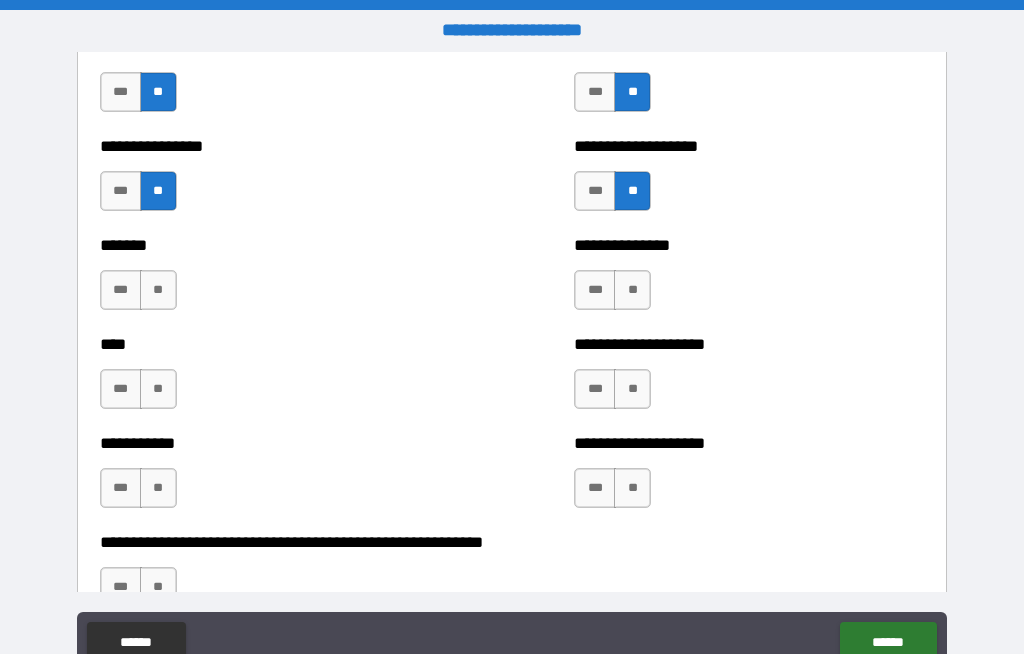 scroll, scrollTop: 6471, scrollLeft: 0, axis: vertical 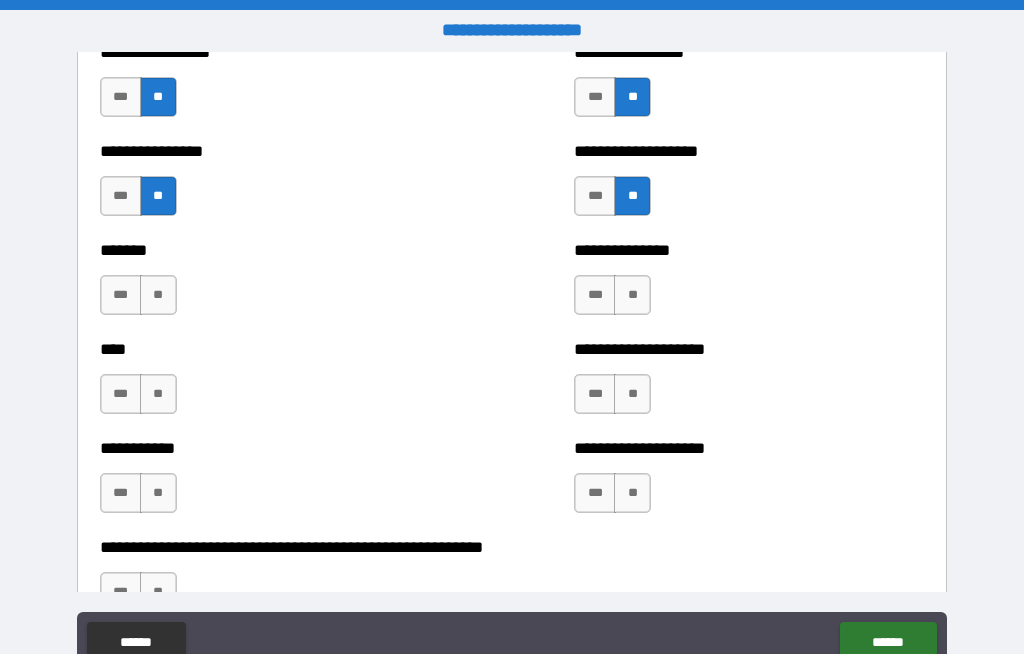 click on "**" at bounding box center [632, 295] 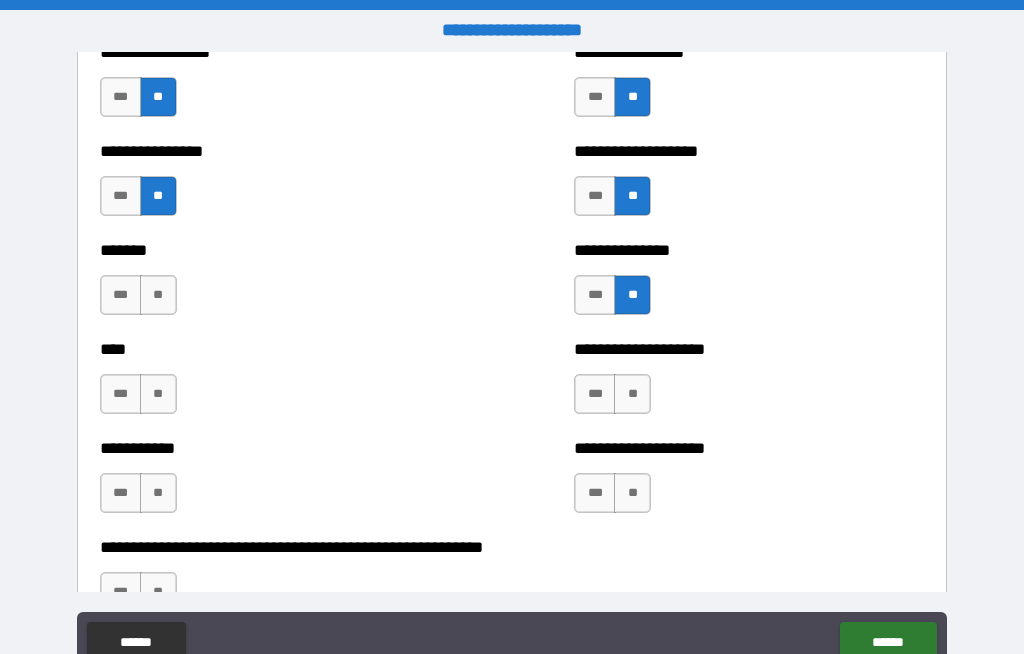 click on "**" at bounding box center (632, 394) 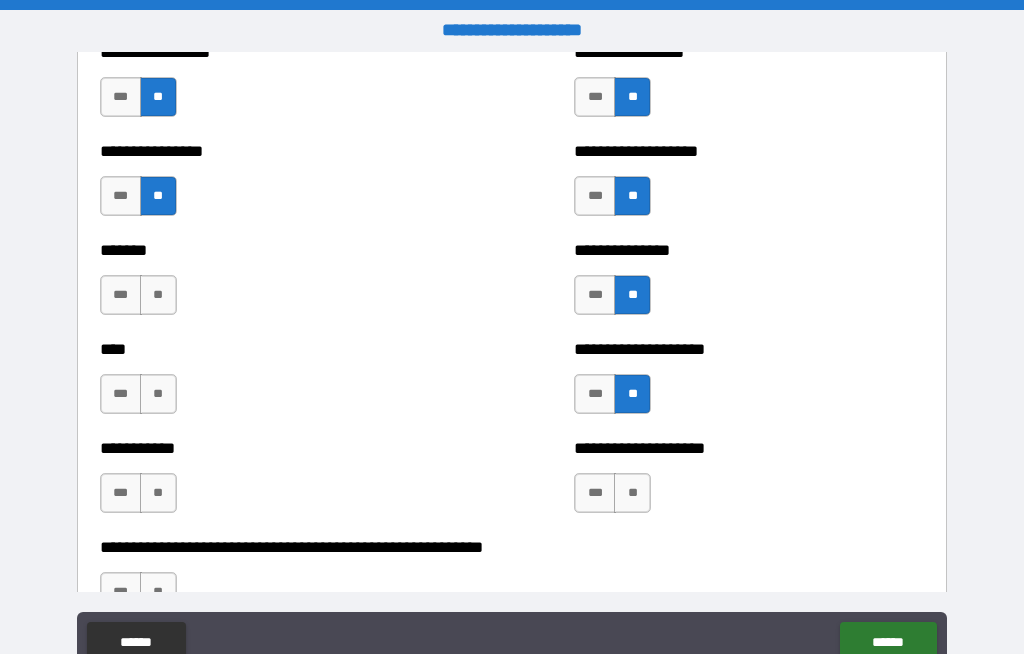 click on "**" at bounding box center [632, 493] 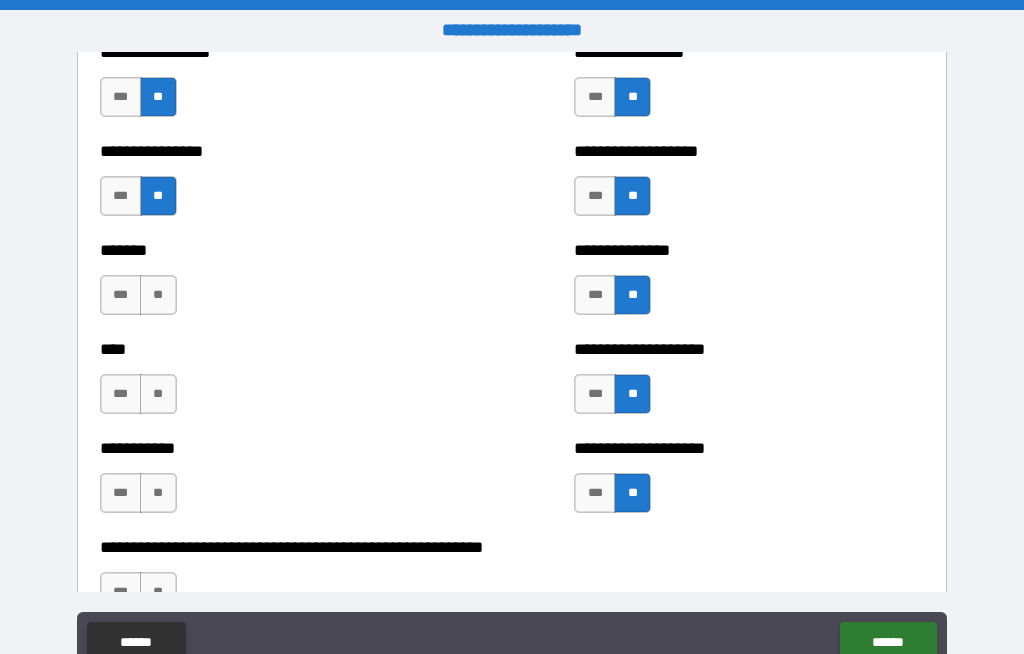 click on "**" at bounding box center [158, 493] 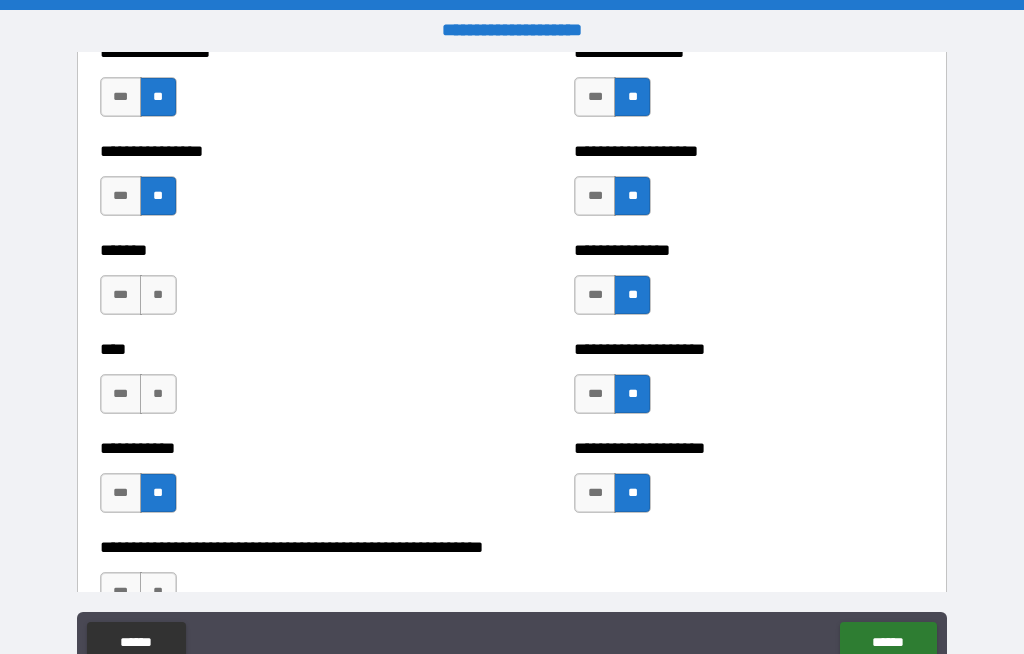 click on "**" at bounding box center (158, 394) 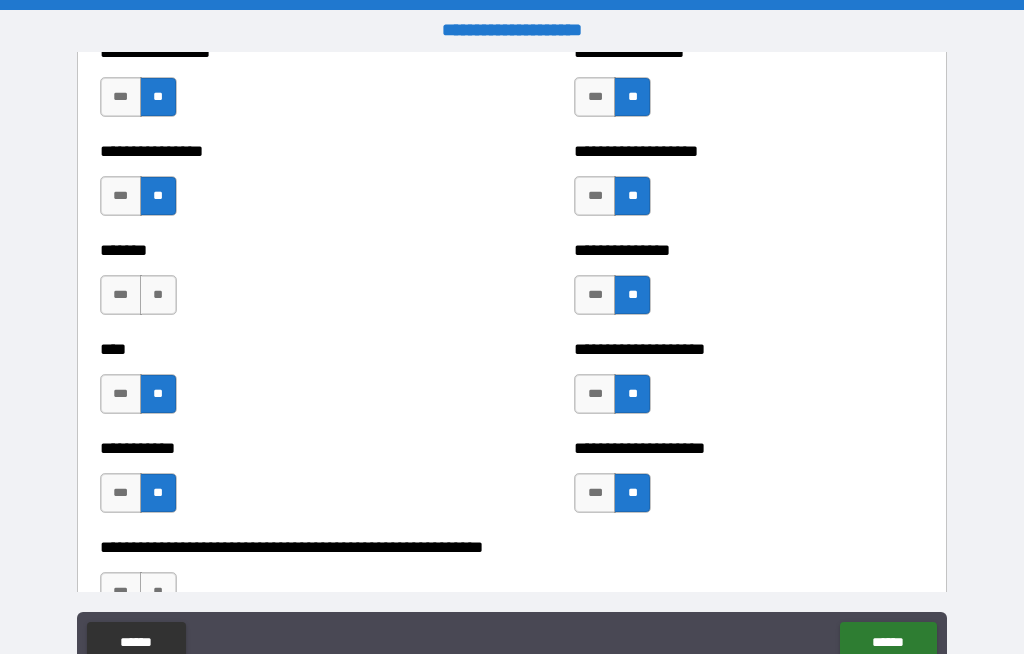 click on "**" at bounding box center (158, 295) 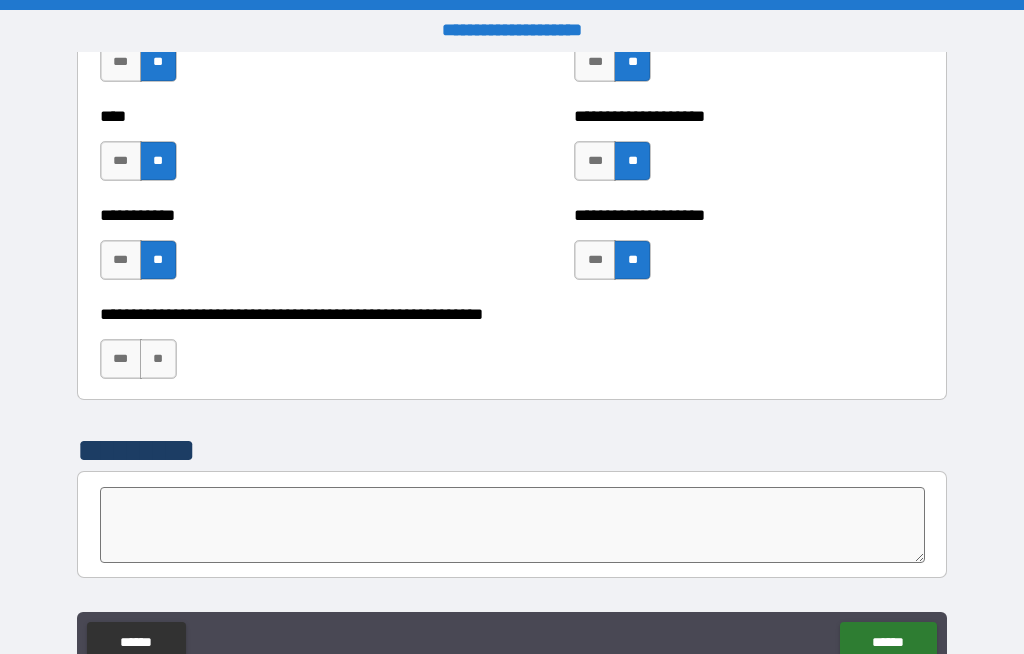 scroll, scrollTop: 6704, scrollLeft: 0, axis: vertical 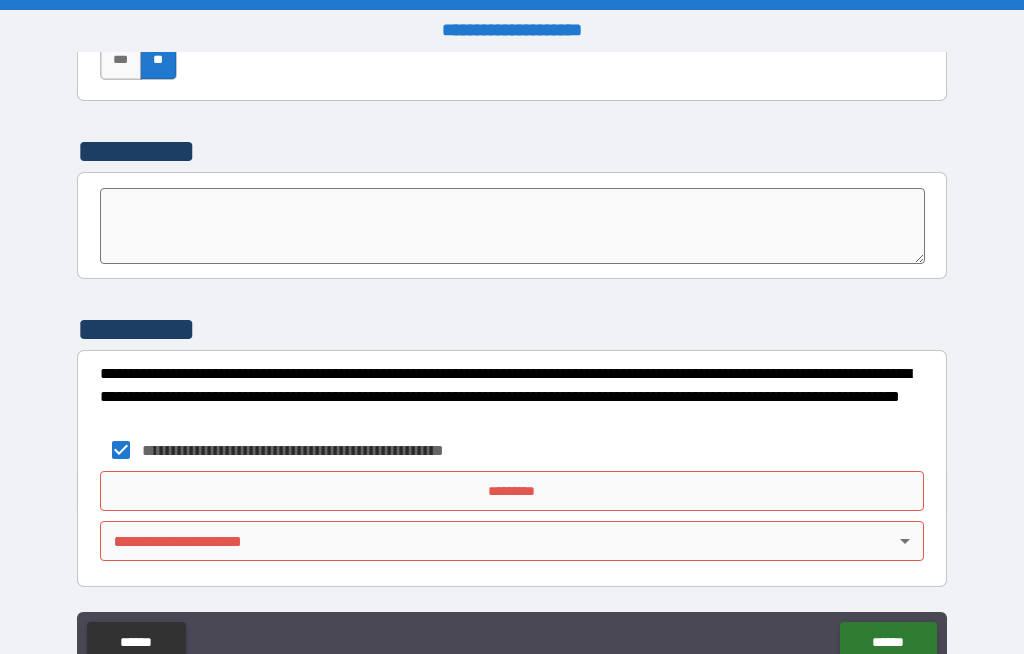 click on "*********" at bounding box center [512, 491] 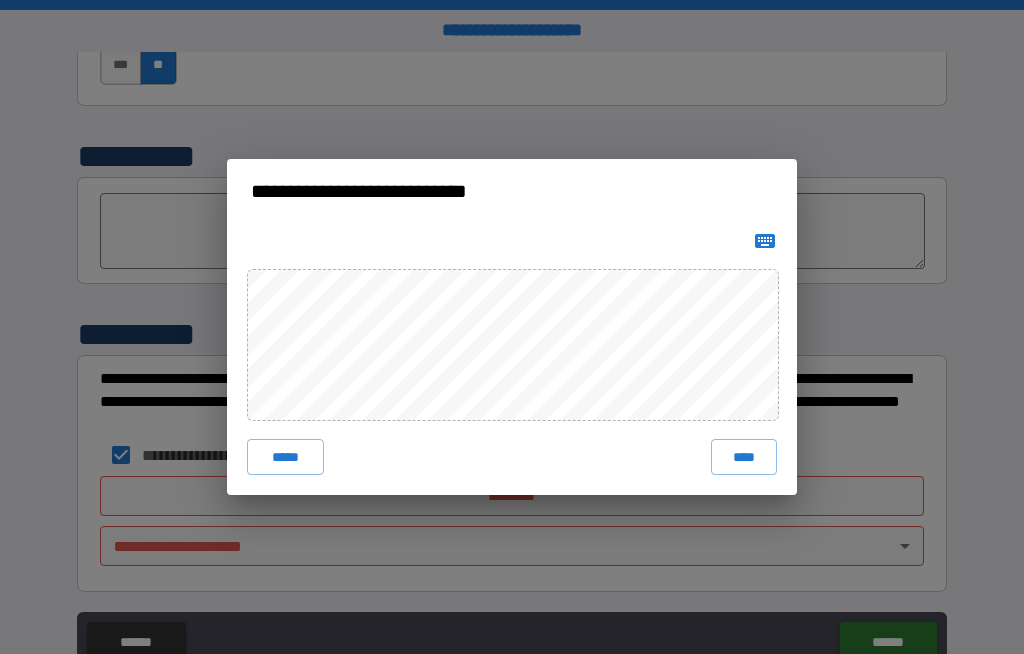 scroll, scrollTop: 6993, scrollLeft: 0, axis: vertical 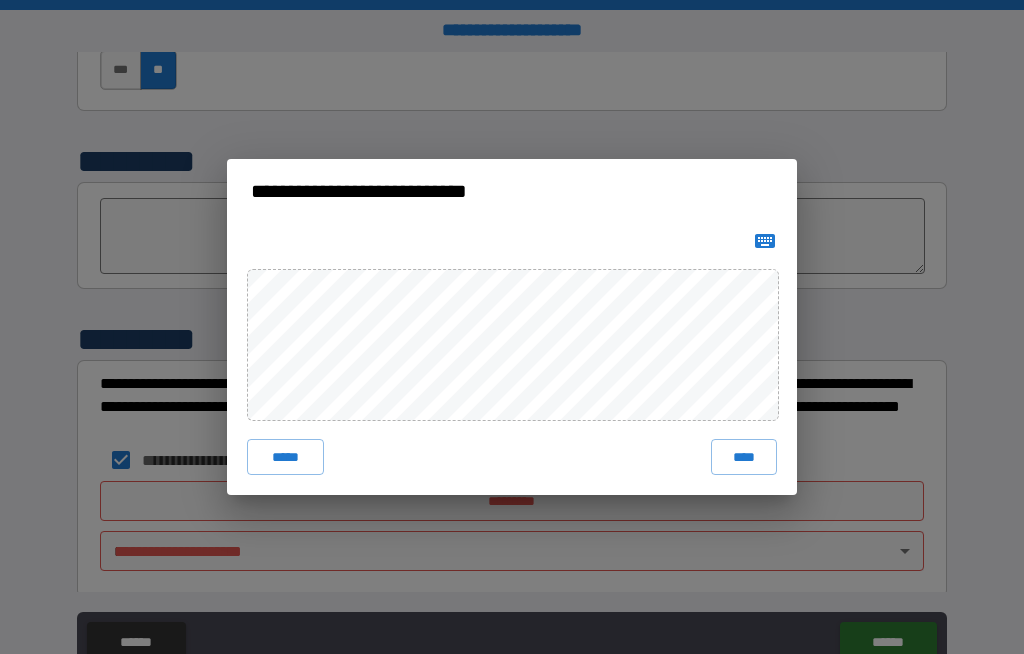 click on "****" at bounding box center [744, 457] 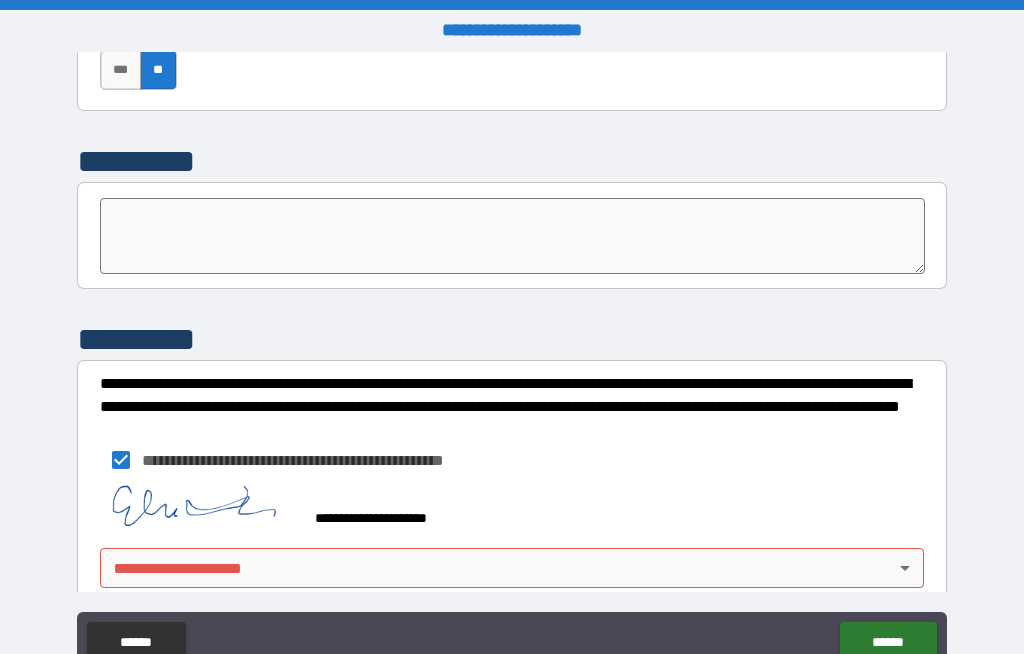 click on "******" at bounding box center (888, 642) 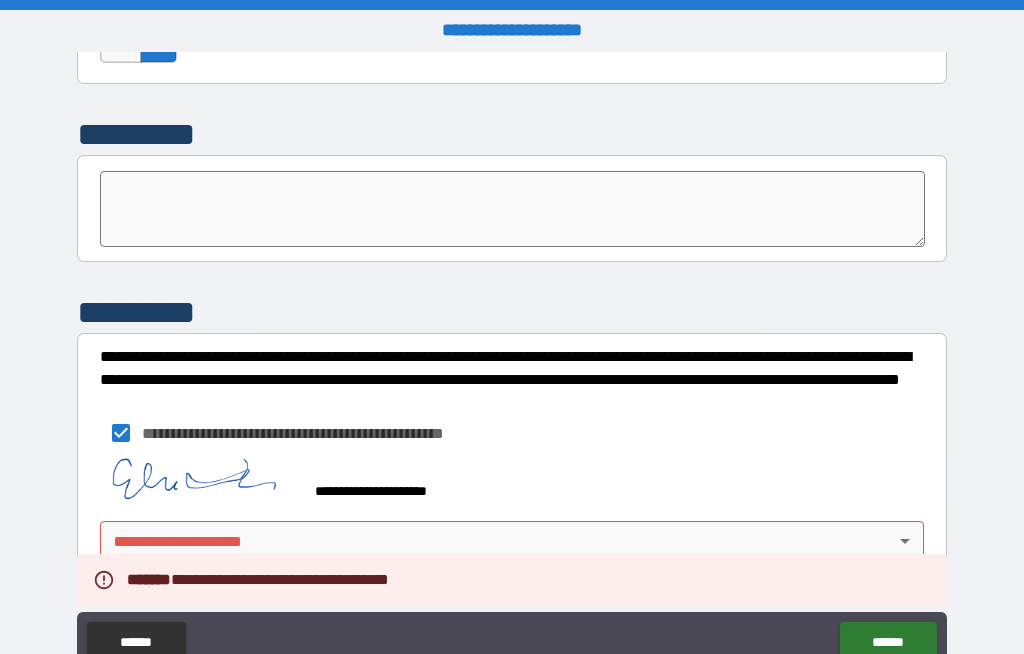 scroll, scrollTop: 7020, scrollLeft: 0, axis: vertical 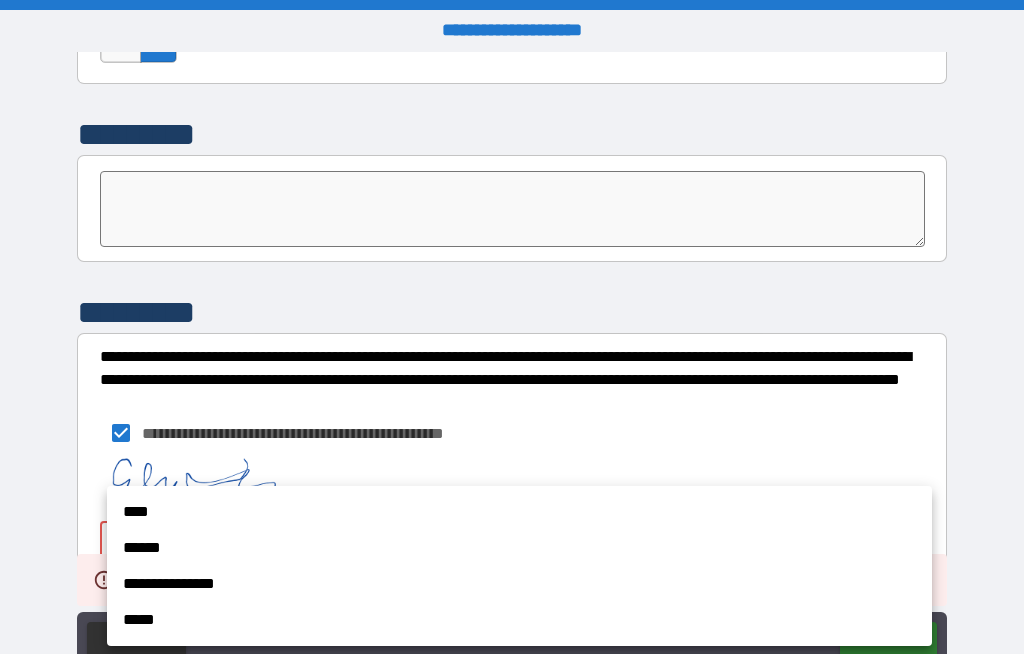 click on "****" at bounding box center [519, 512] 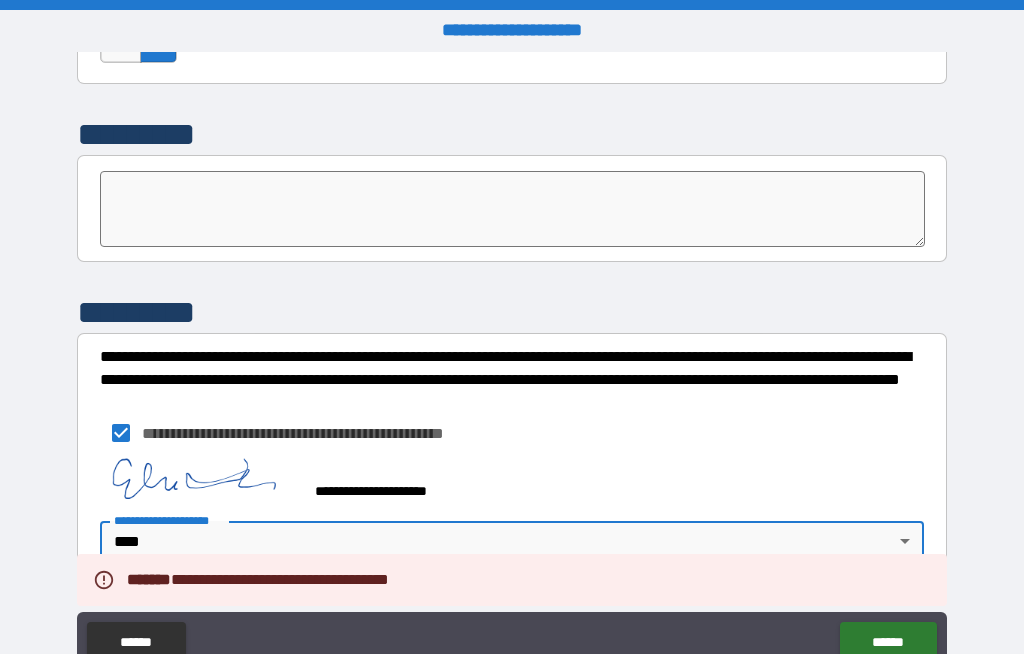type on "****" 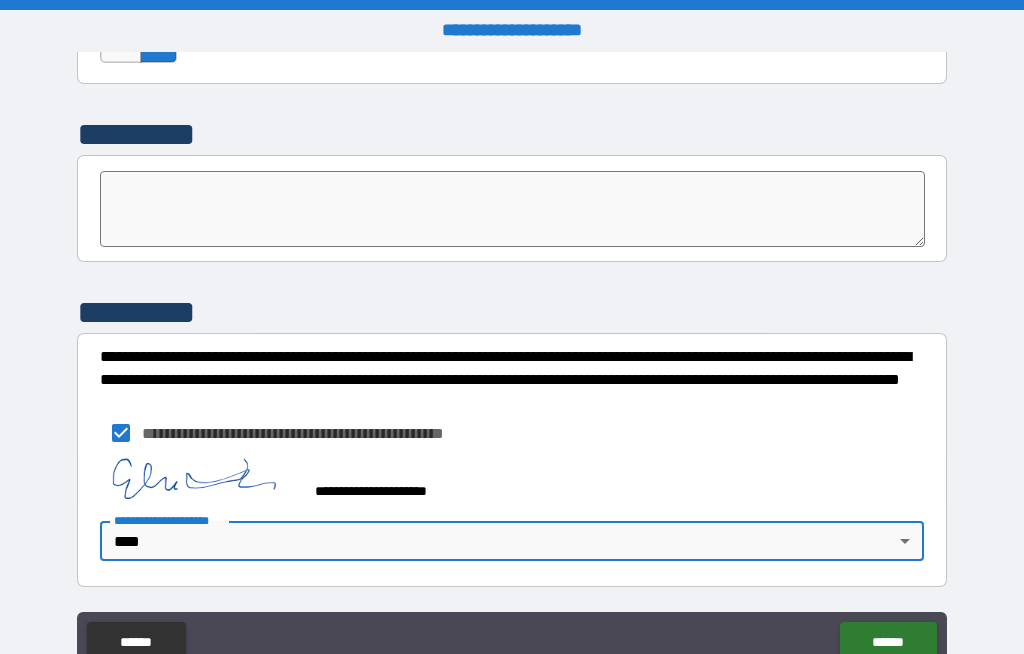 click on "******" at bounding box center (888, 642) 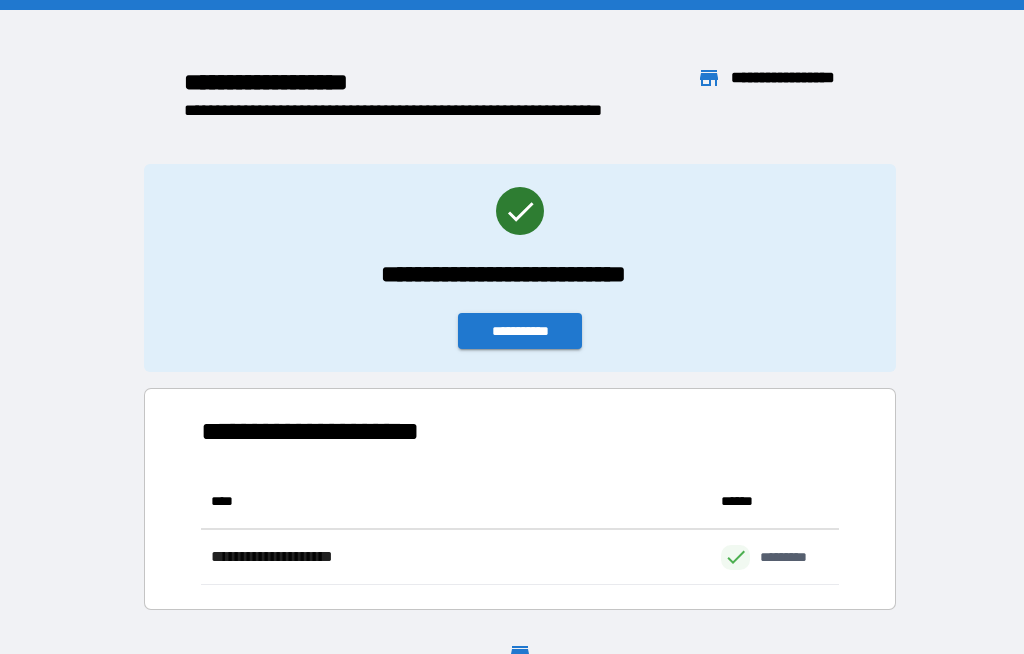 scroll, scrollTop: 1, scrollLeft: 1, axis: both 